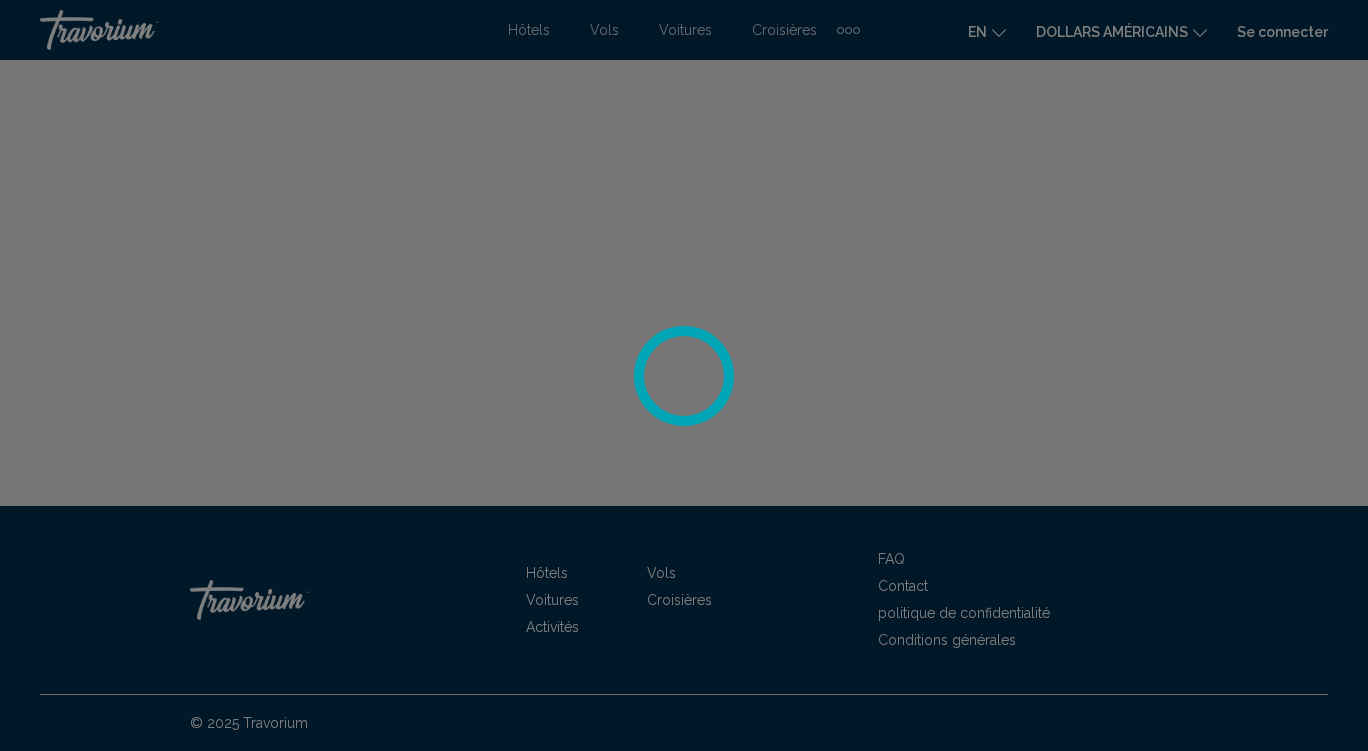 scroll, scrollTop: 0, scrollLeft: 0, axis: both 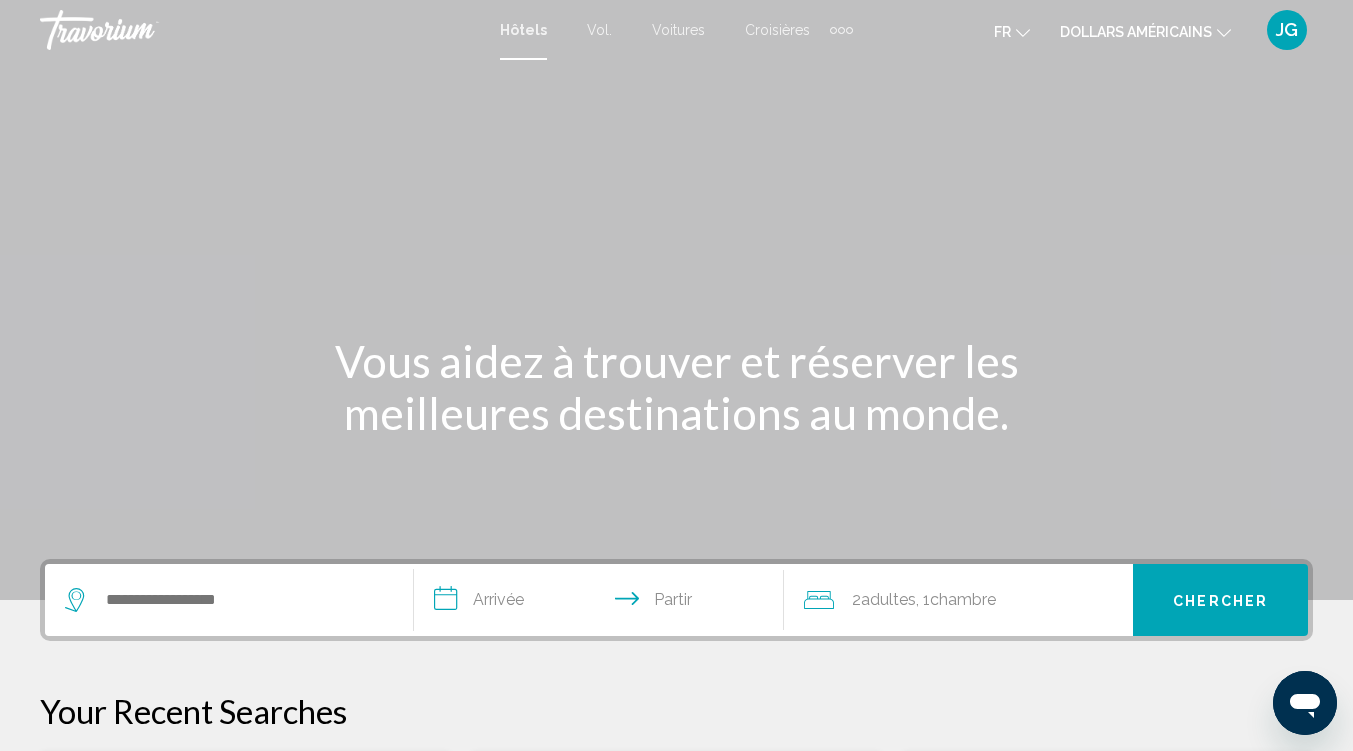 click at bounding box center (676, 300) 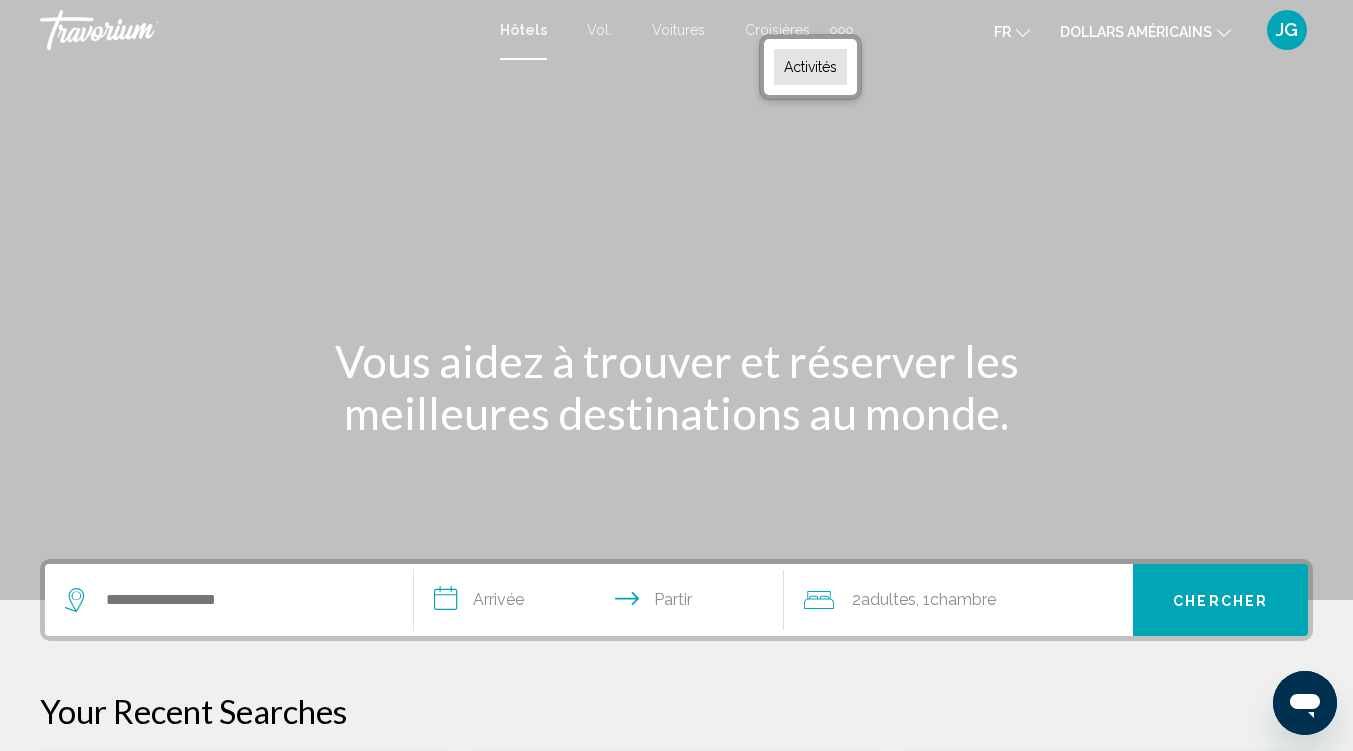 click on "Activités" at bounding box center [810, 67] 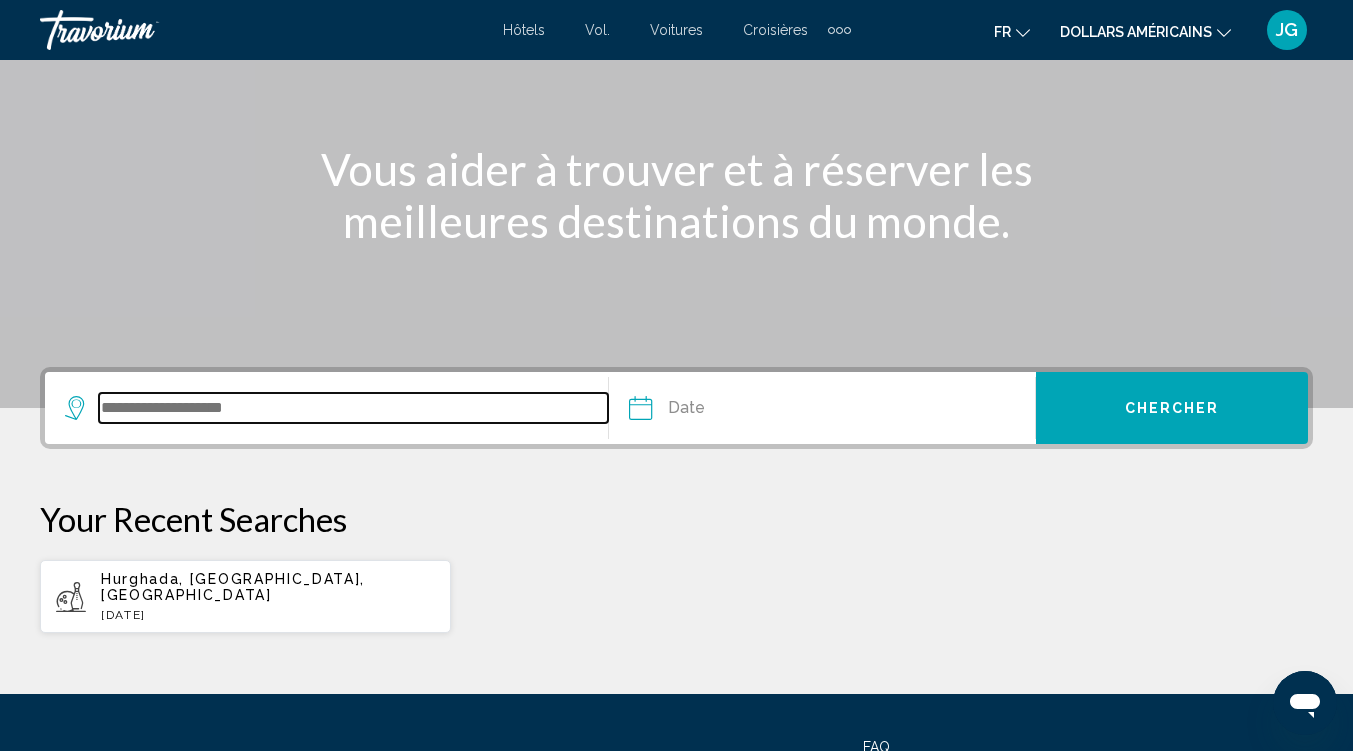 click at bounding box center [353, 408] 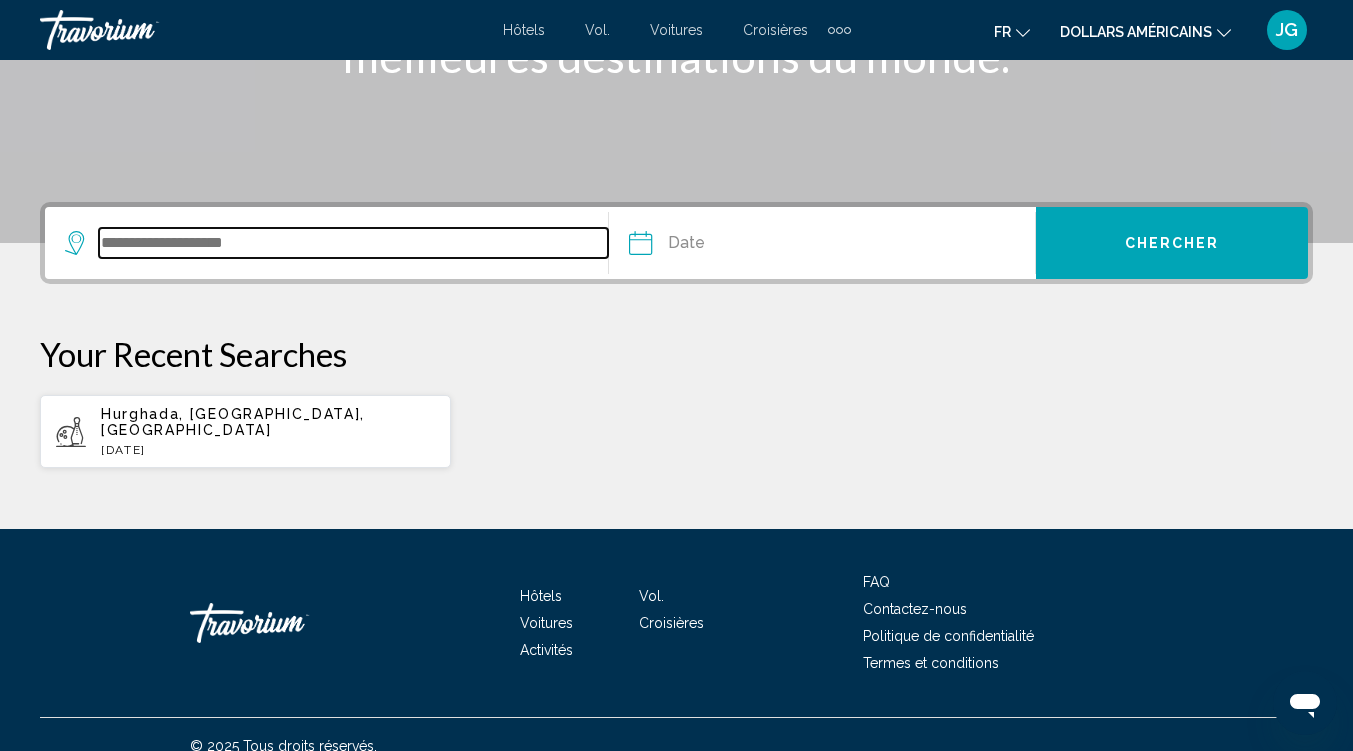 scroll, scrollTop: 364, scrollLeft: 0, axis: vertical 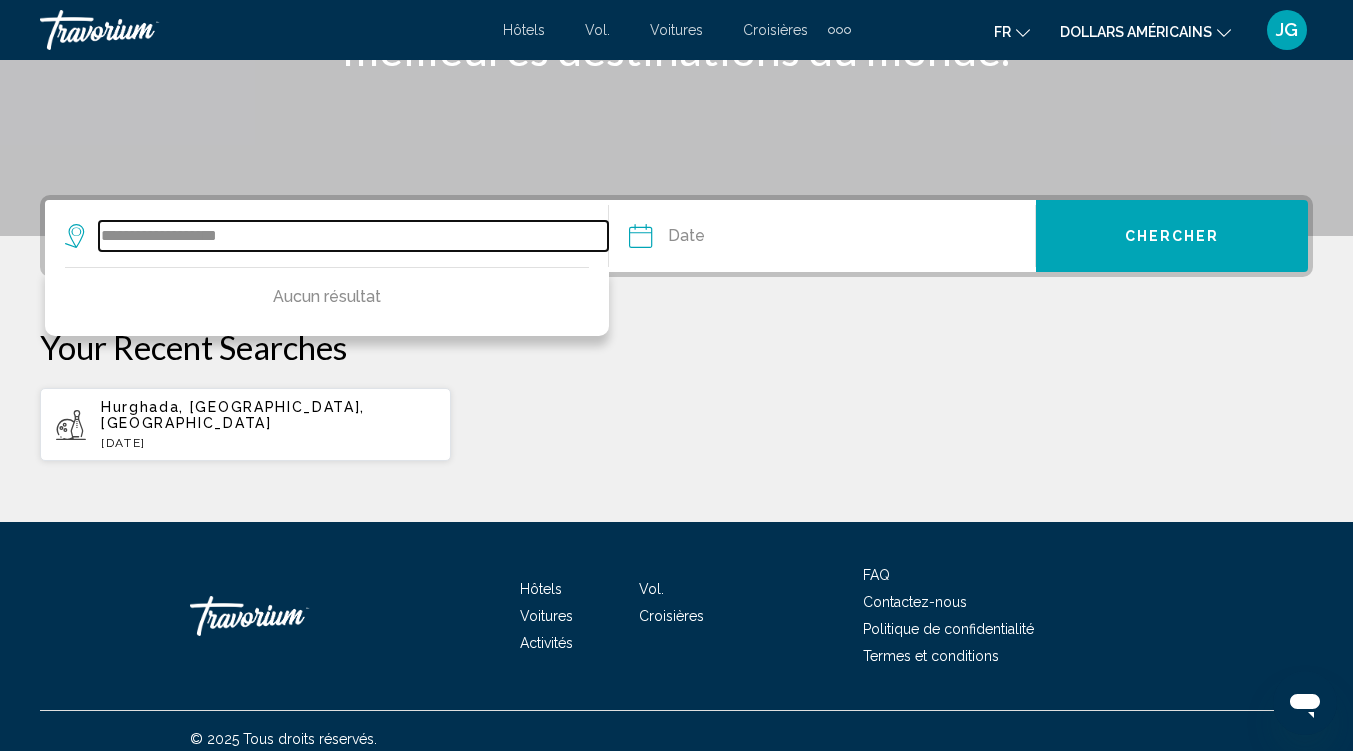 type on "**********" 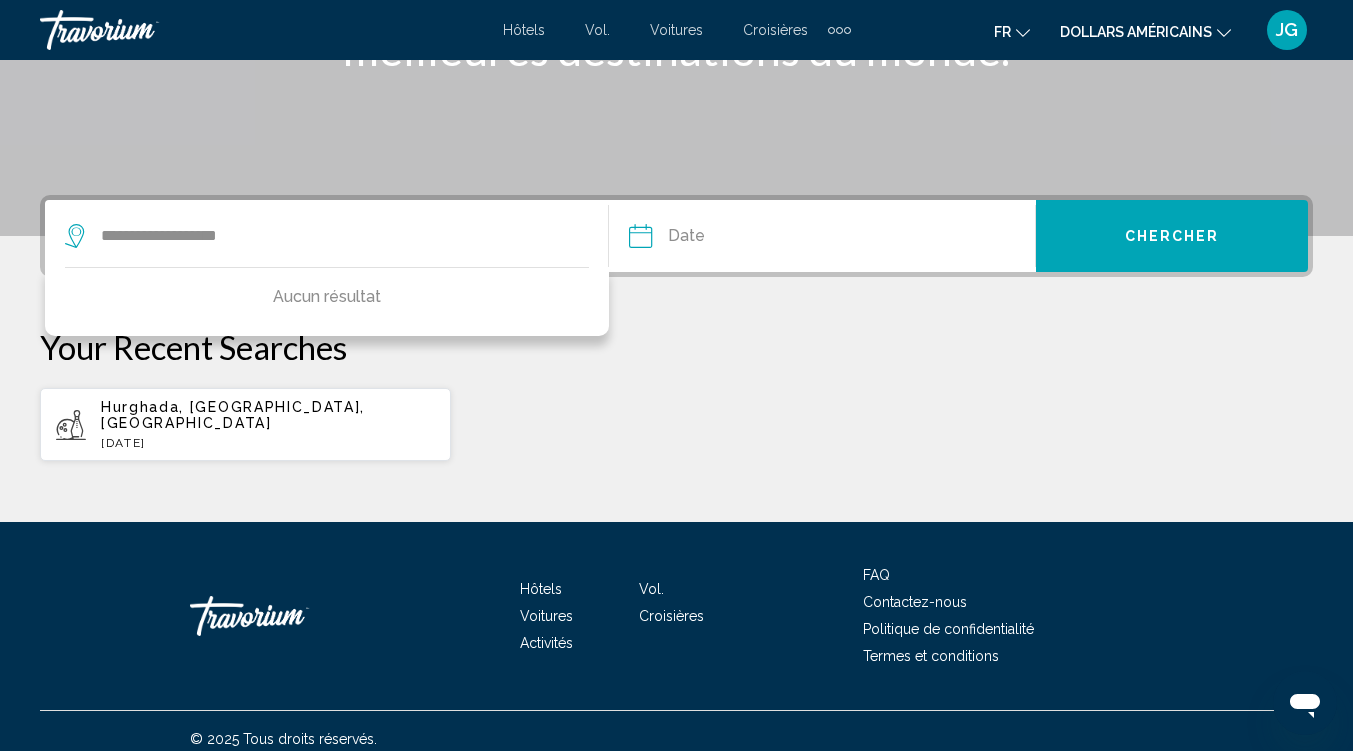 click at bounding box center [729, 239] 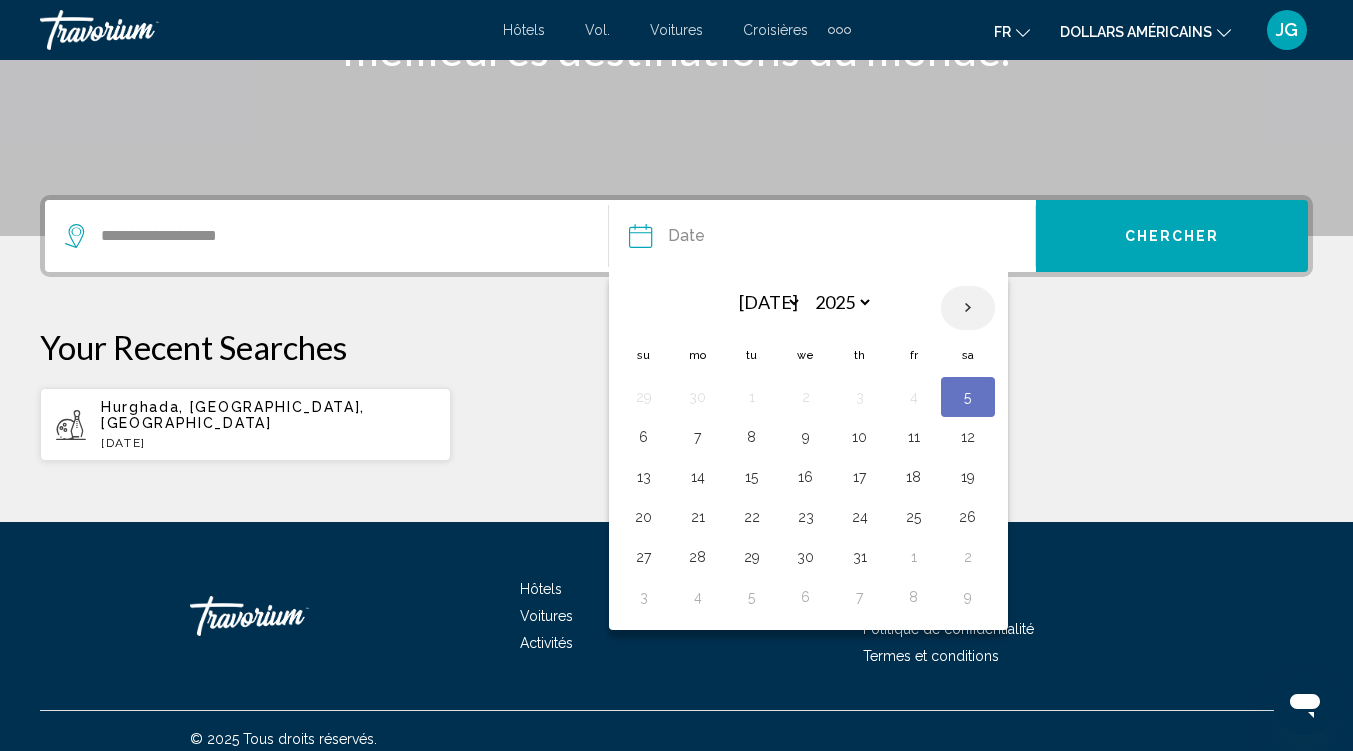 click at bounding box center (968, 308) 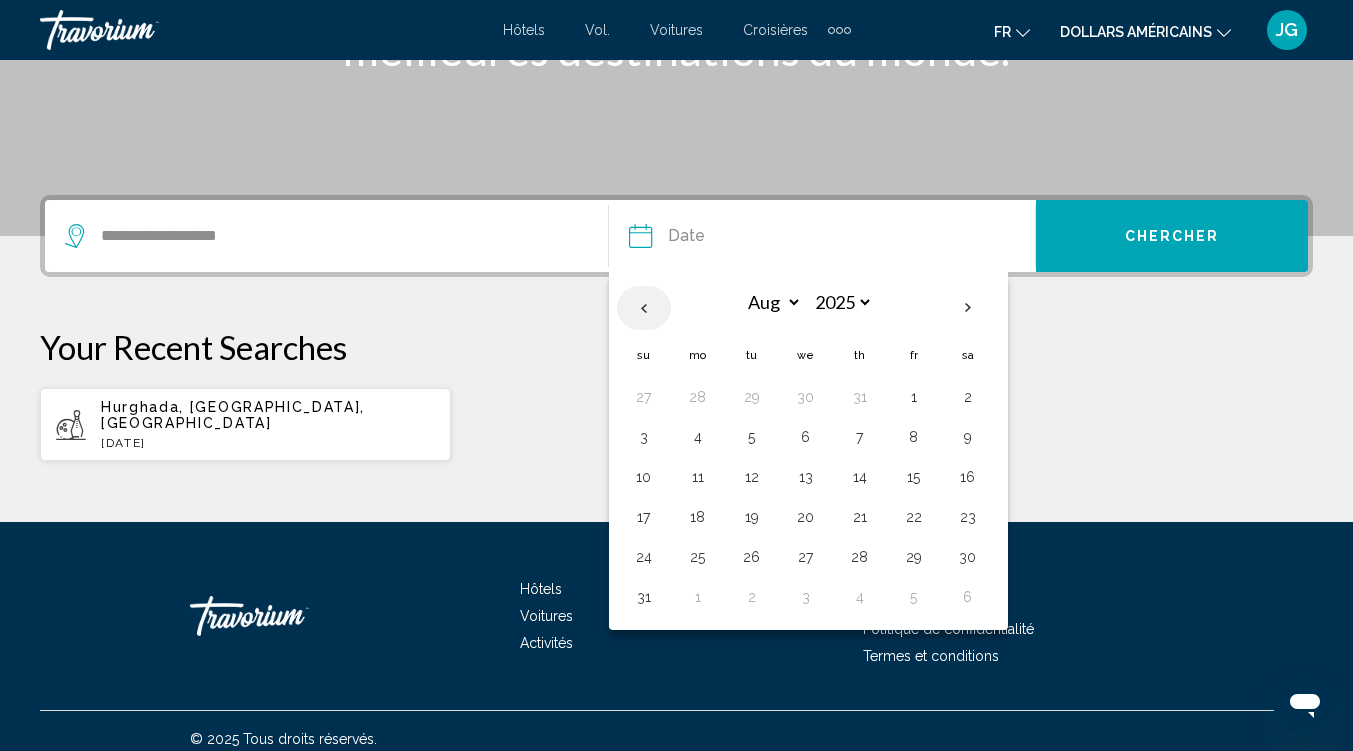 click at bounding box center (644, 308) 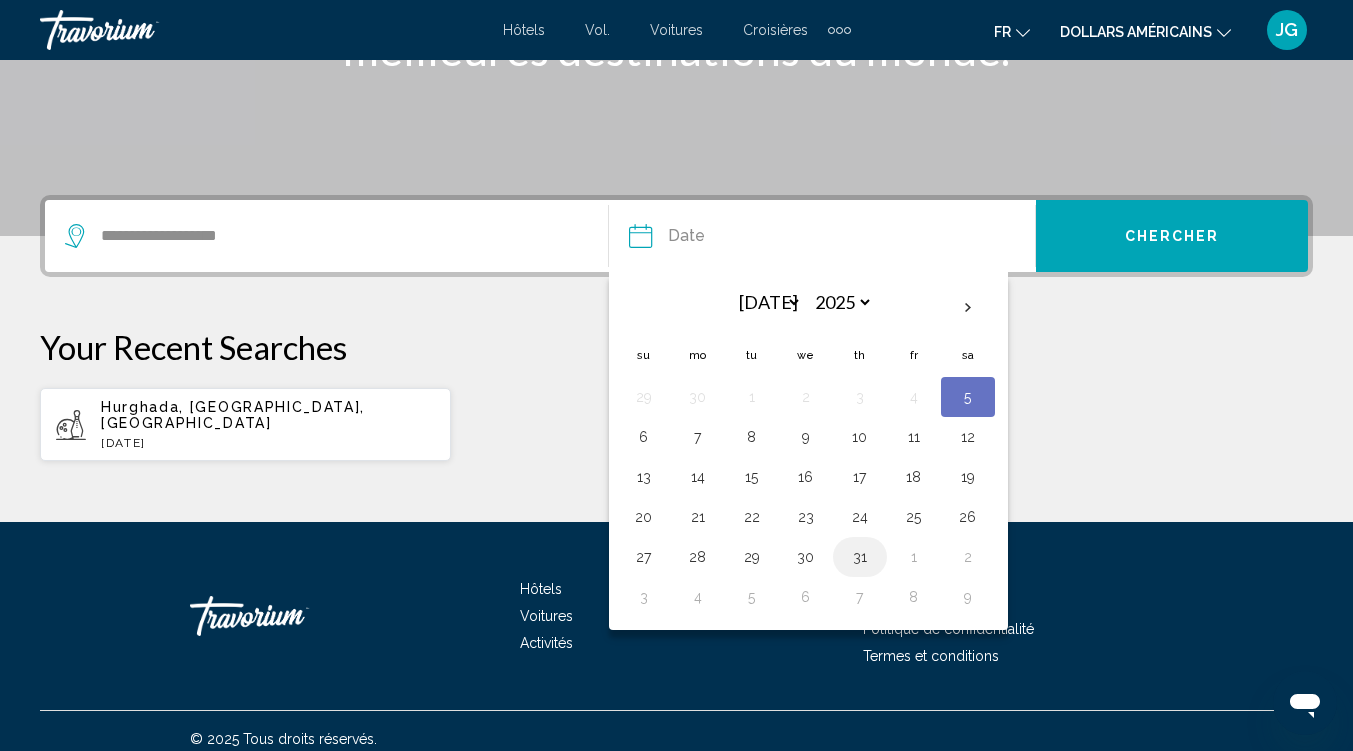 click on "31" at bounding box center [860, 557] 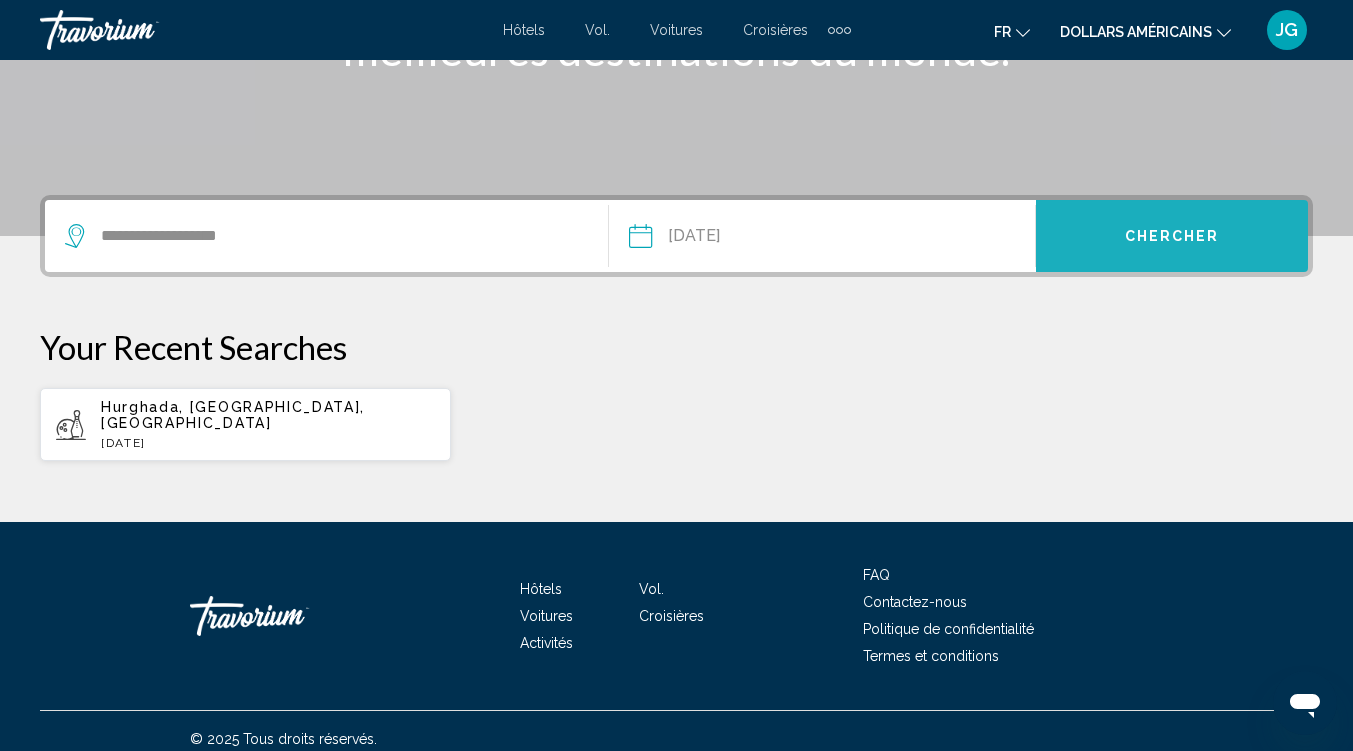 click on "Chercher" at bounding box center [1172, 236] 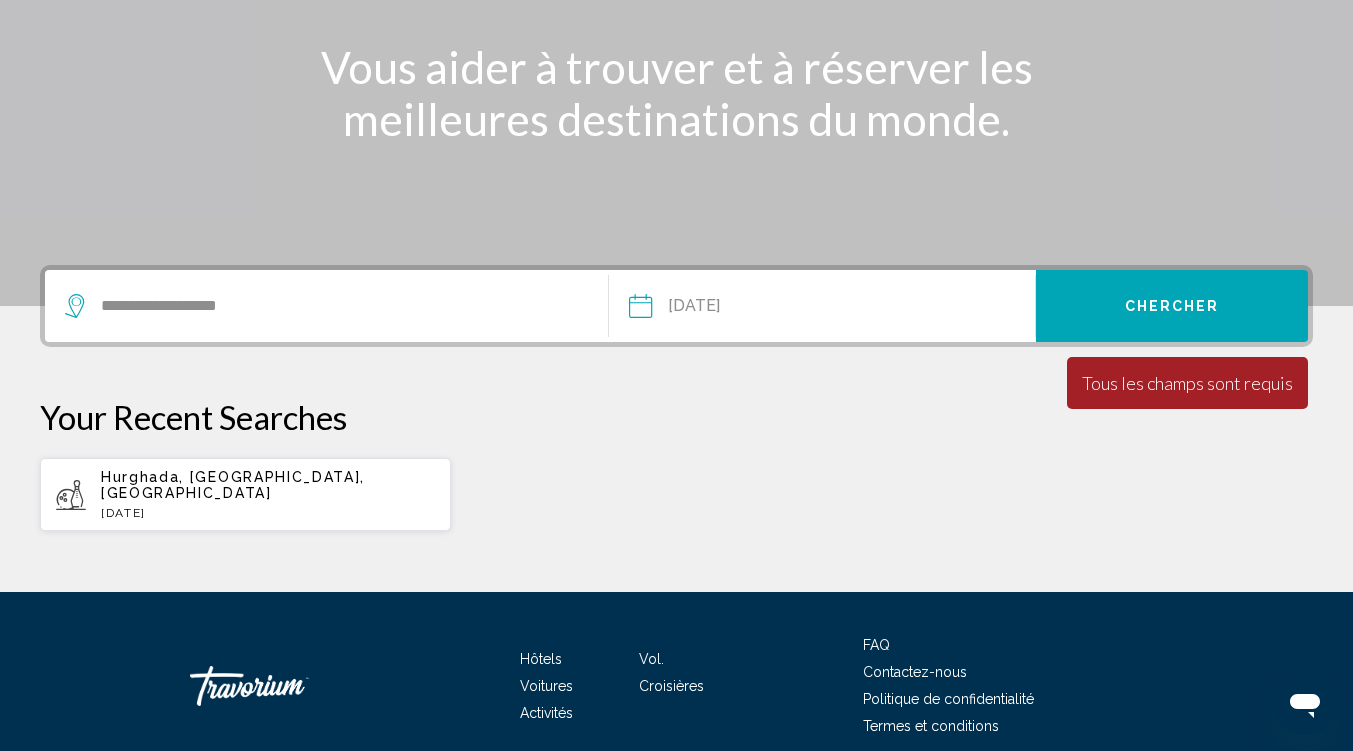 scroll, scrollTop: 0, scrollLeft: 0, axis: both 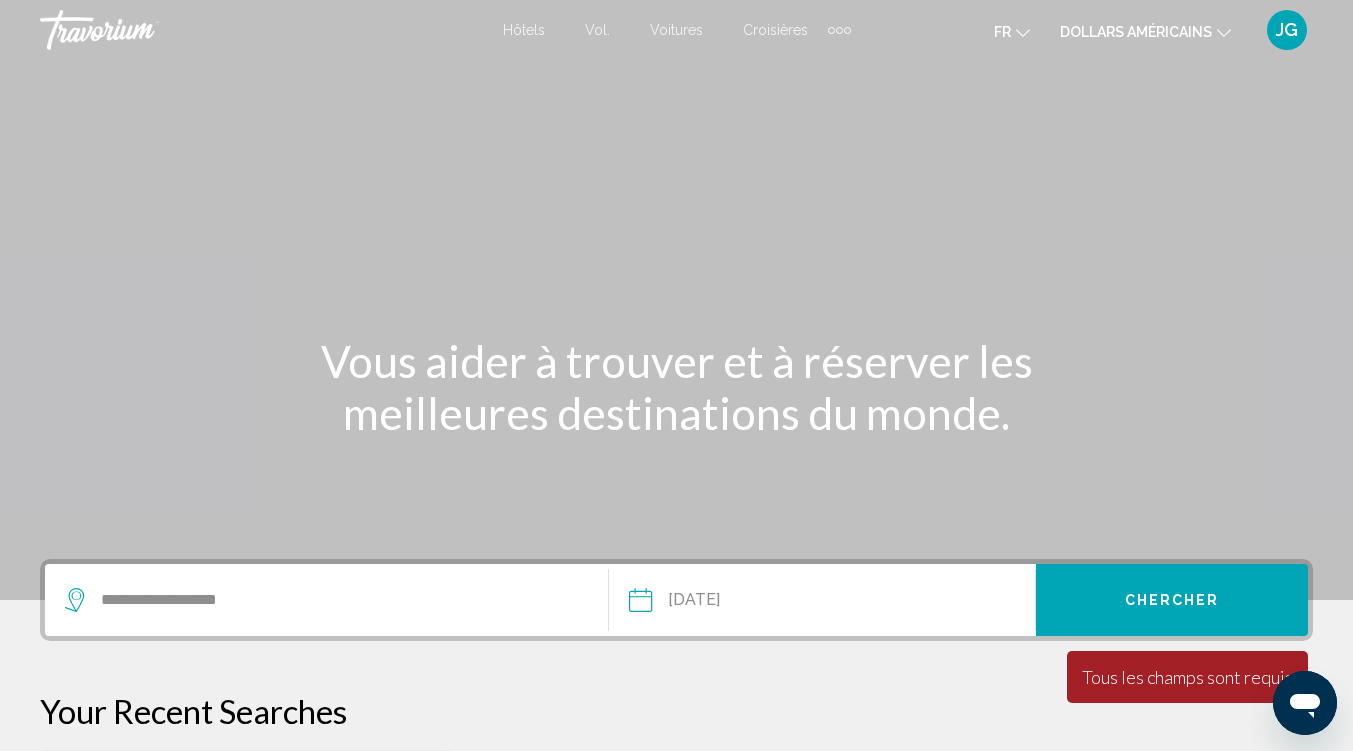 click on "Hôtels" at bounding box center [524, 30] 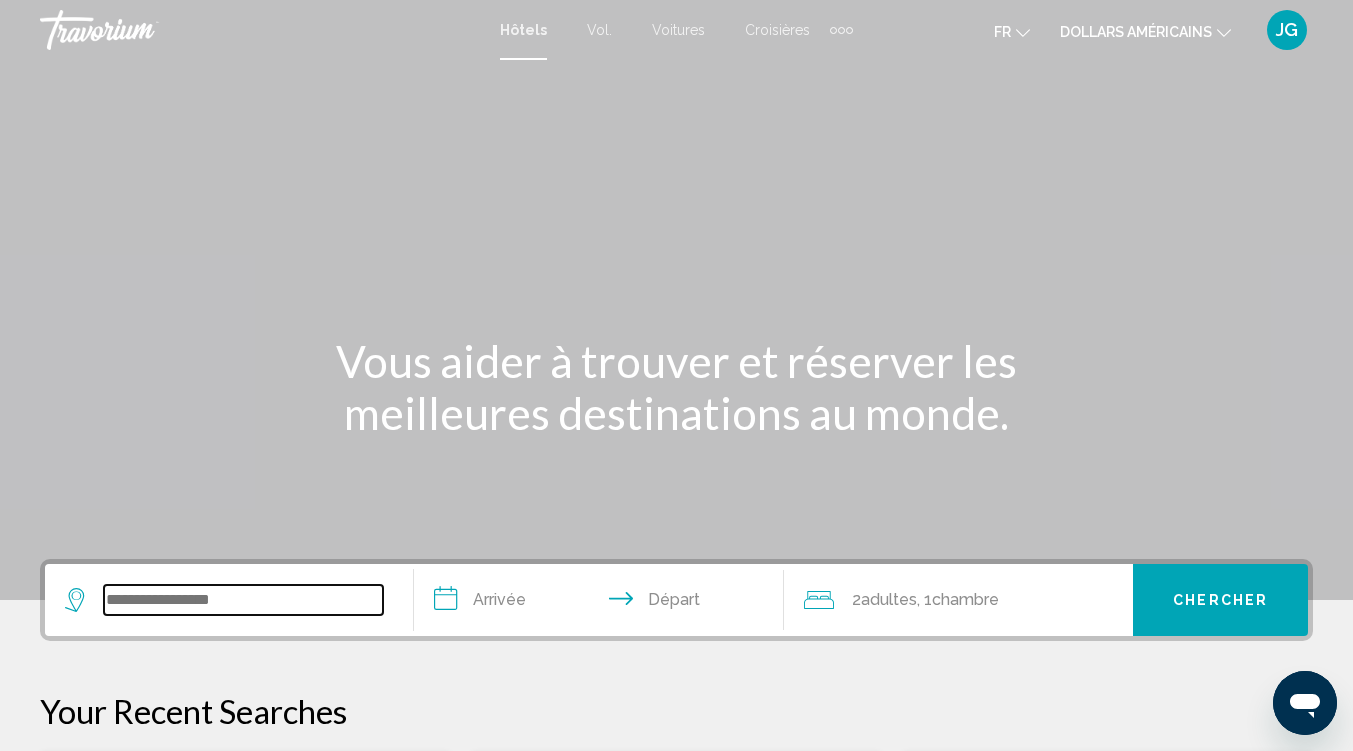 click at bounding box center [243, 600] 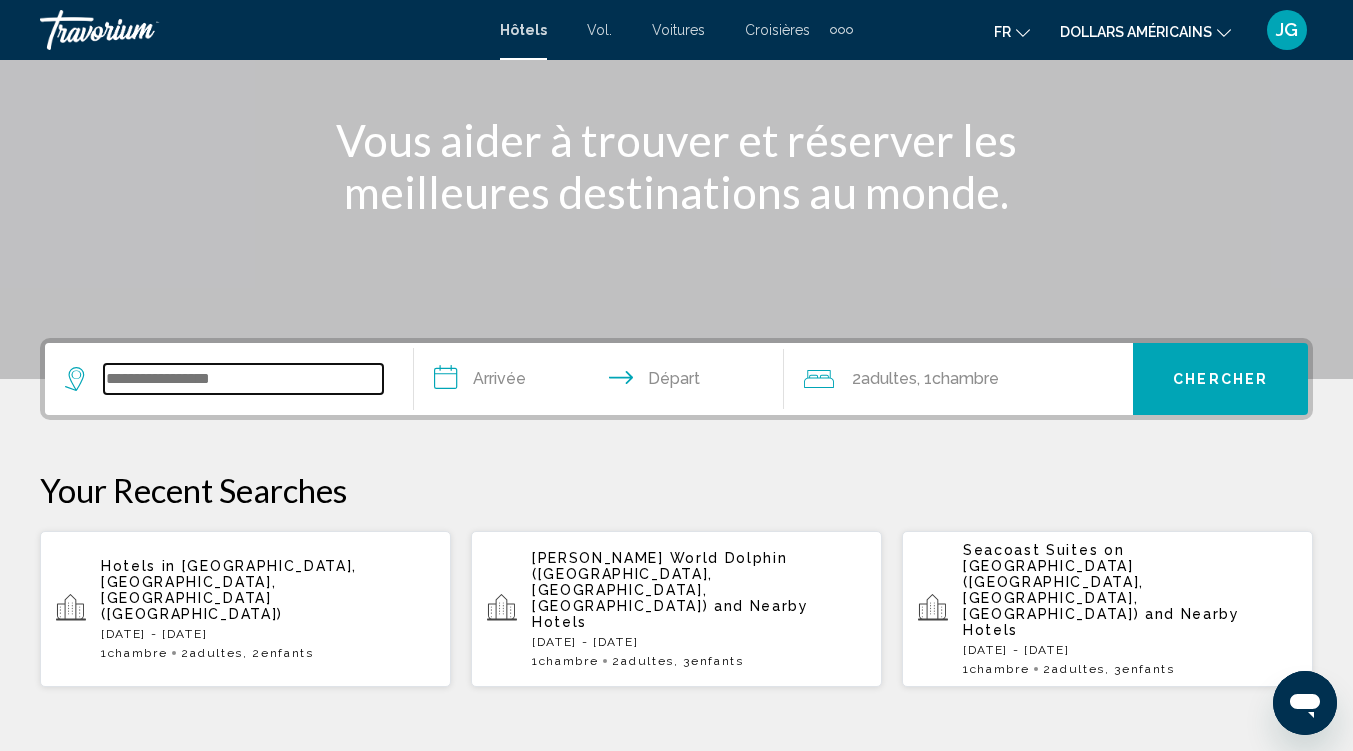 scroll, scrollTop: 221, scrollLeft: 0, axis: vertical 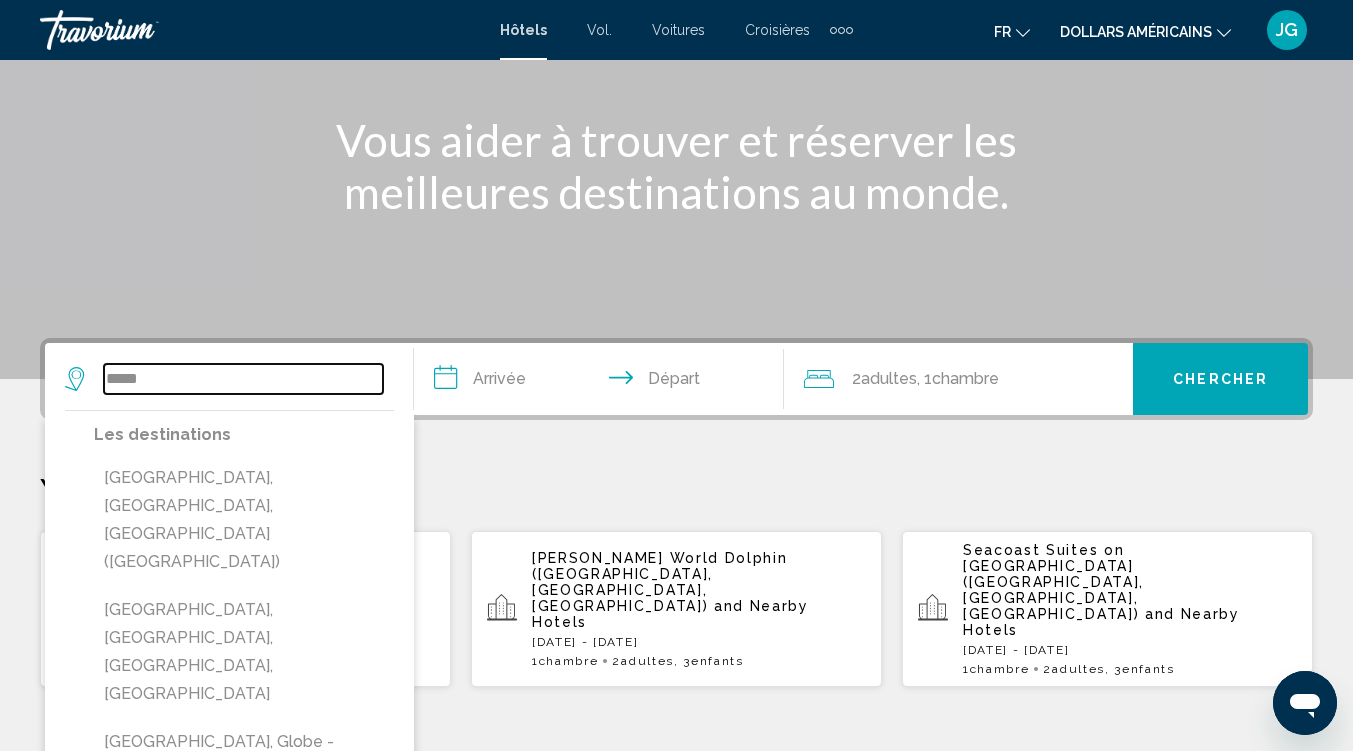 type on "*****" 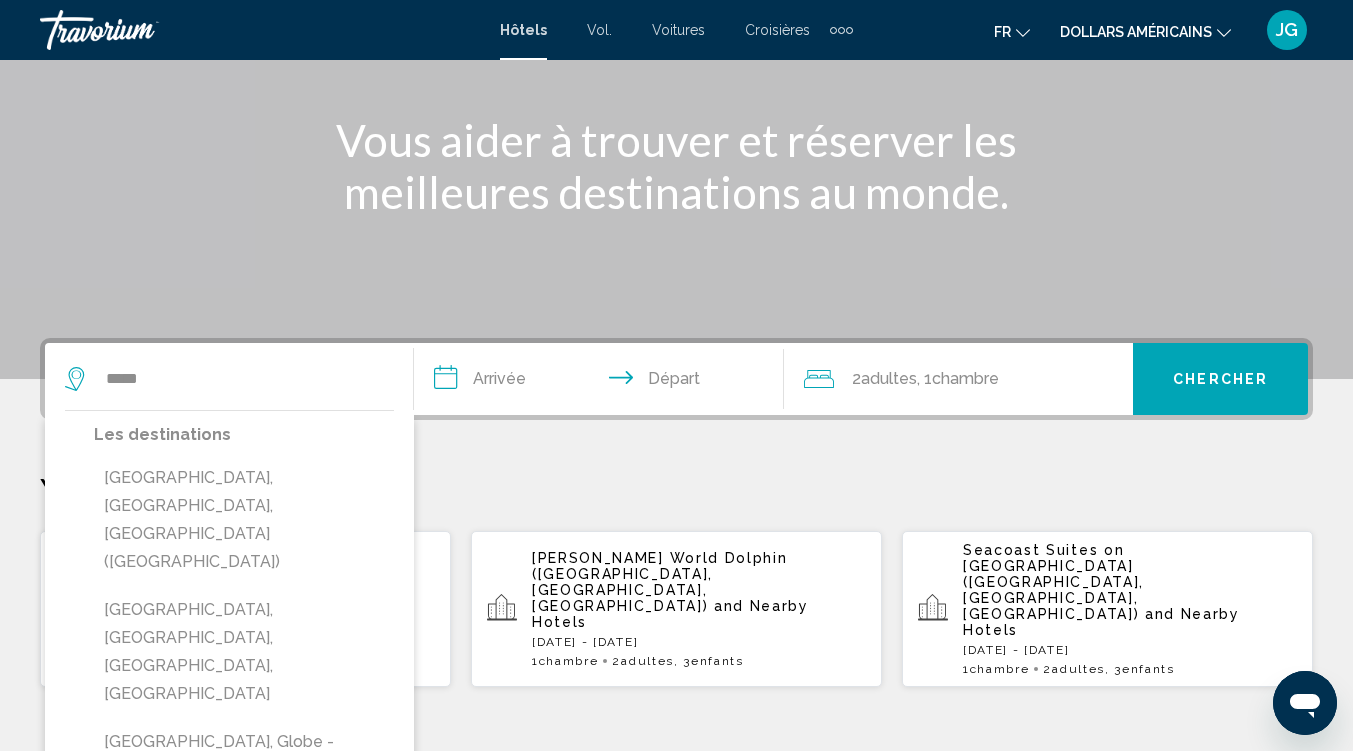 click on "**********" at bounding box center [602, 382] 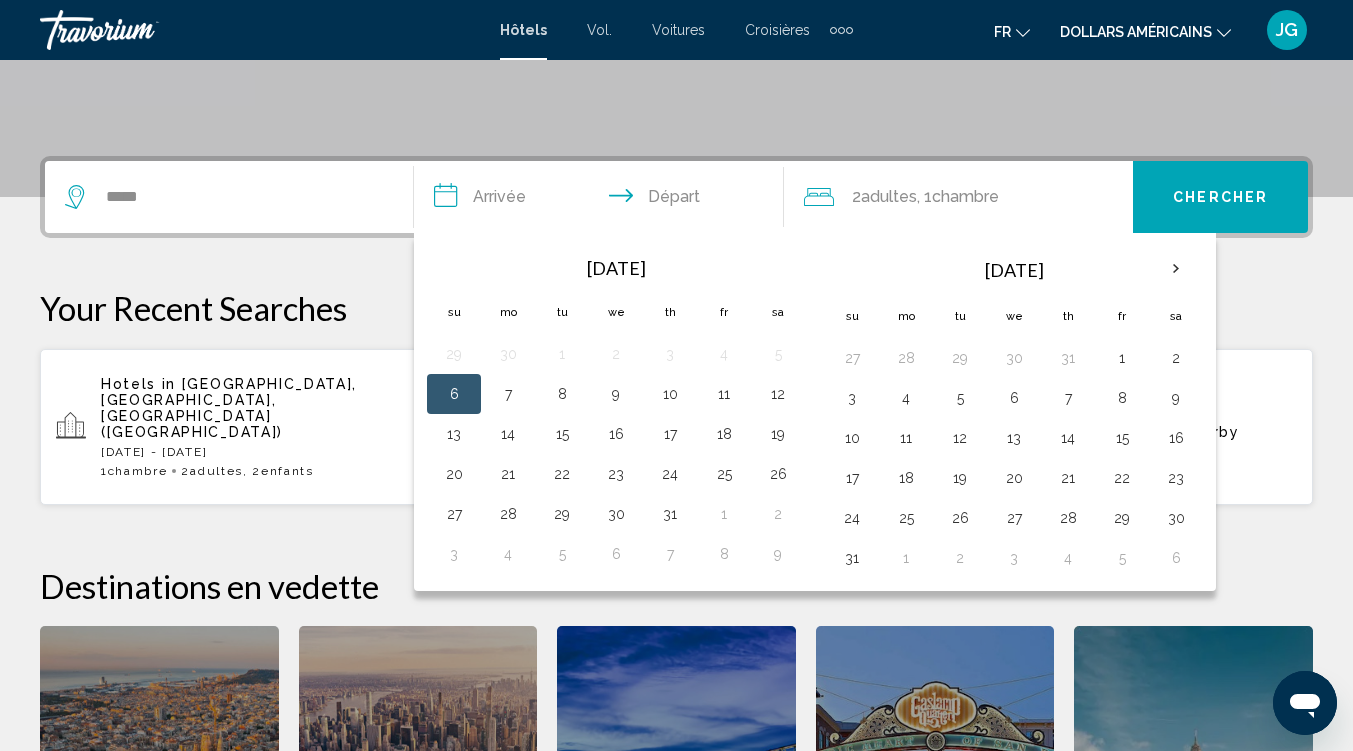 scroll, scrollTop: 494, scrollLeft: 0, axis: vertical 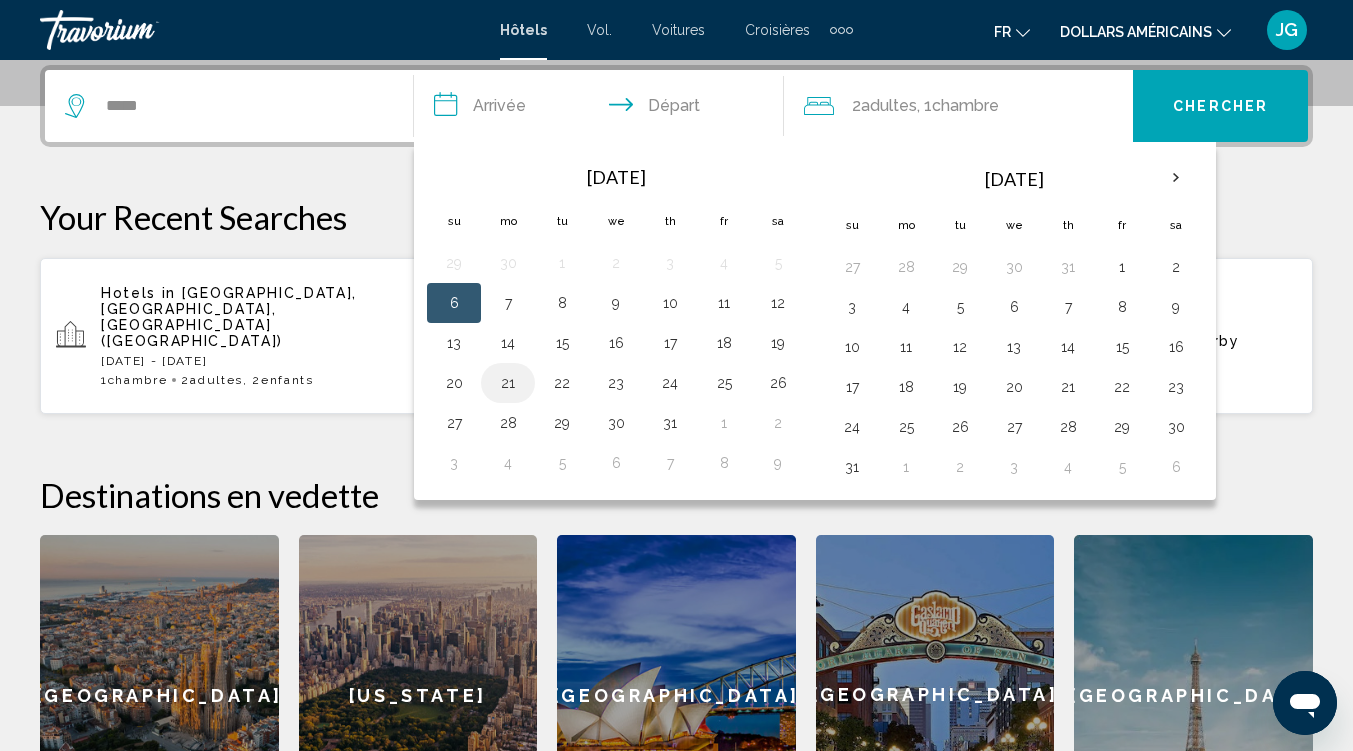 click on "21" at bounding box center (508, 383) 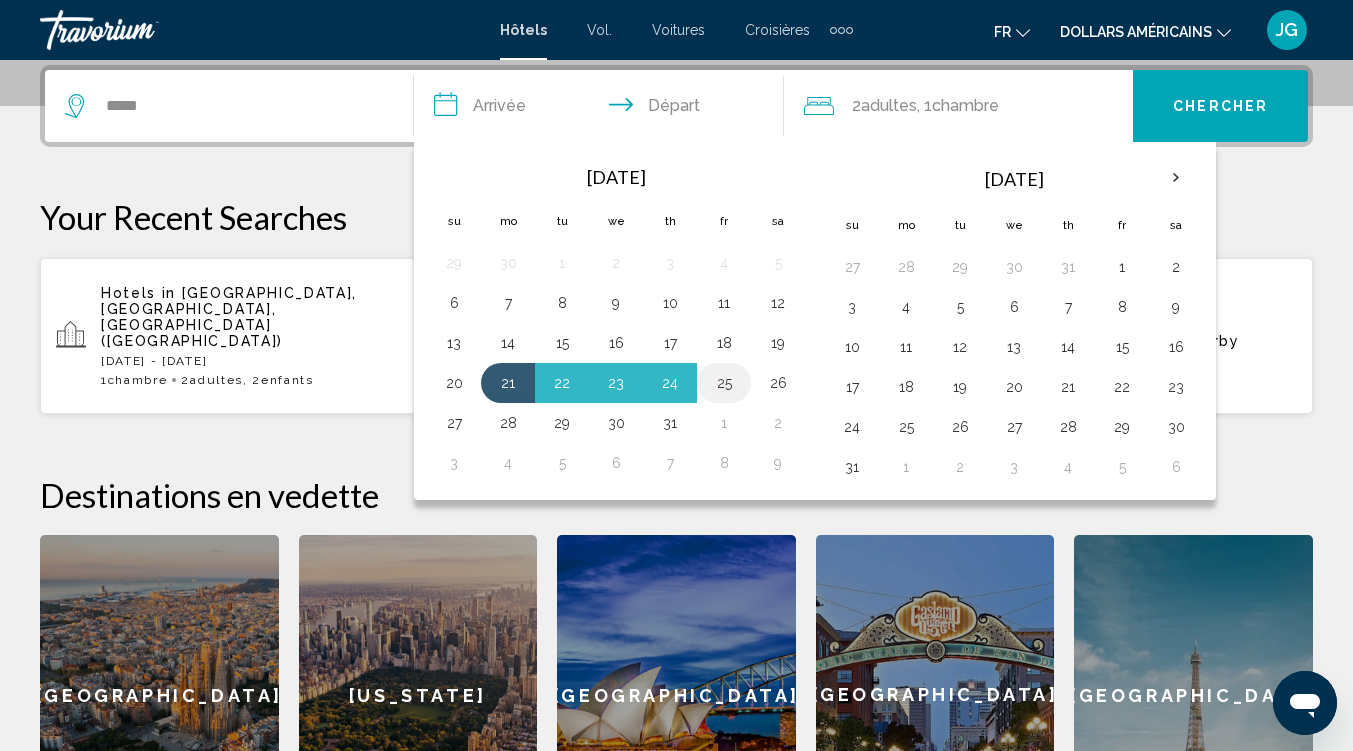 click on "25" at bounding box center (724, 383) 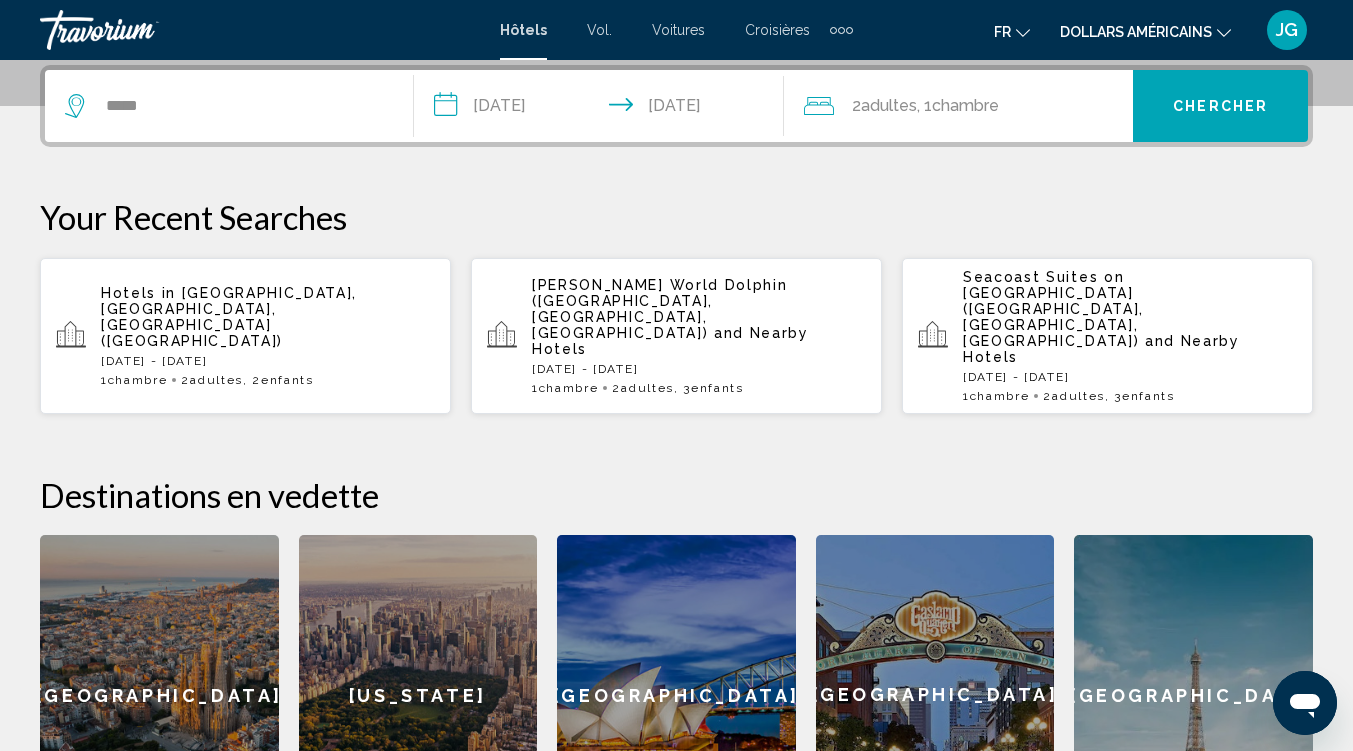 click on "2  Adulte Adultes , 1  Chambre pièces" 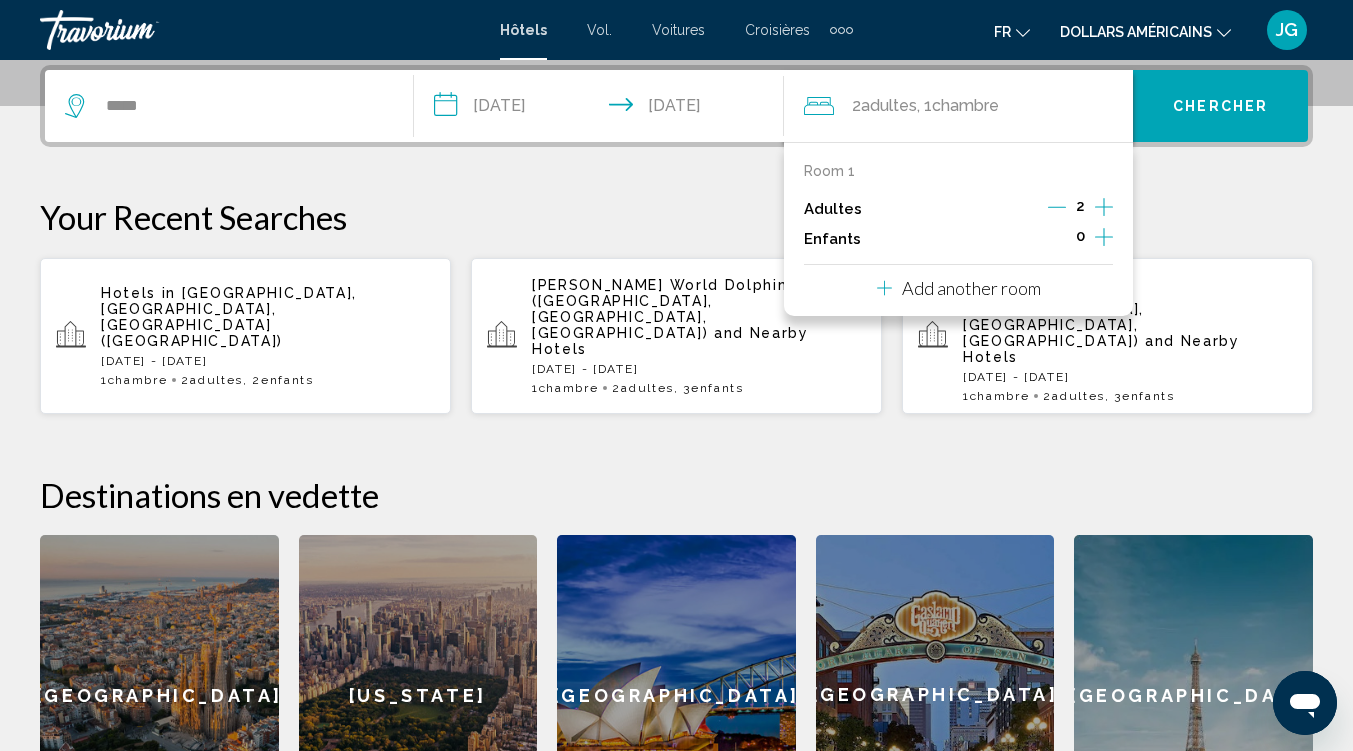 click 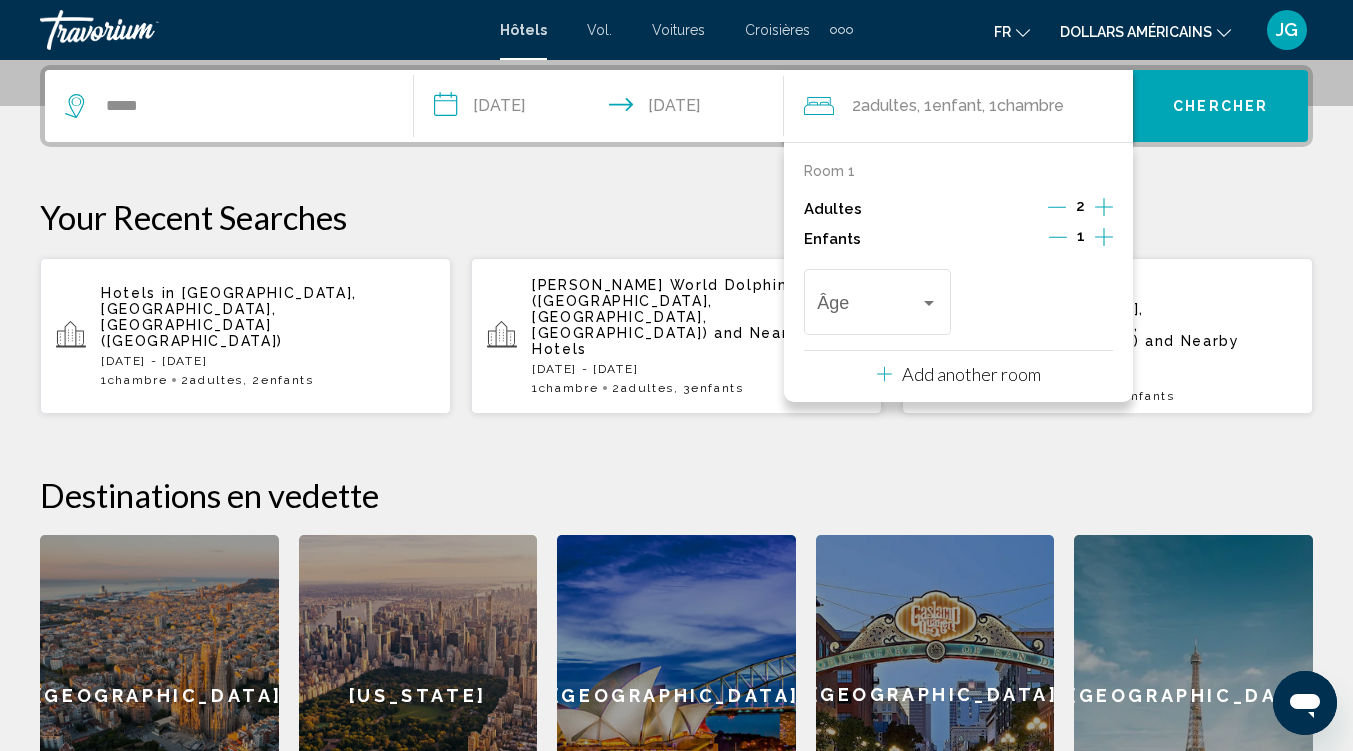 click 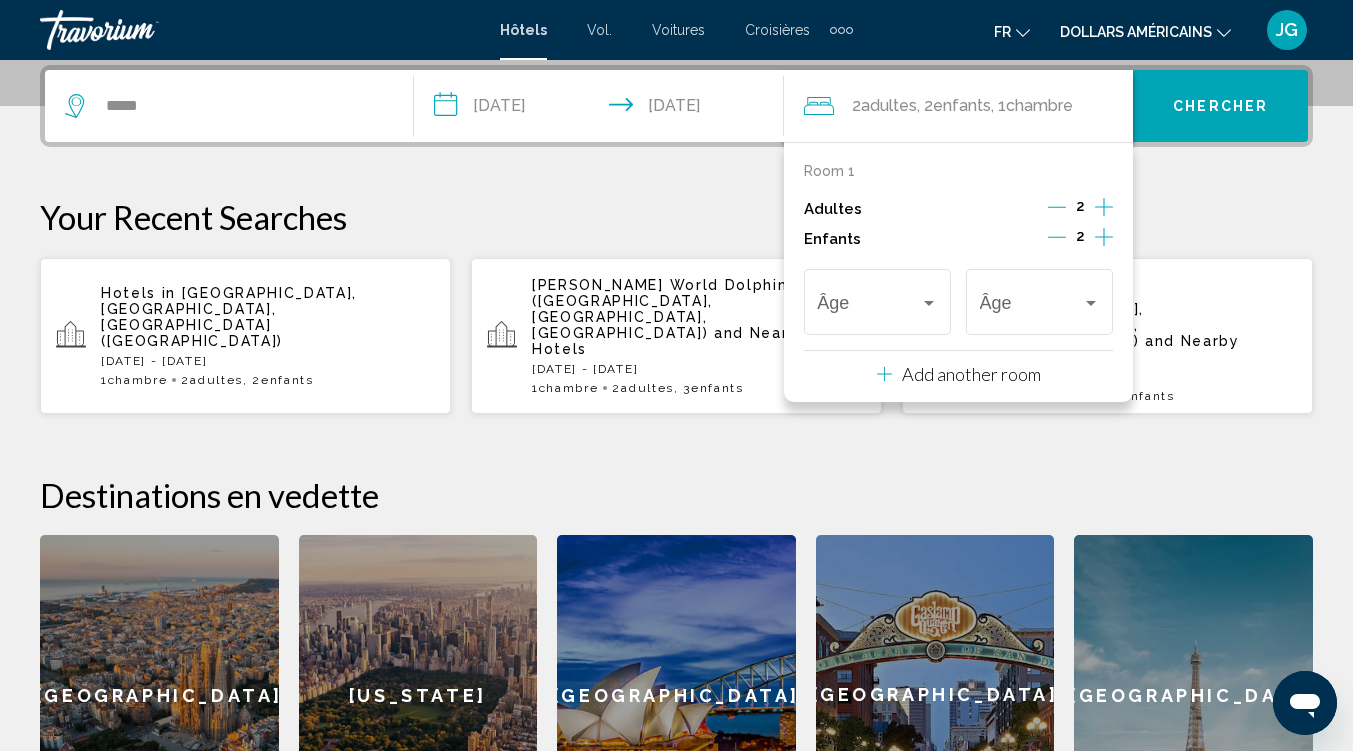 click 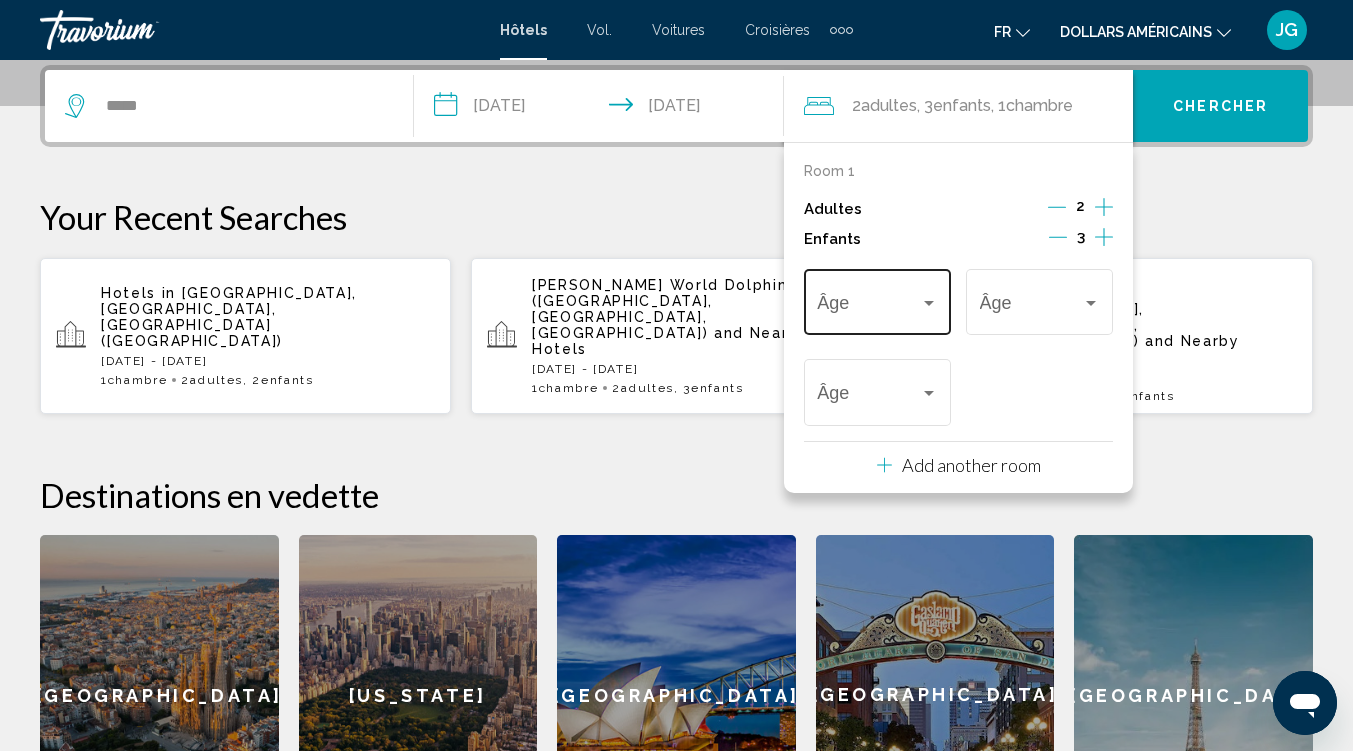 click at bounding box center [868, 307] 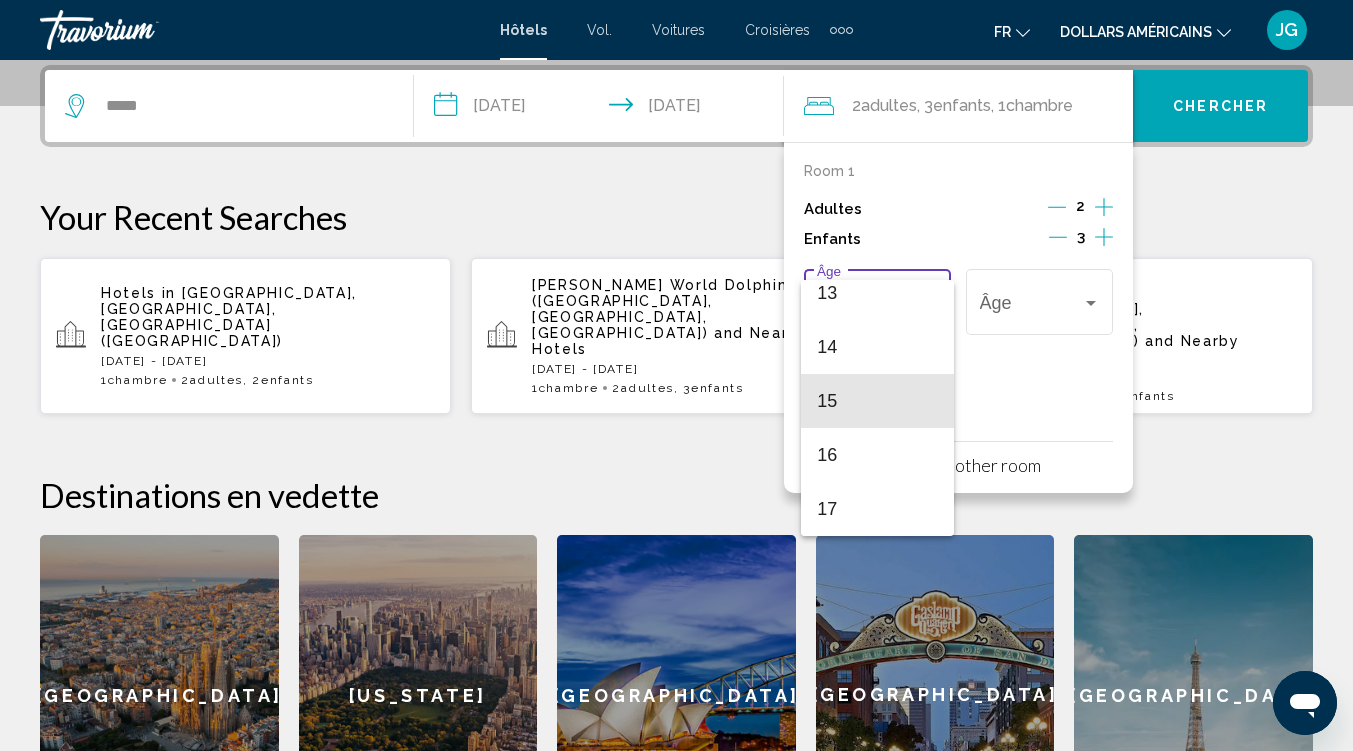 scroll, scrollTop: 707, scrollLeft: 0, axis: vertical 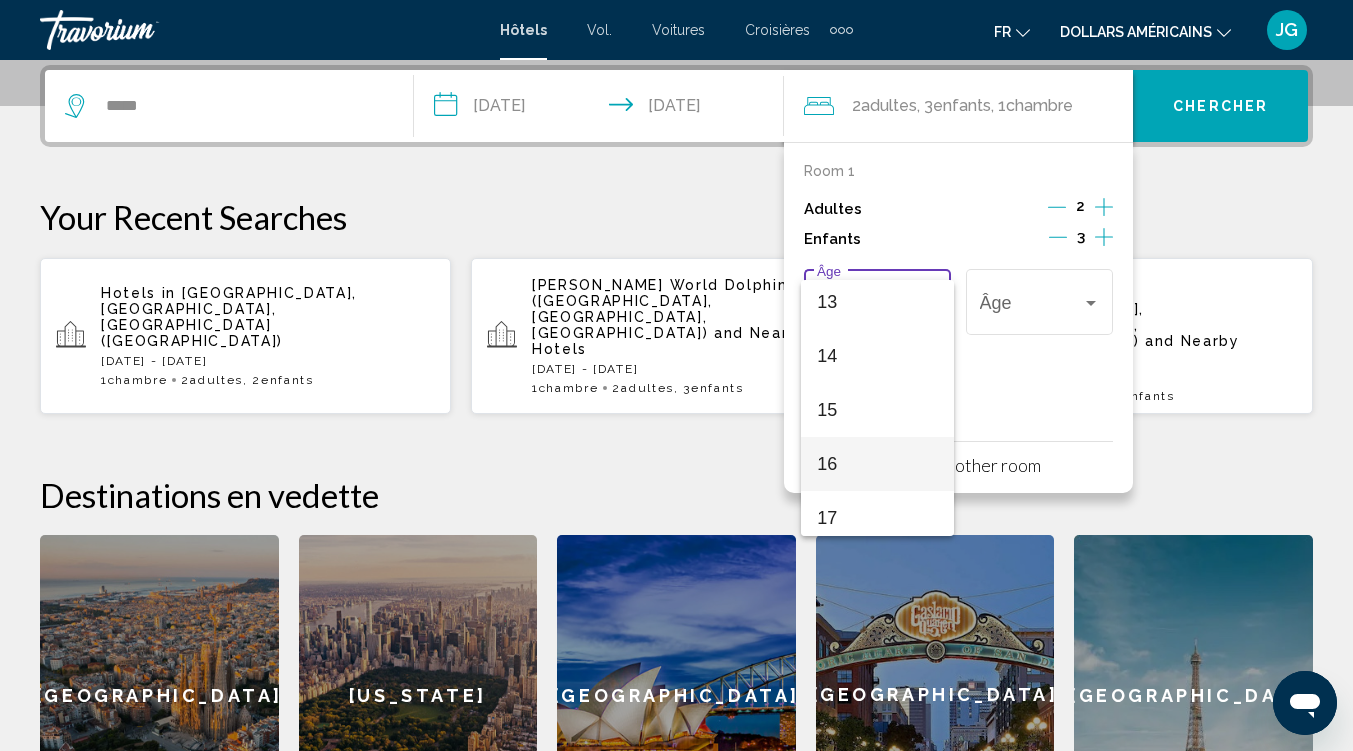 click on "16" at bounding box center (877, 464) 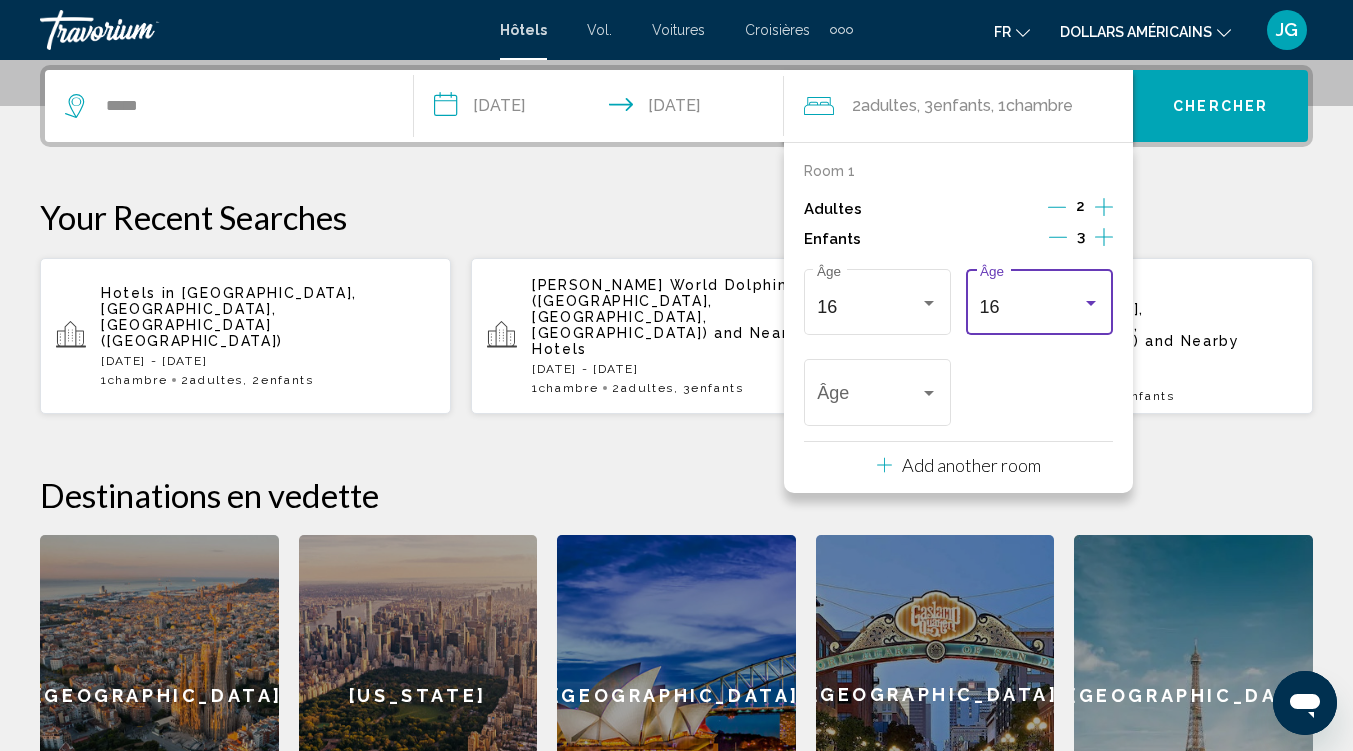 click on "16" at bounding box center [1031, 307] 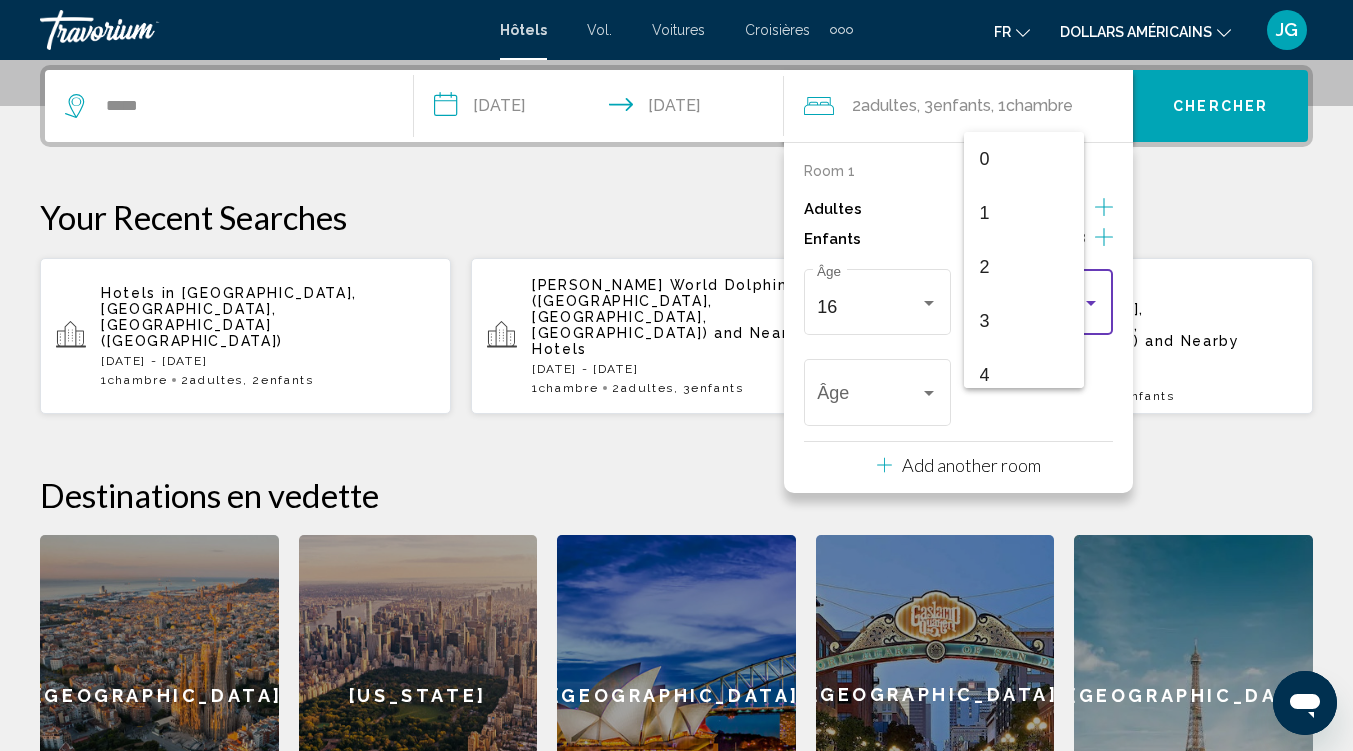 scroll, scrollTop: 716, scrollLeft: 0, axis: vertical 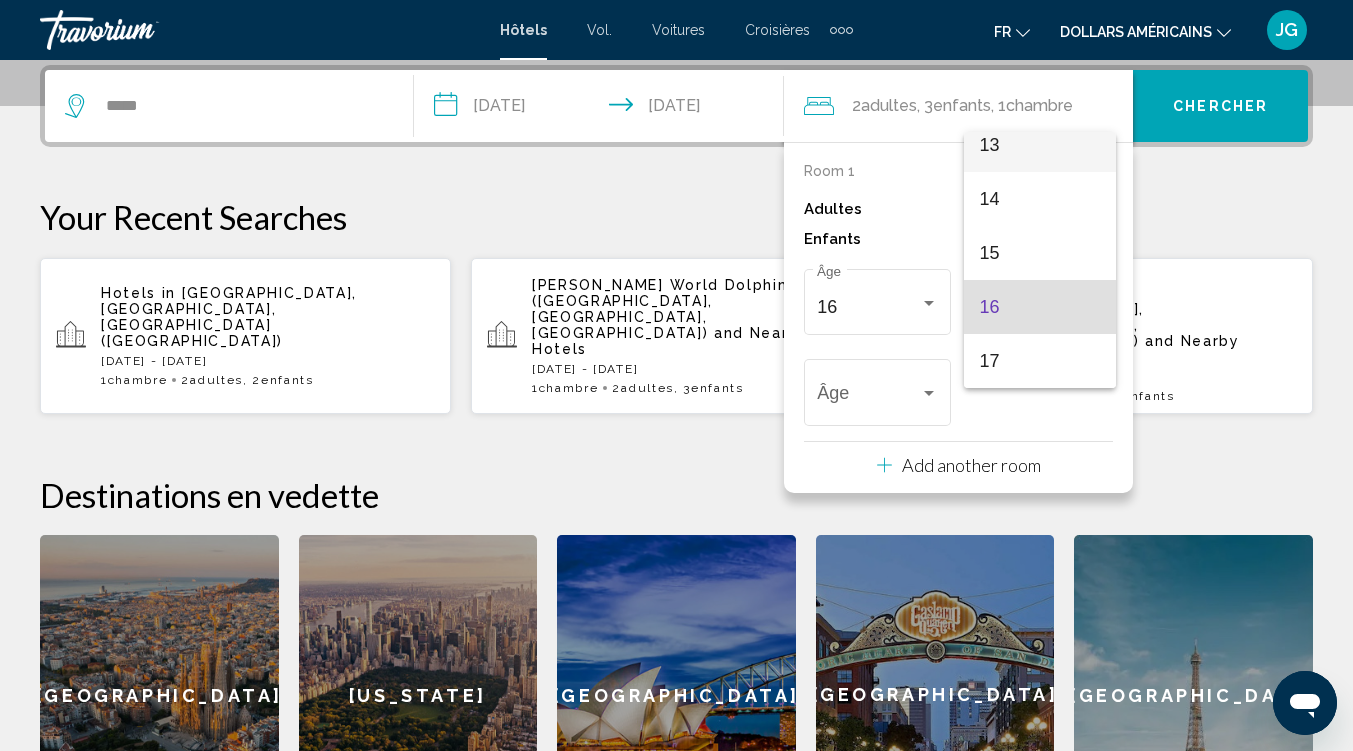 click on "13" at bounding box center [1040, 145] 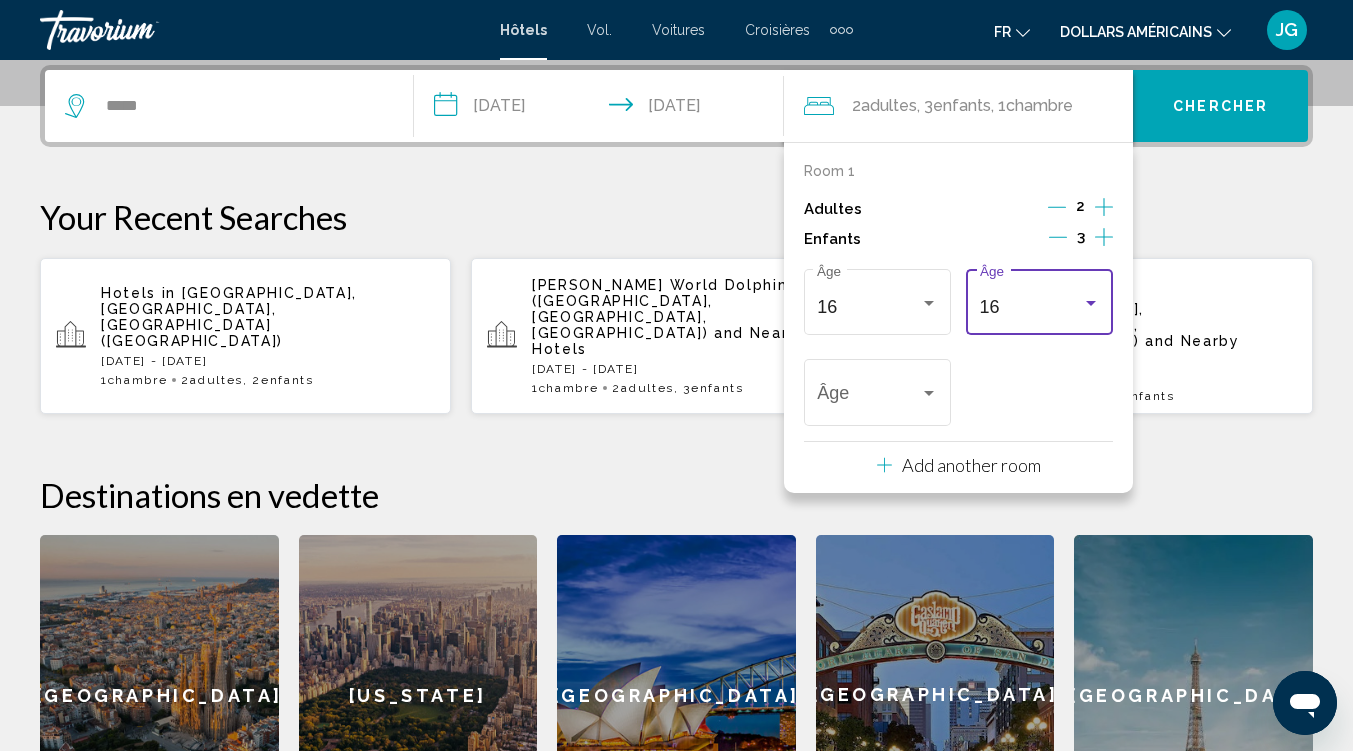 scroll, scrollTop: 702, scrollLeft: 0, axis: vertical 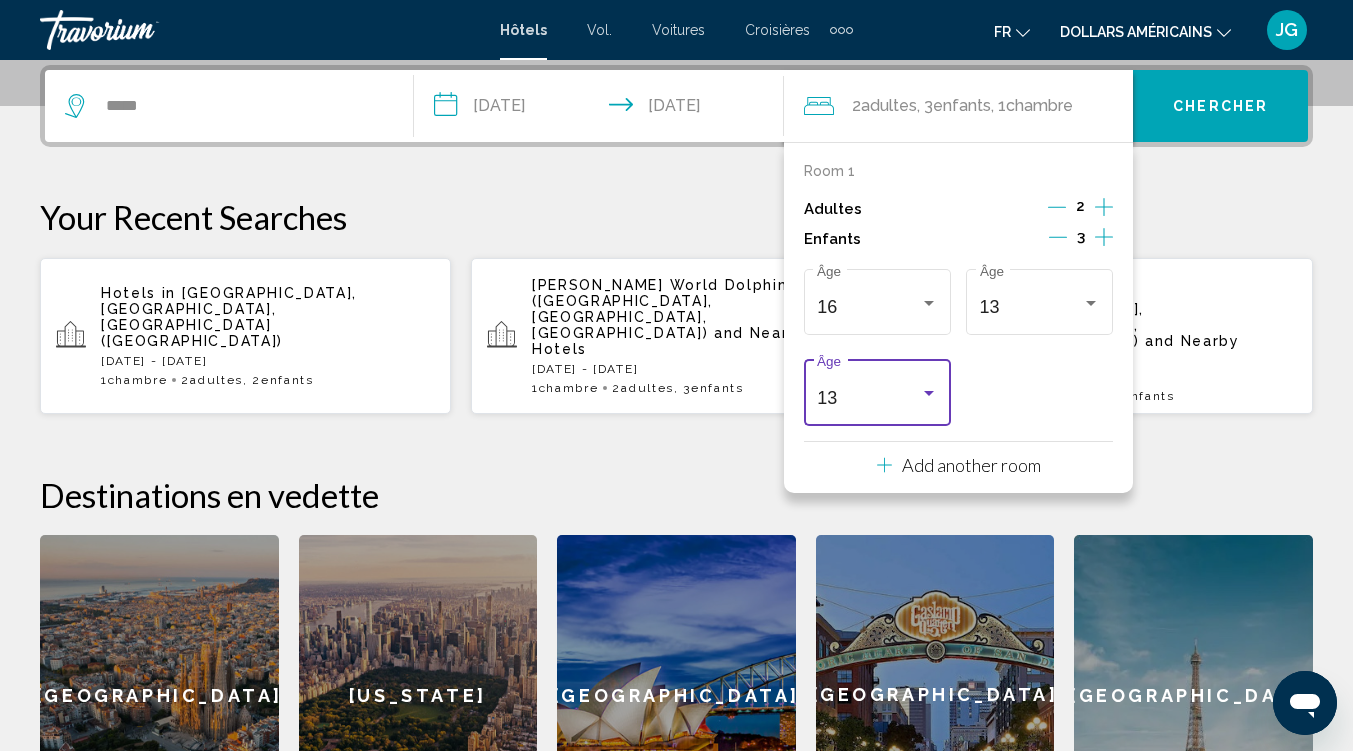 click on "13" at bounding box center [868, 398] 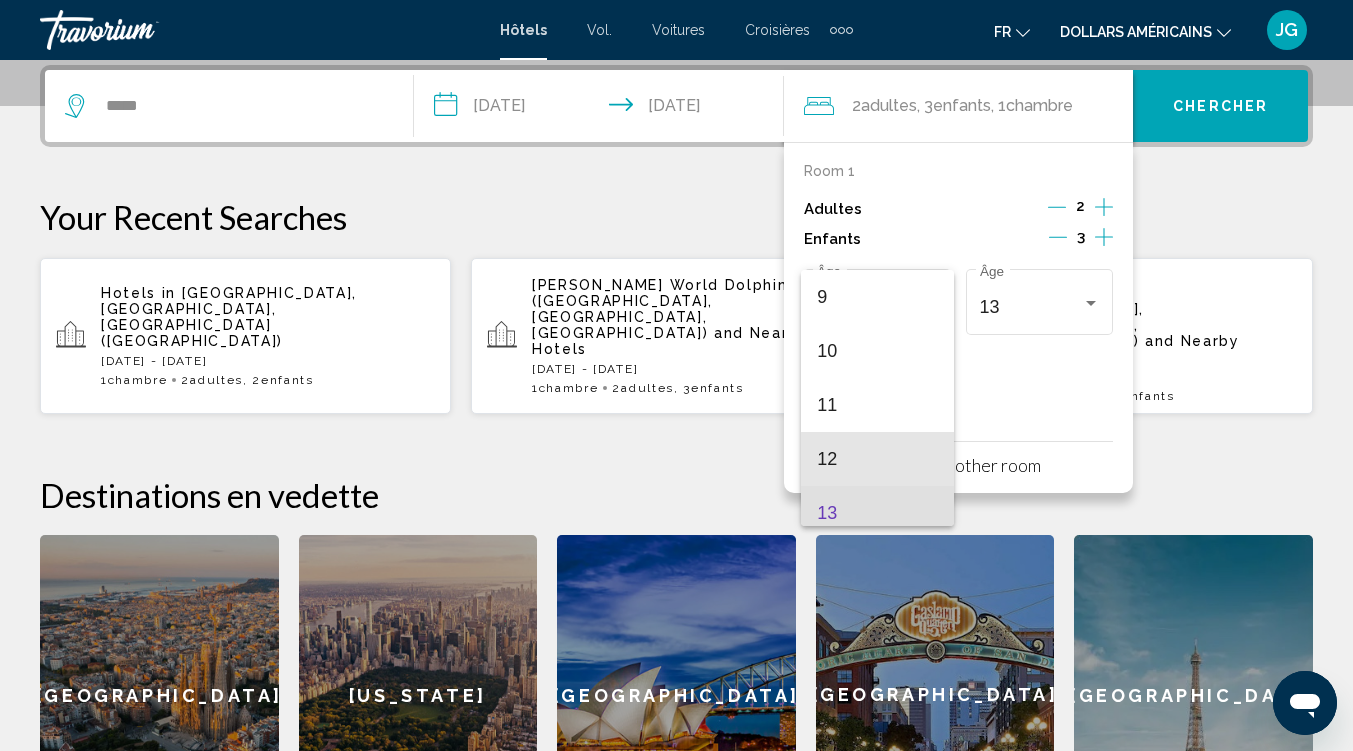 scroll, scrollTop: 413, scrollLeft: 0, axis: vertical 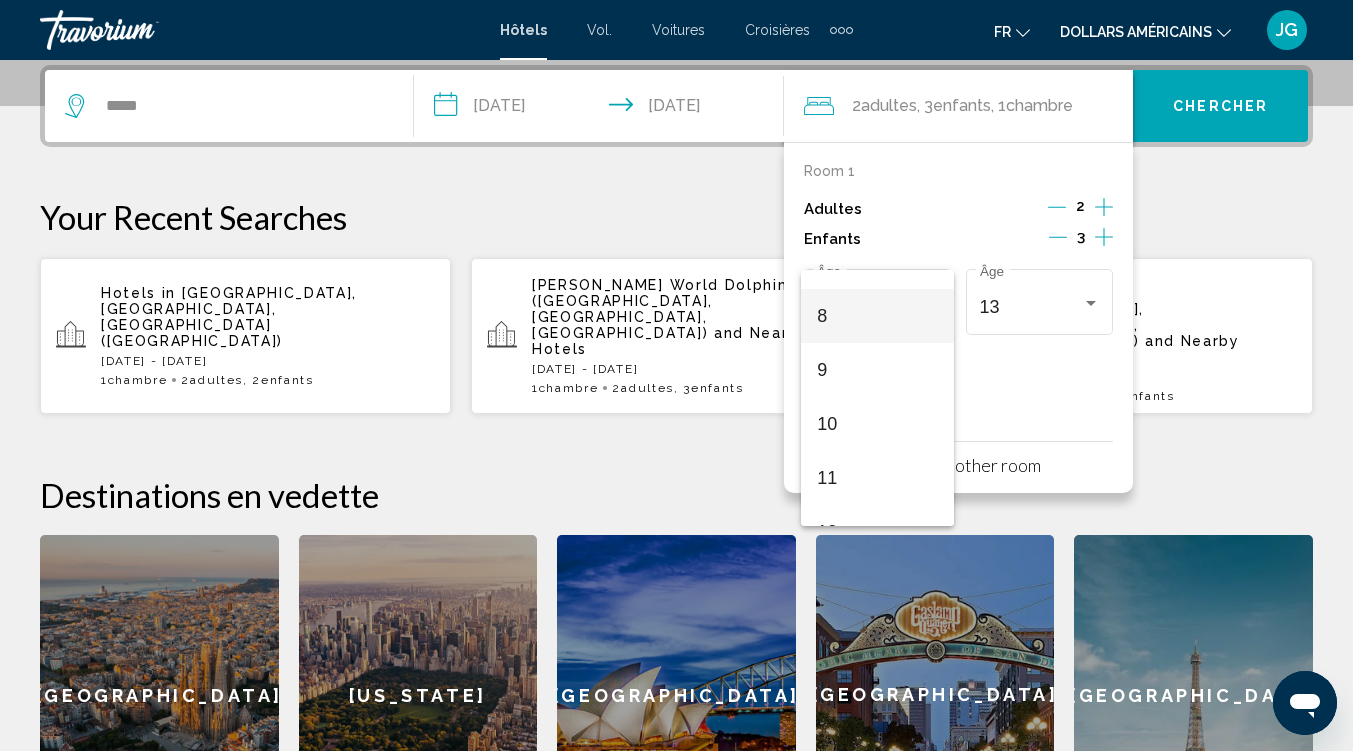 click on "8" at bounding box center [877, 316] 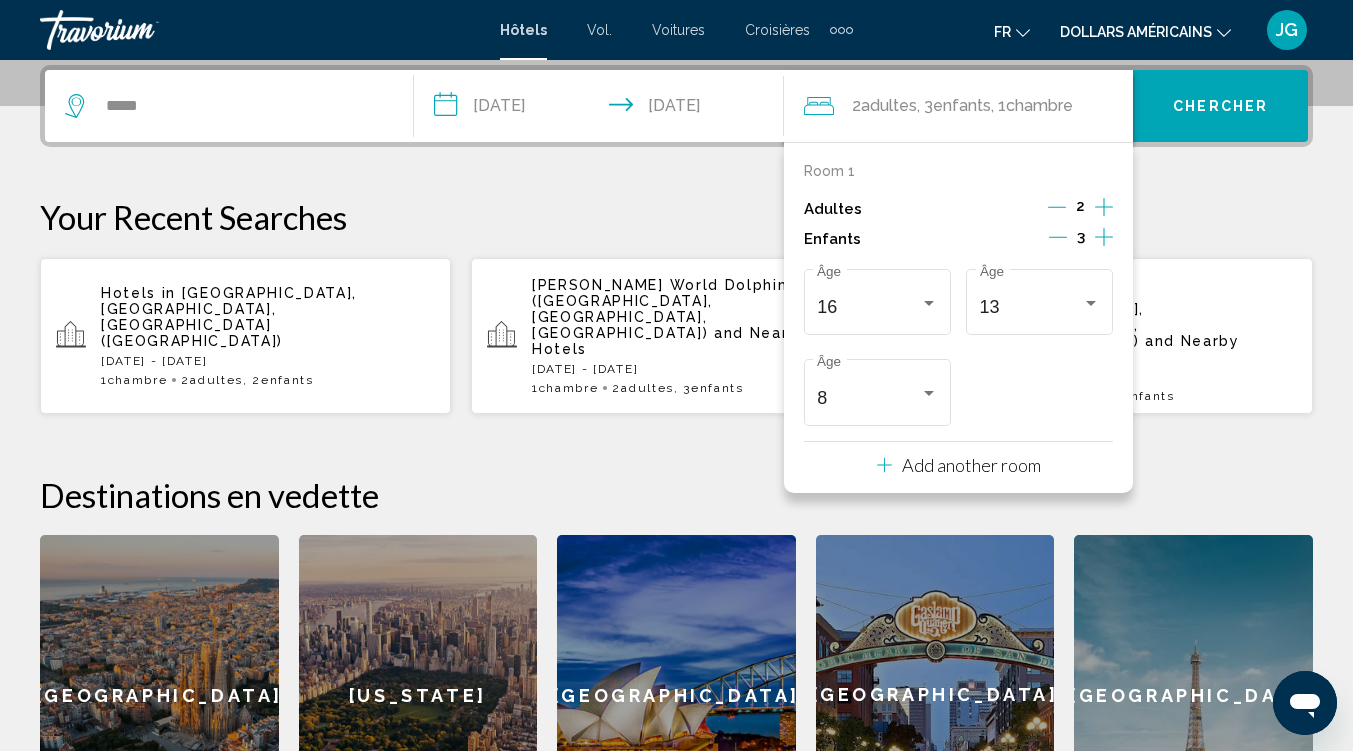 click on "16 Âge 13 Âge 8 Âge" at bounding box center (958, 347) 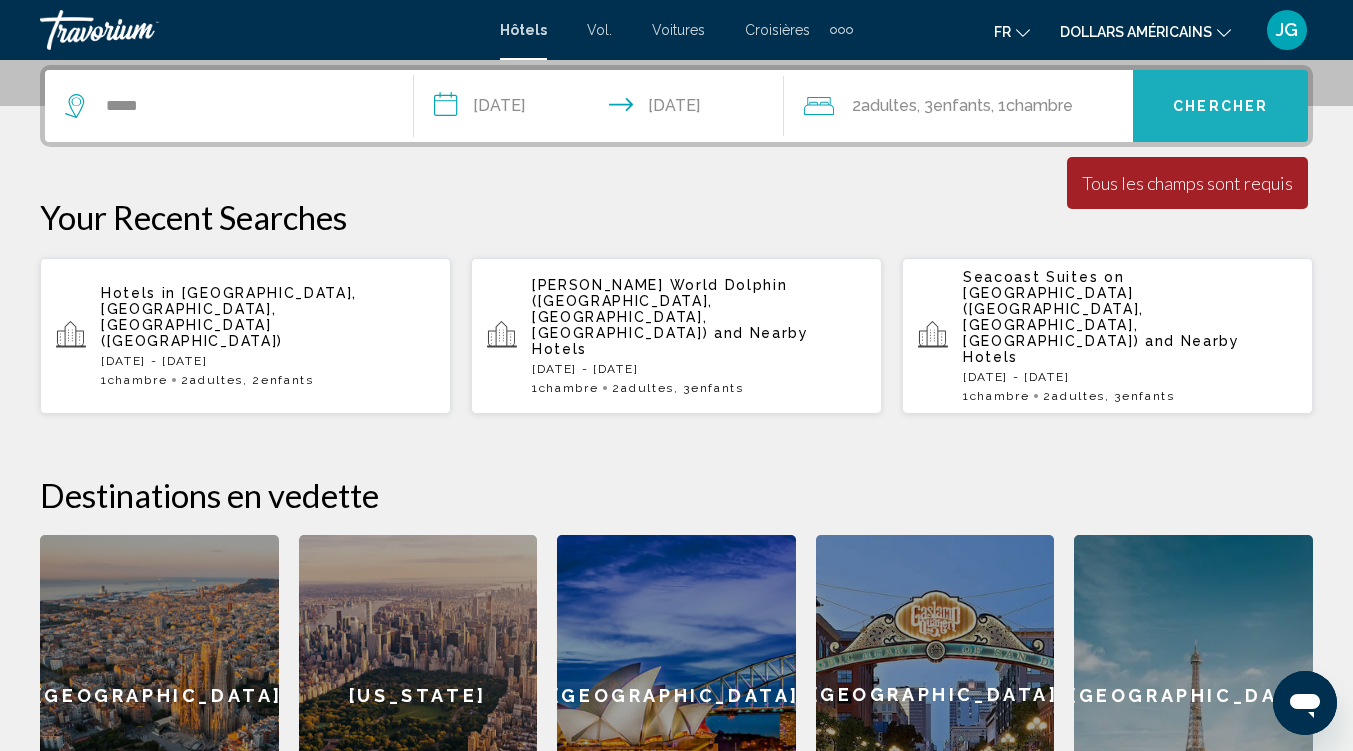 click on "Chercher" at bounding box center [1220, 106] 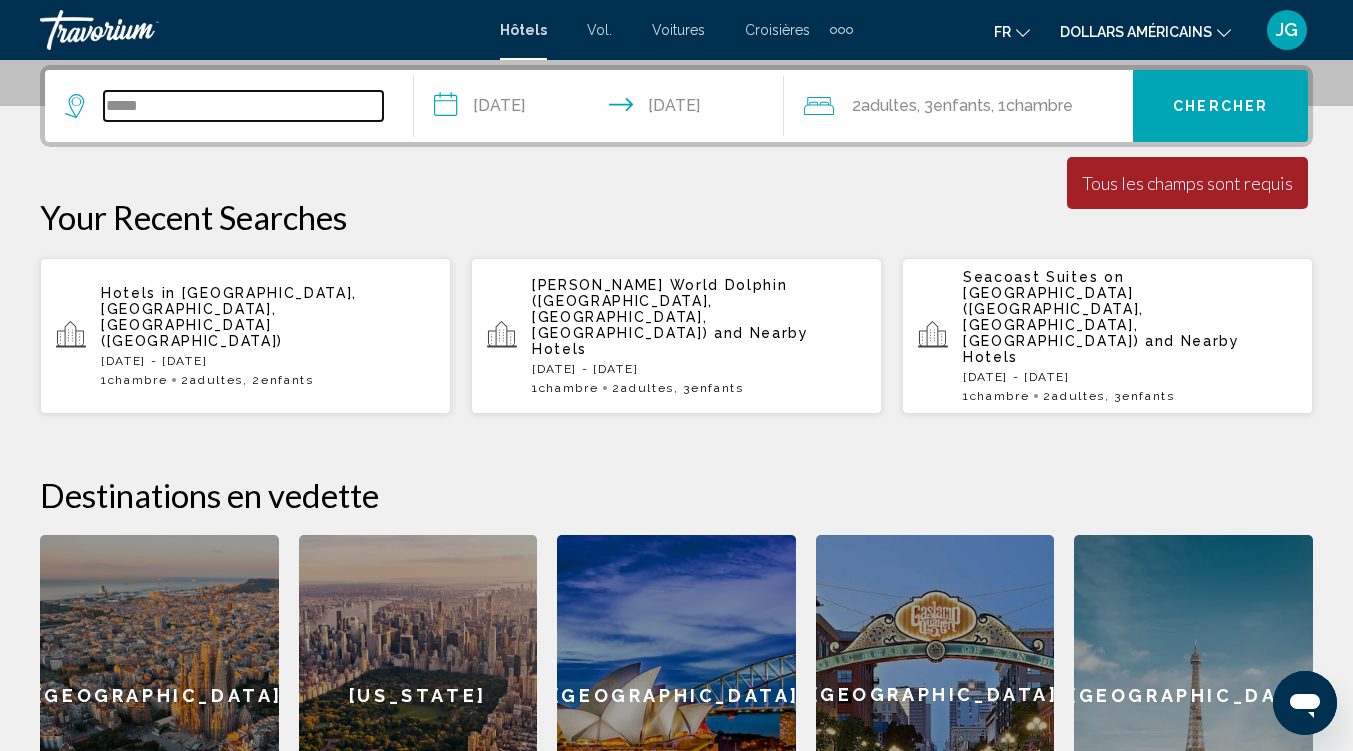 click on "*****" at bounding box center [243, 106] 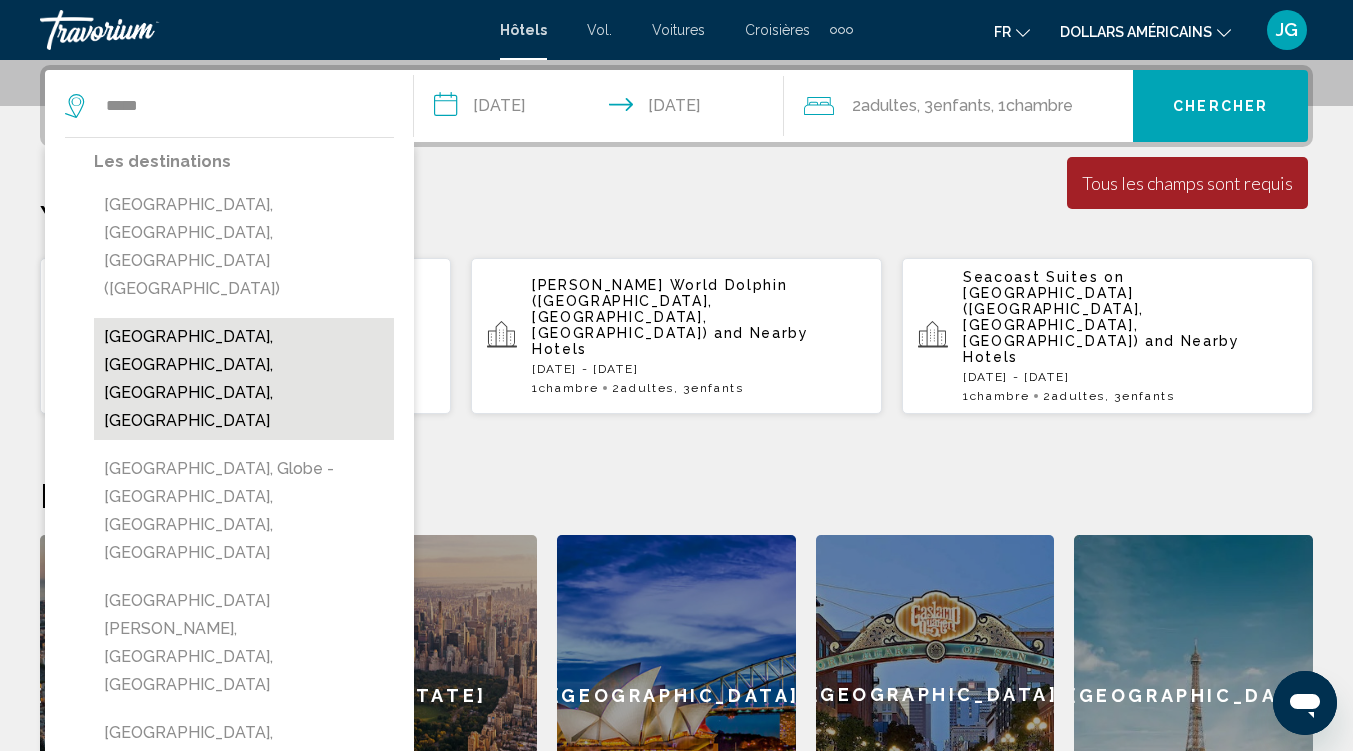 click on "[GEOGRAPHIC_DATA], [GEOGRAPHIC_DATA], [GEOGRAPHIC_DATA], [GEOGRAPHIC_DATA]" at bounding box center (244, 379) 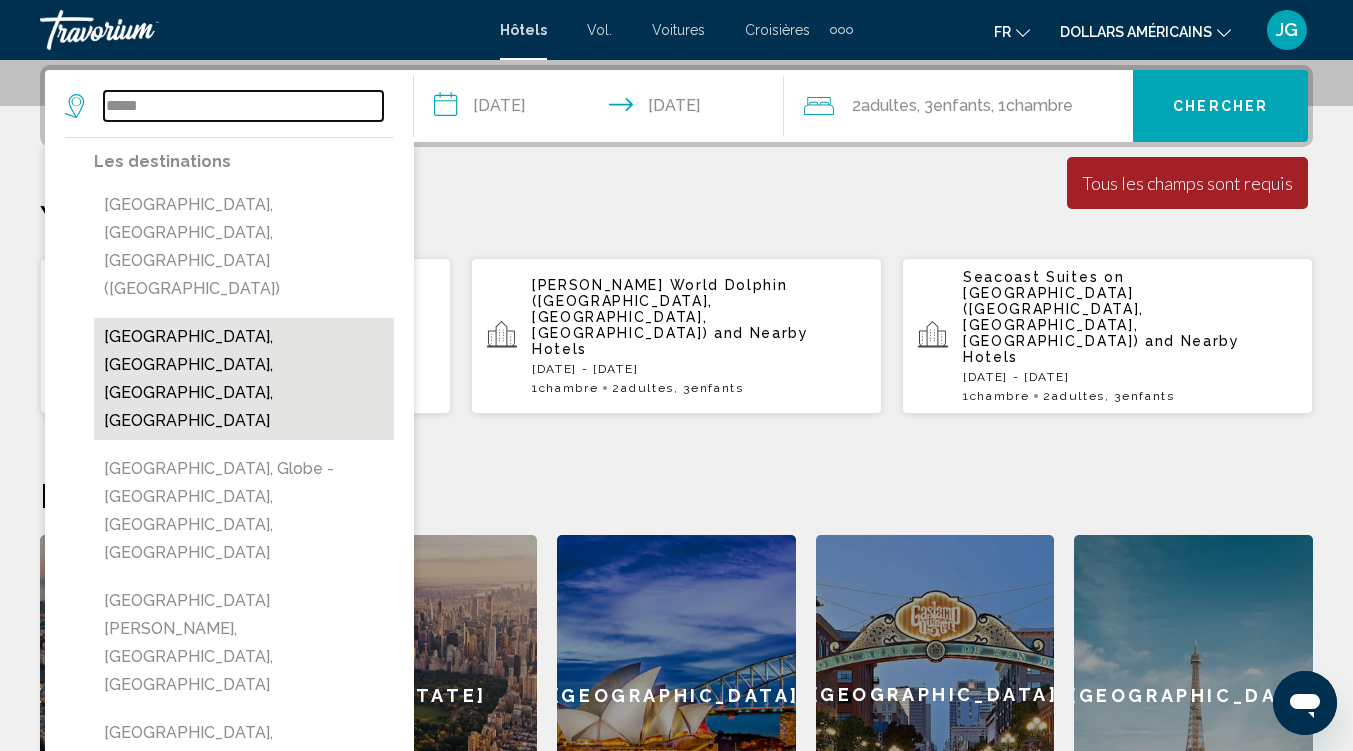 type on "**********" 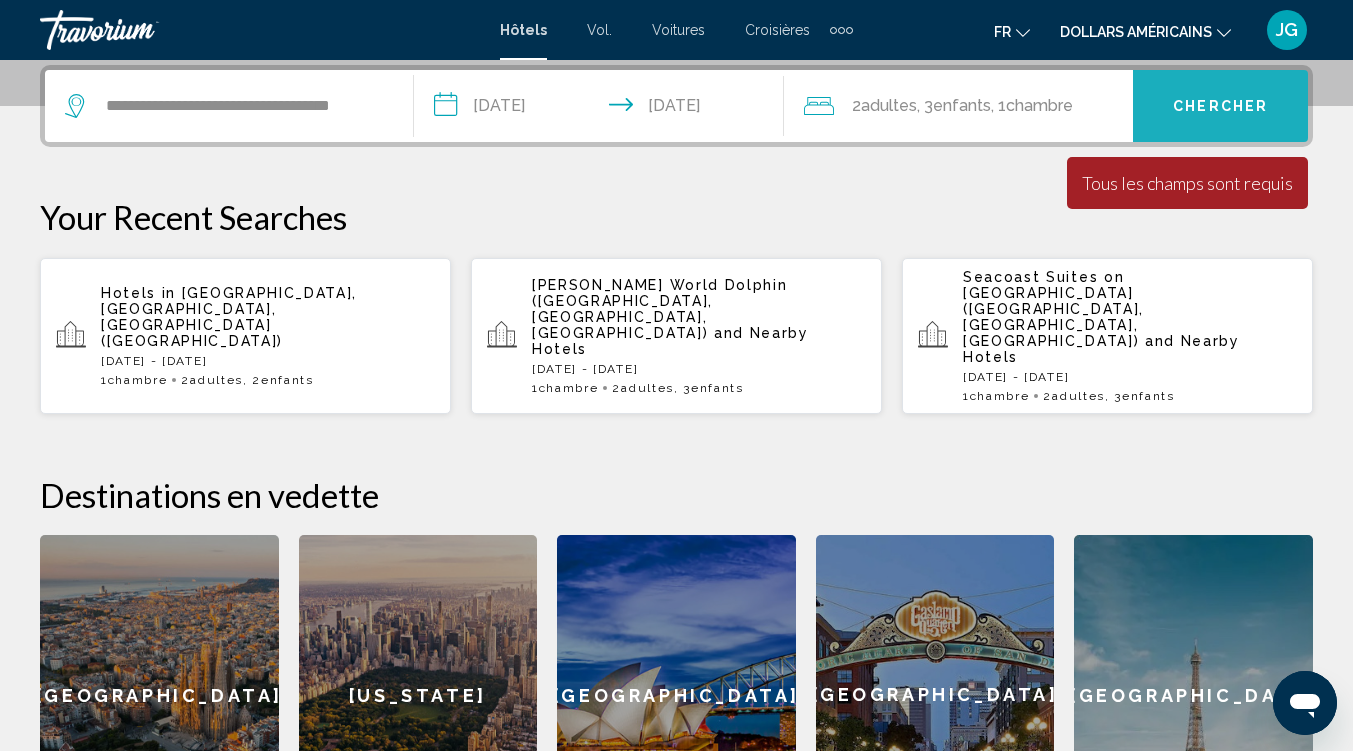 click on "Chercher" at bounding box center (1220, 106) 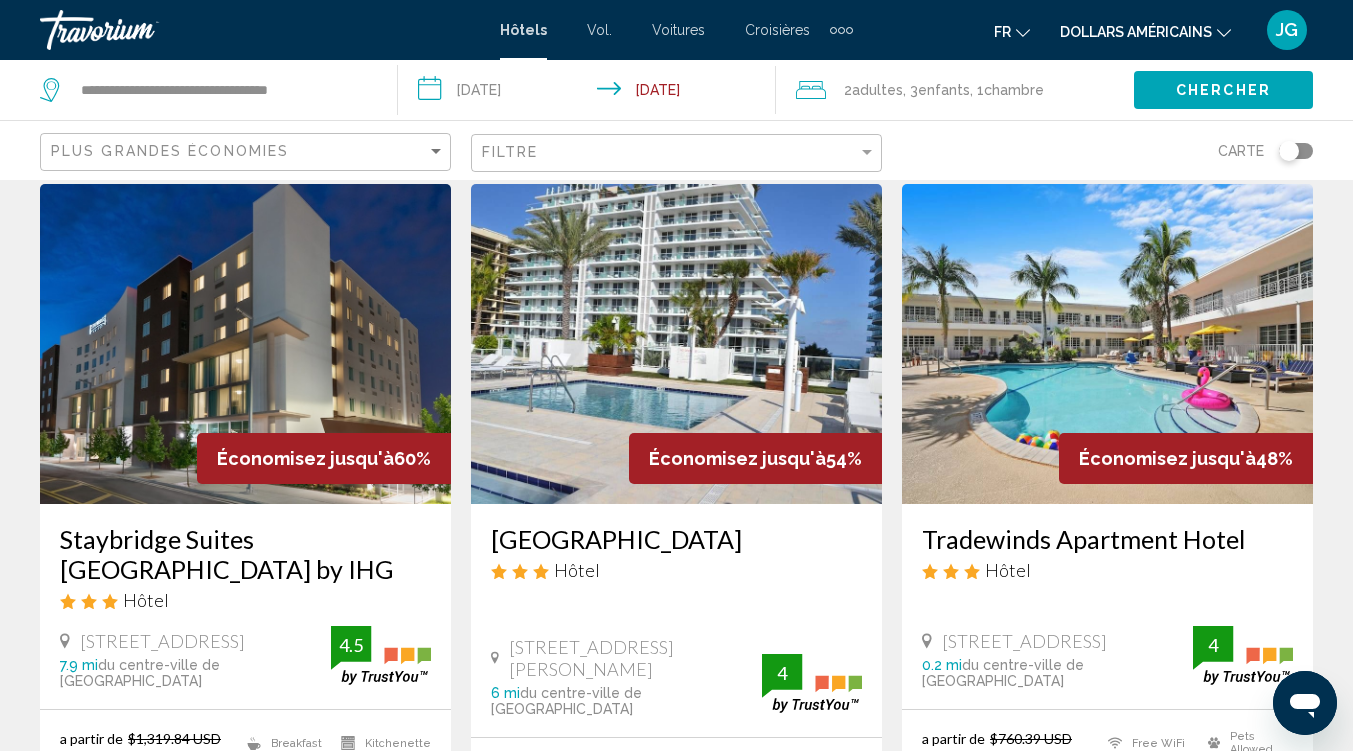 scroll, scrollTop: 38, scrollLeft: 0, axis: vertical 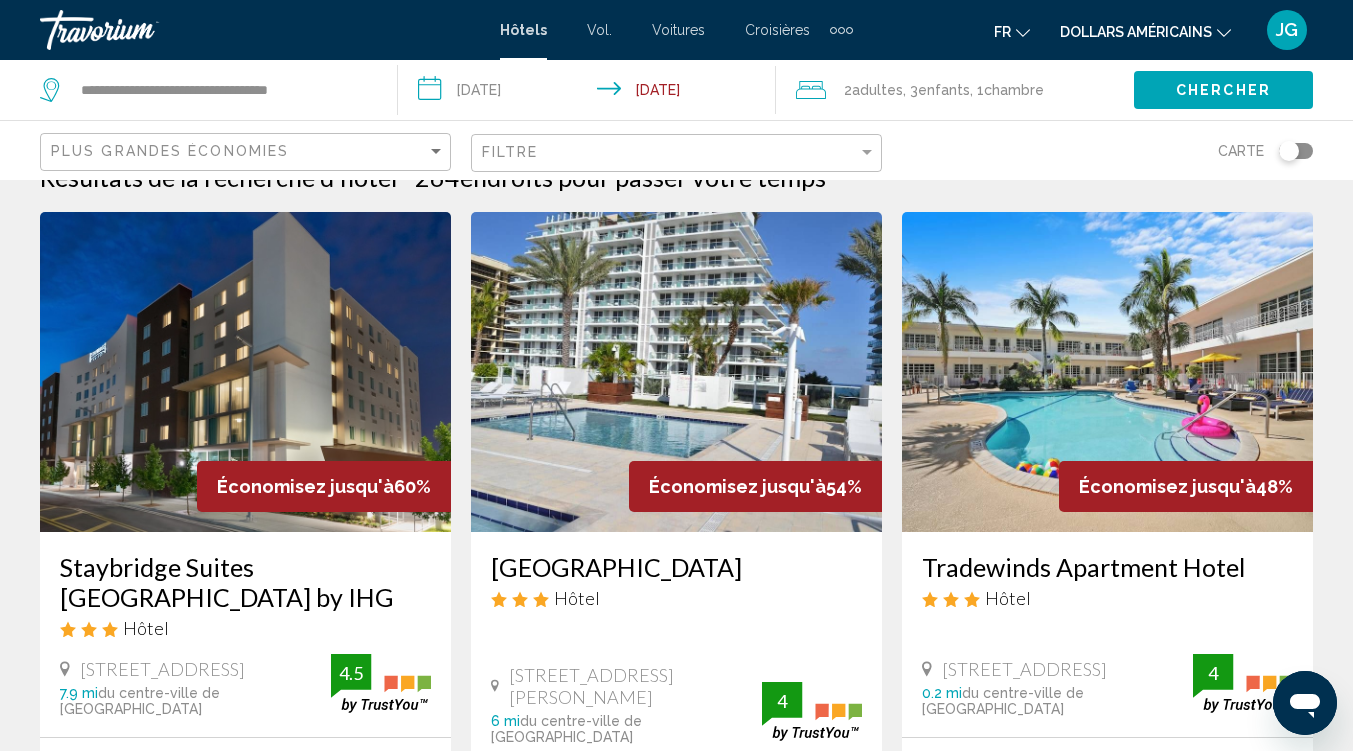 click at bounding box center (1107, 372) 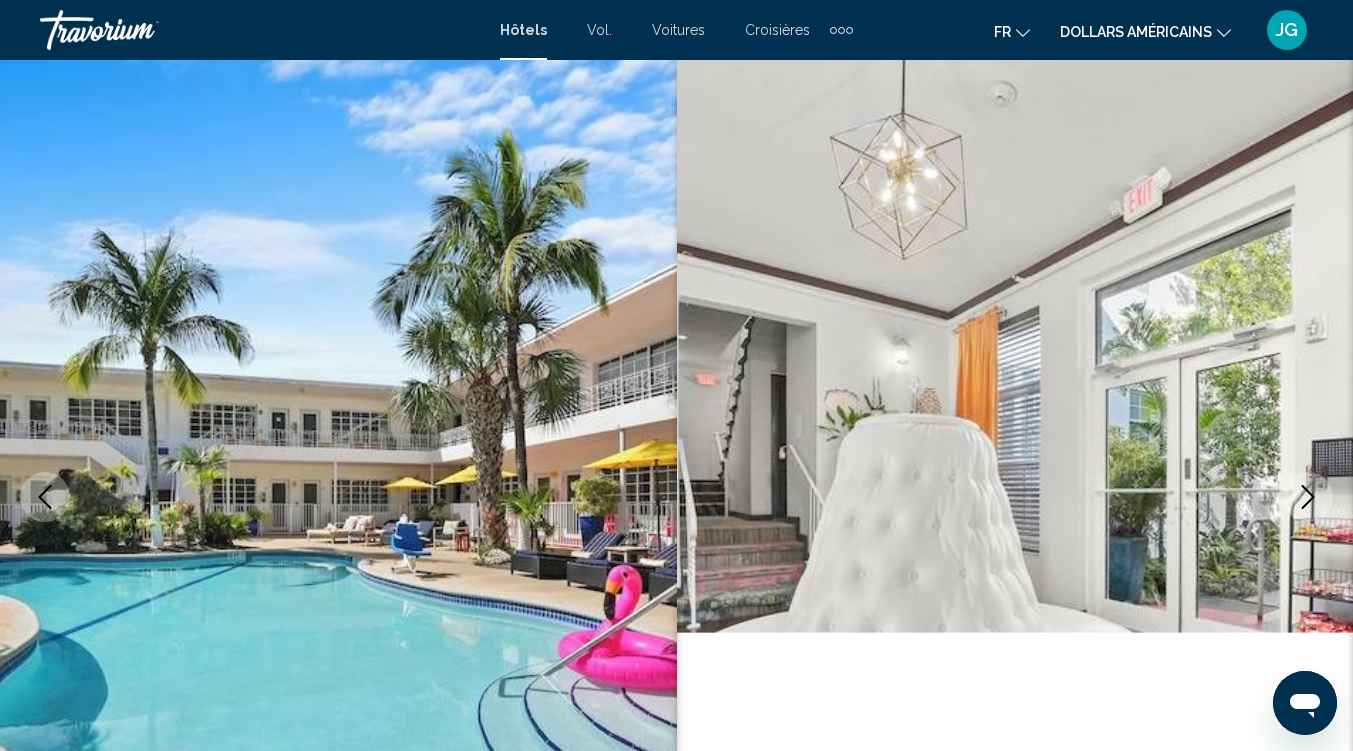 scroll, scrollTop: 159, scrollLeft: 0, axis: vertical 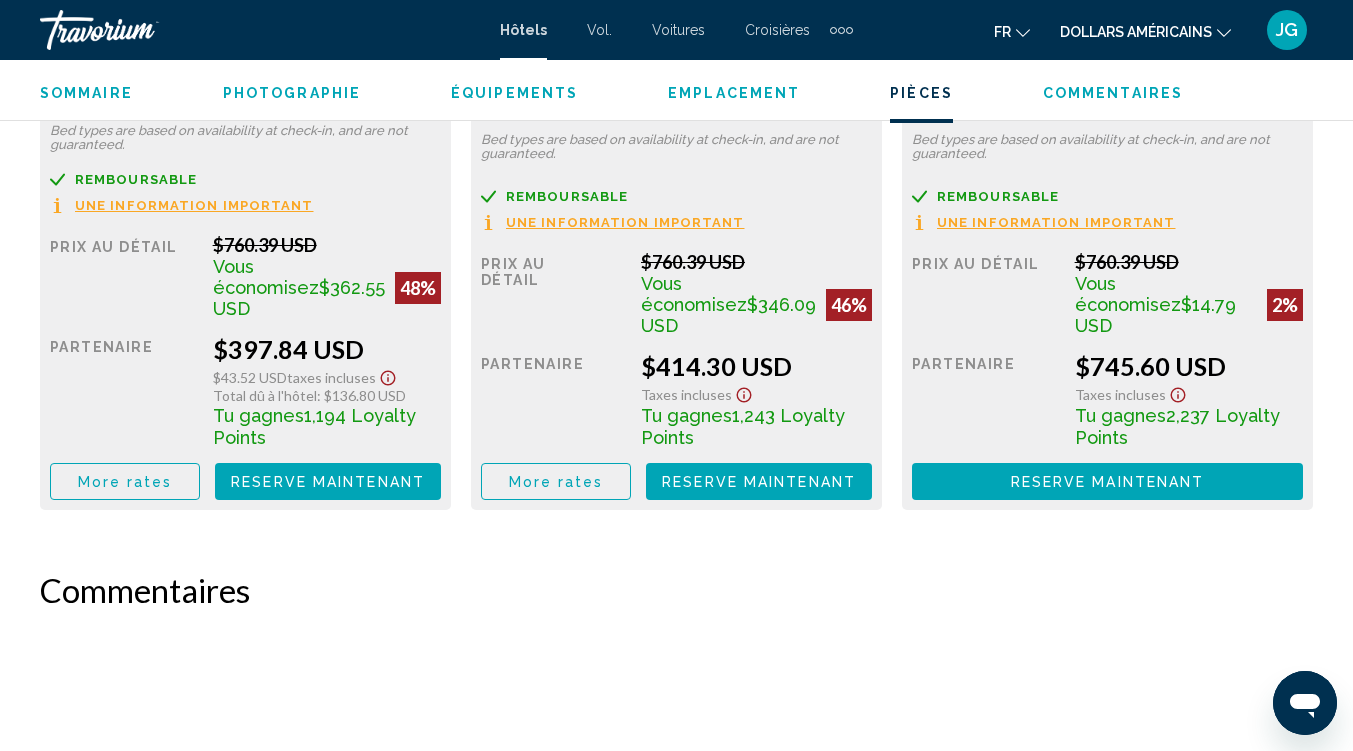 click on "Reserve maintenant" at bounding box center (328, 482) 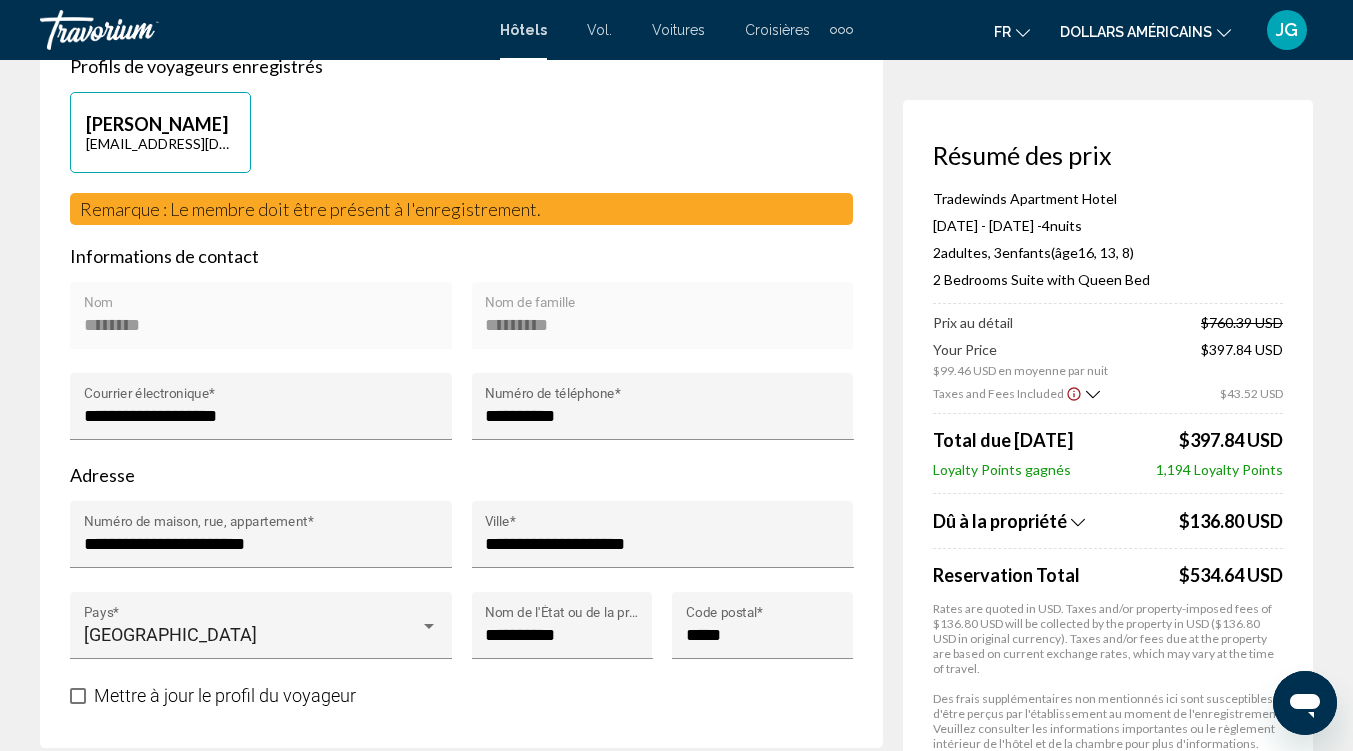 scroll, scrollTop: 0, scrollLeft: 0, axis: both 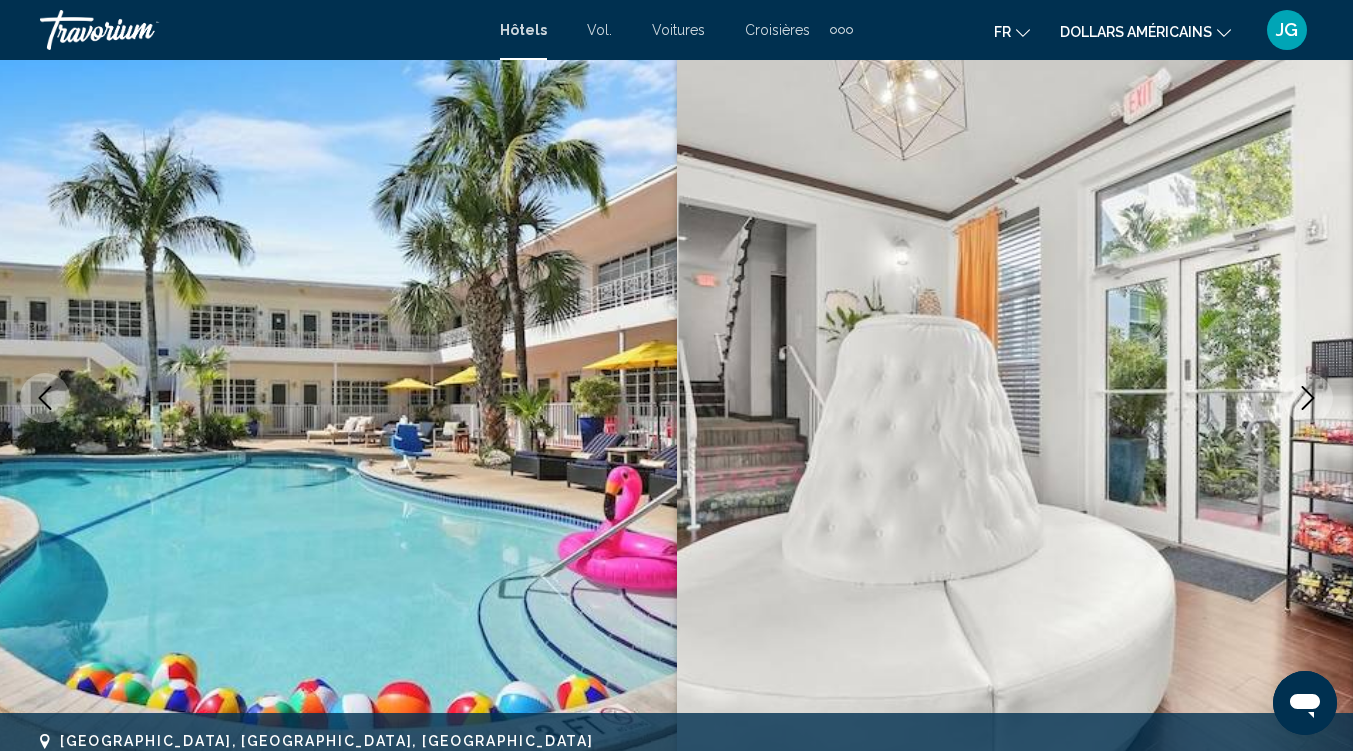 click at bounding box center [841, 30] 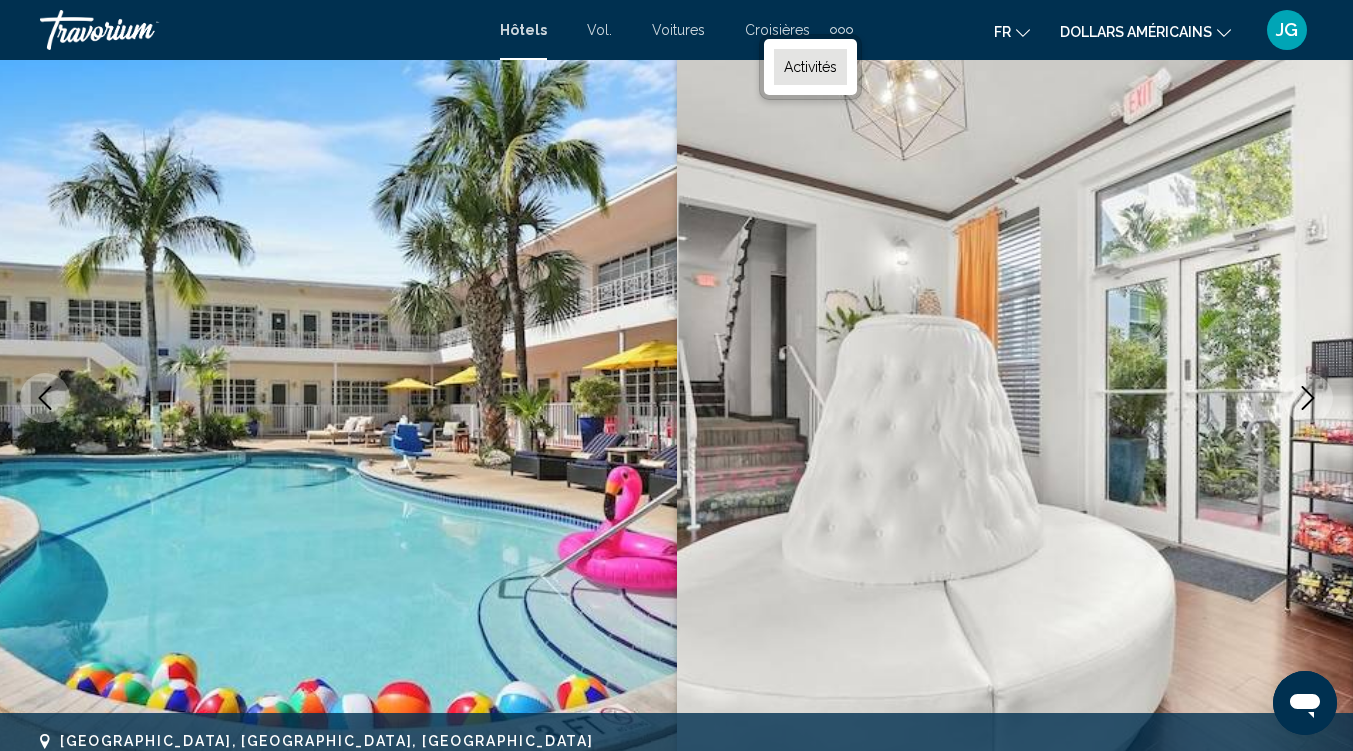 click on "Activités" at bounding box center (810, 67) 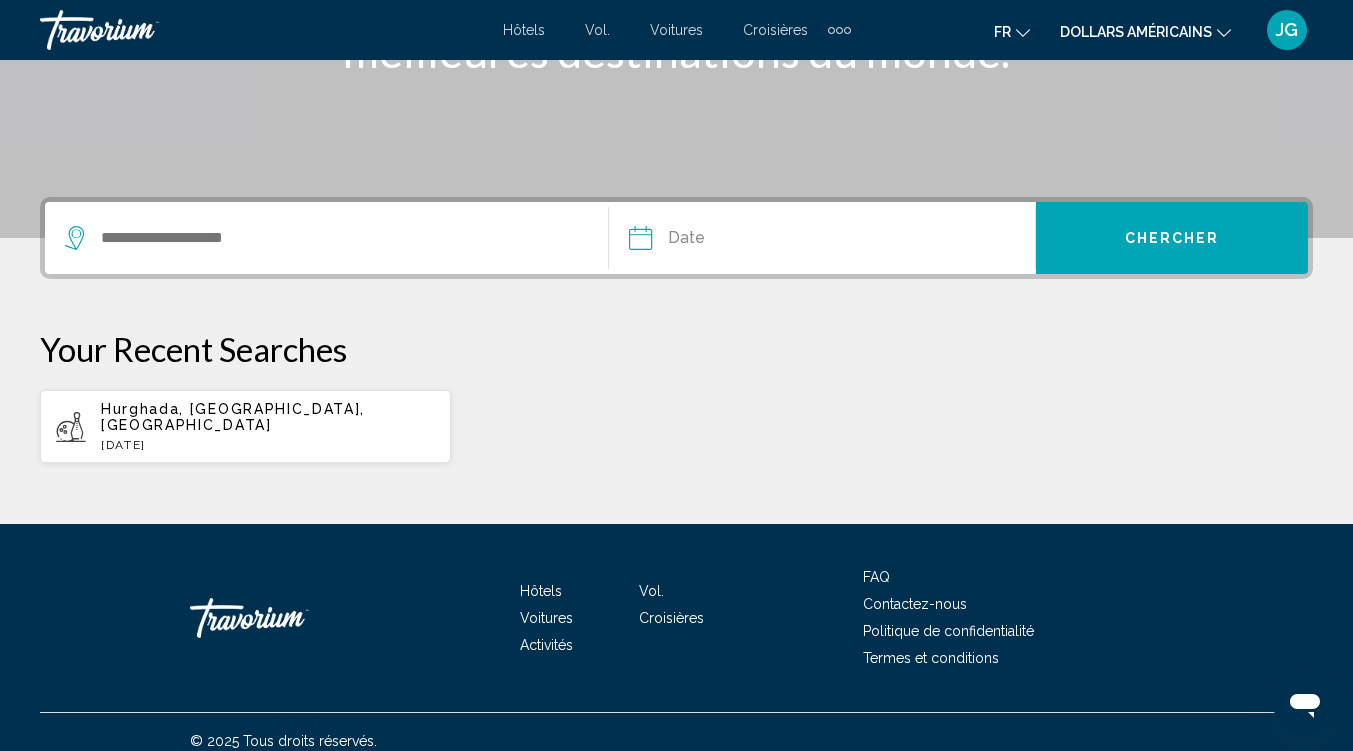 scroll, scrollTop: 364, scrollLeft: 0, axis: vertical 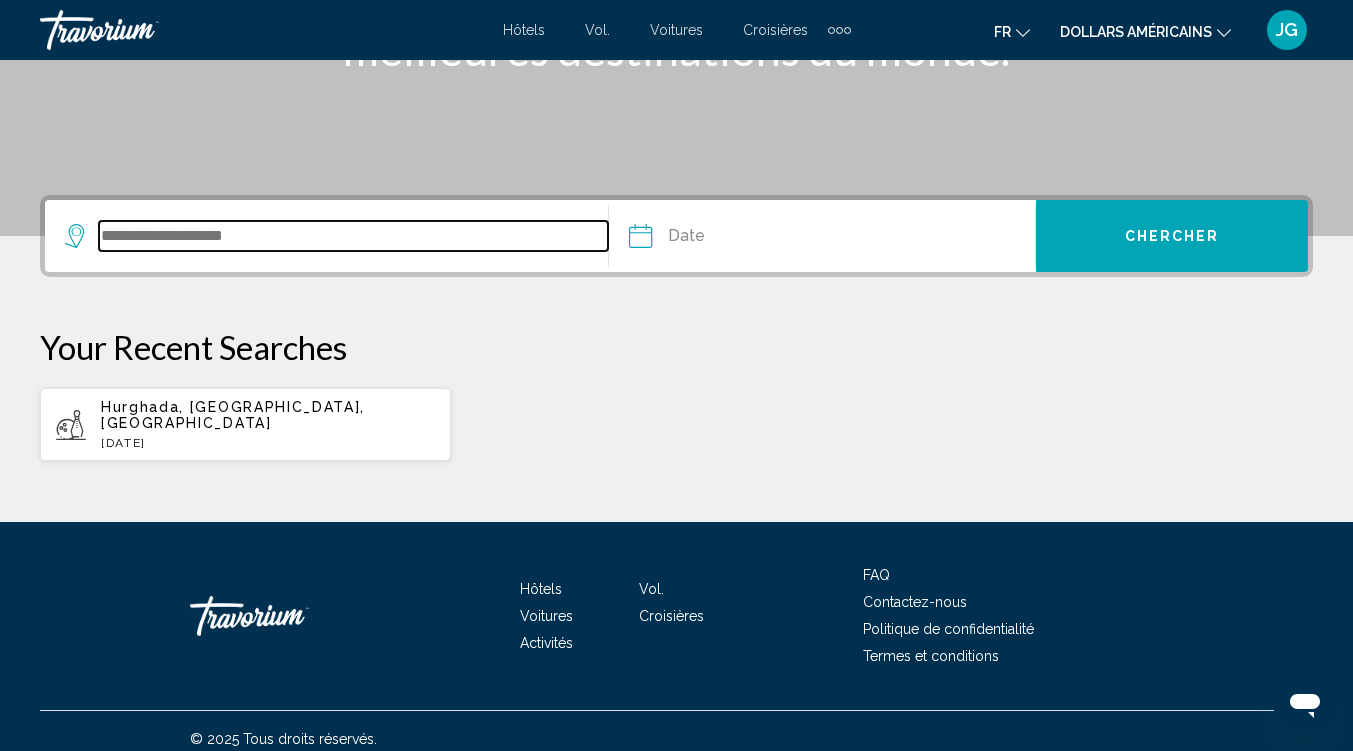 click at bounding box center [353, 236] 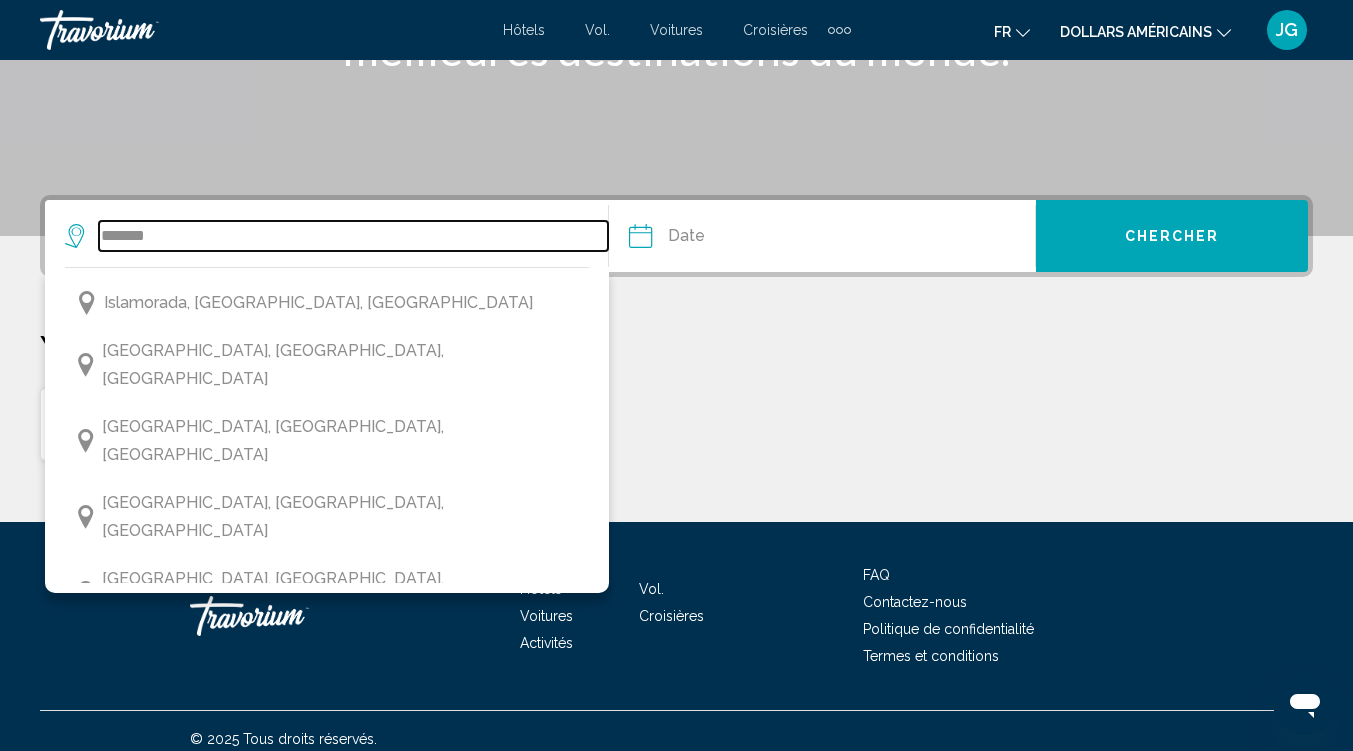 scroll, scrollTop: 696, scrollLeft: 0, axis: vertical 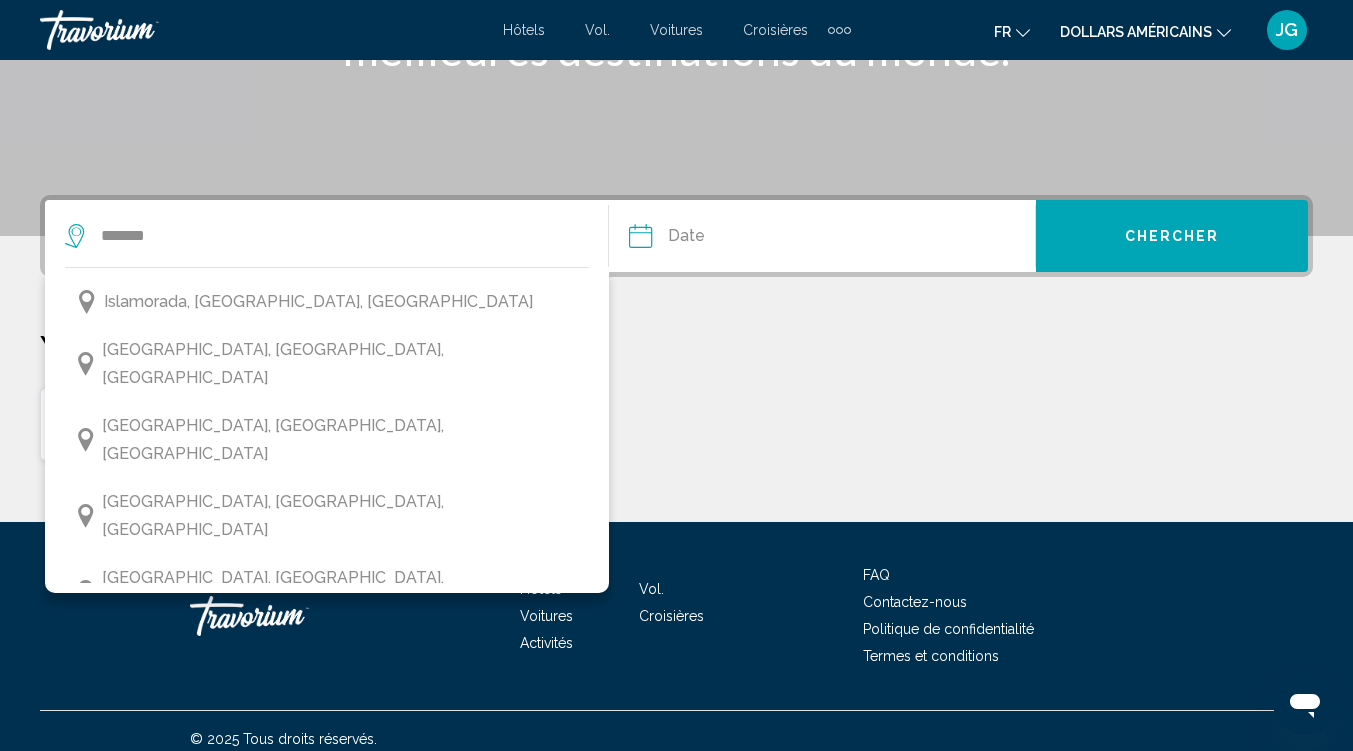 click on "[GEOGRAPHIC_DATA], [GEOGRAPHIC_DATA], [GEOGRAPHIC_DATA]" at bounding box center (340, 744) 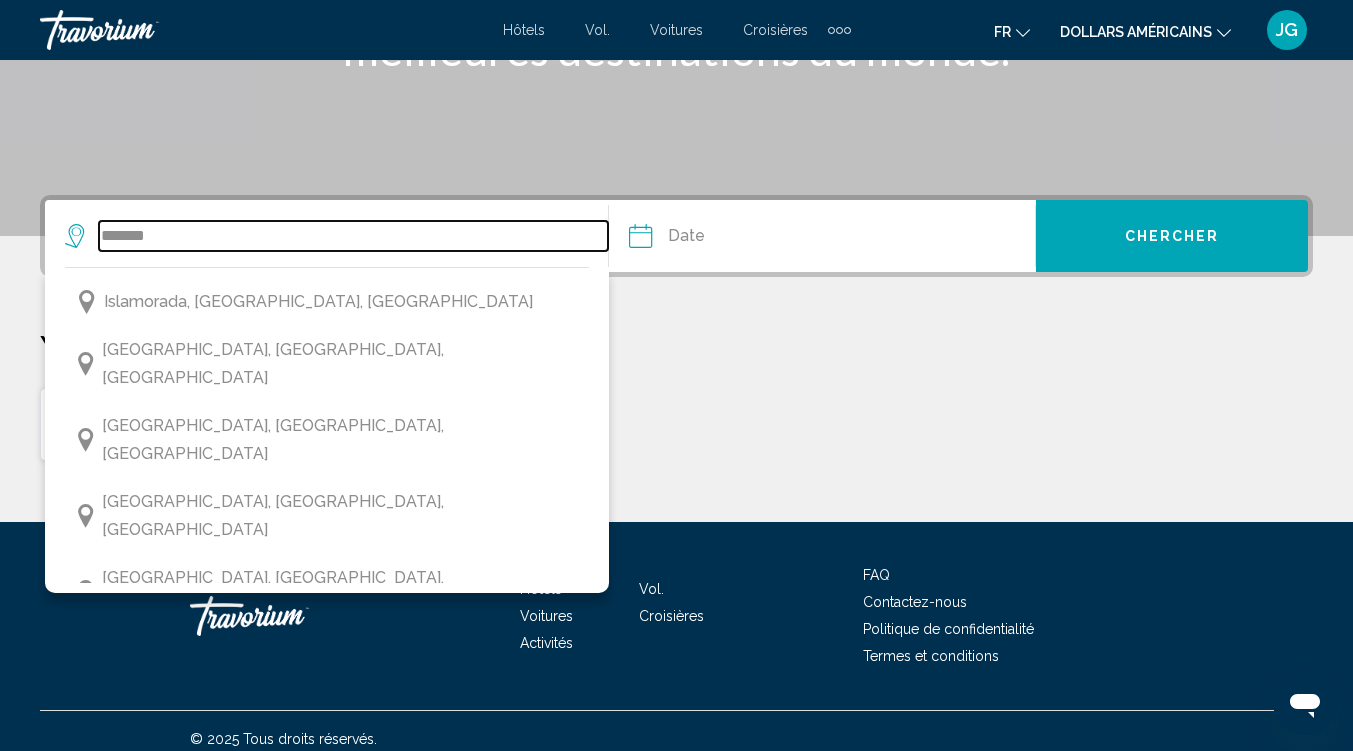 type on "**********" 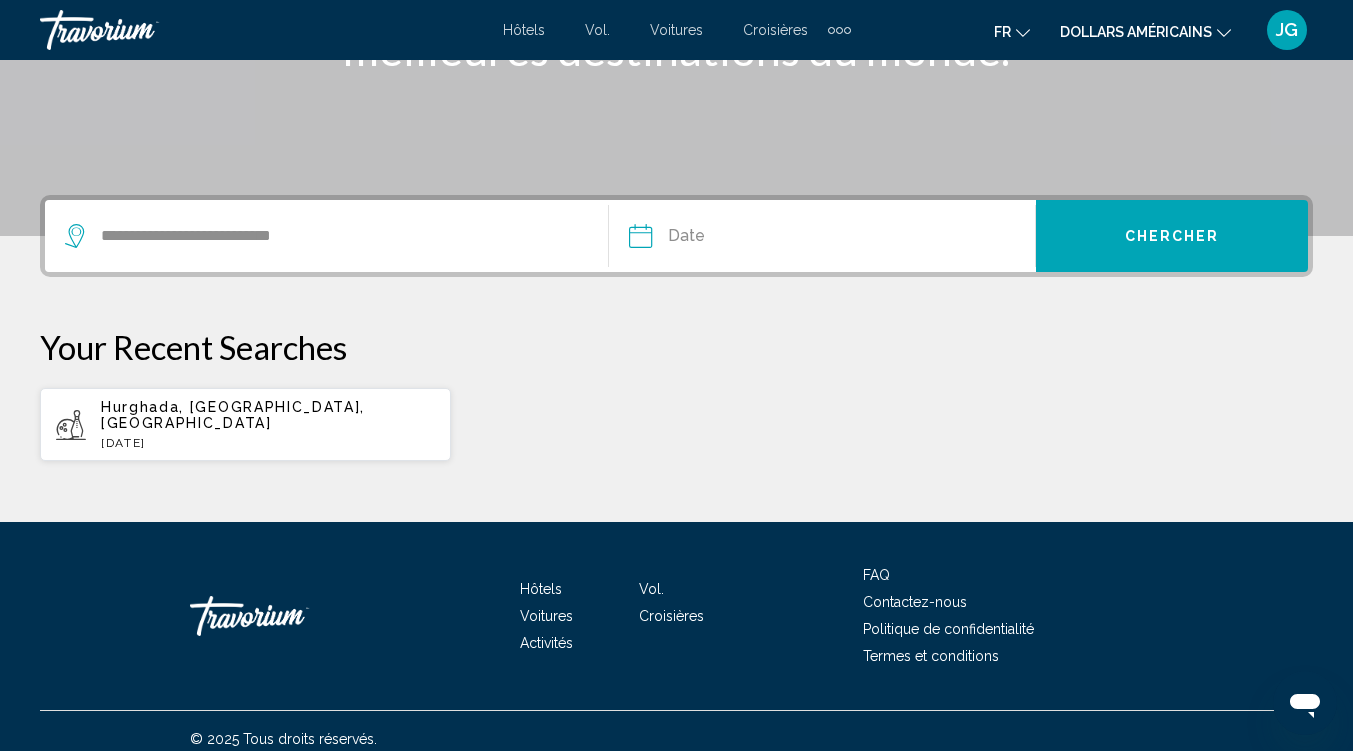 click on "Chercher" at bounding box center (1172, 237) 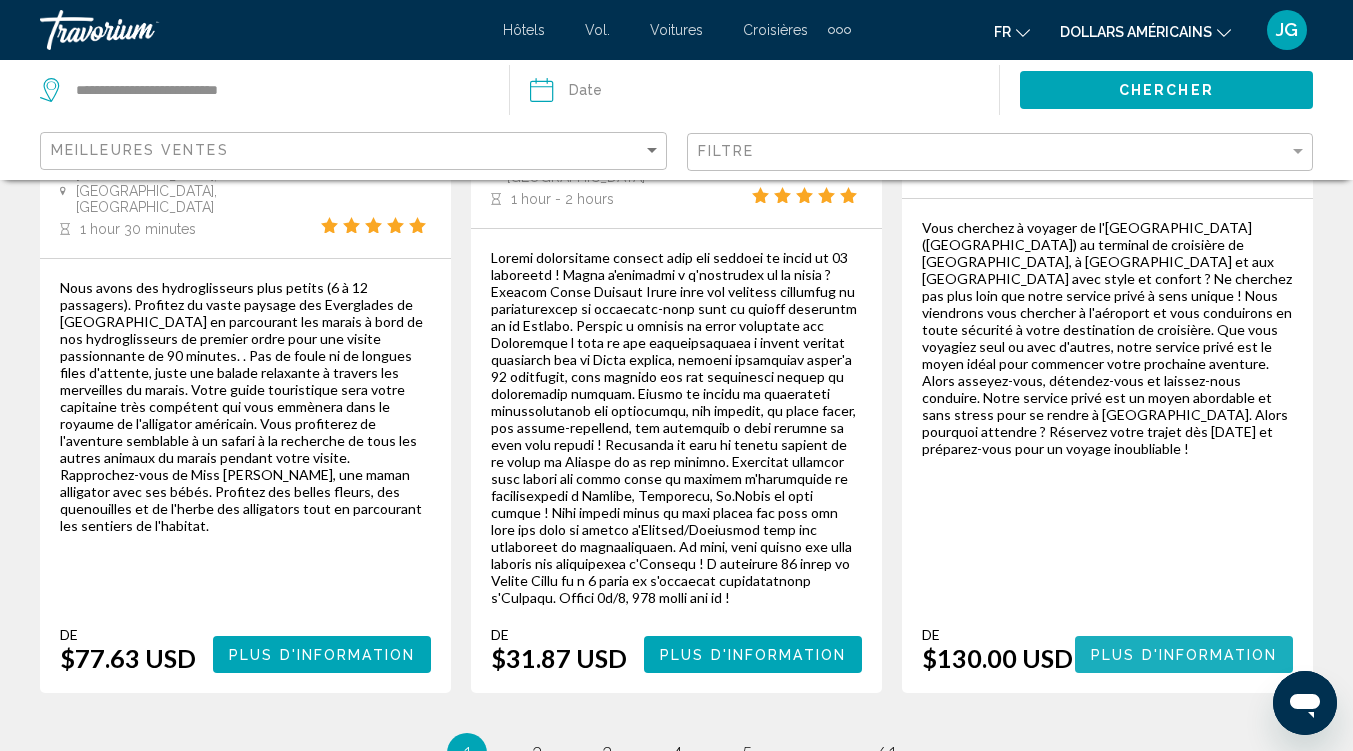 scroll, scrollTop: 3658, scrollLeft: 0, axis: vertical 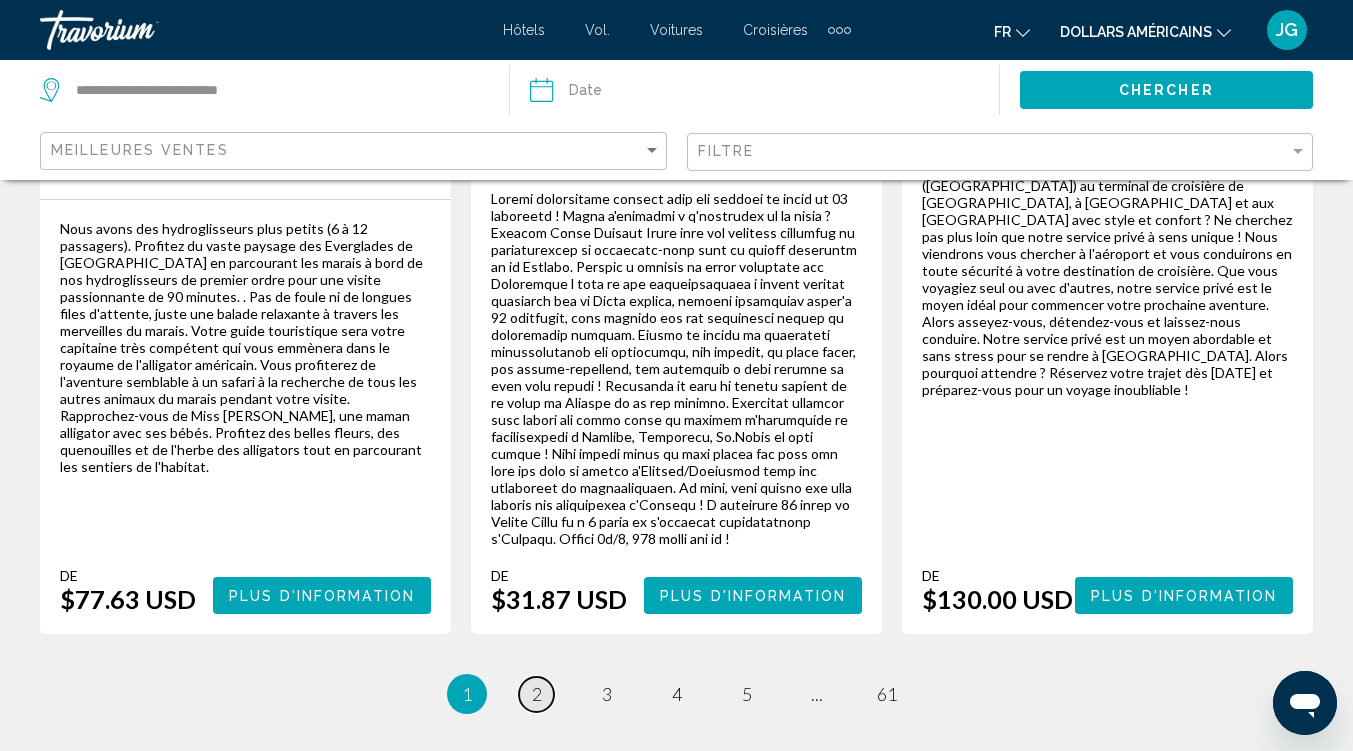 click on "2" at bounding box center (537, 694) 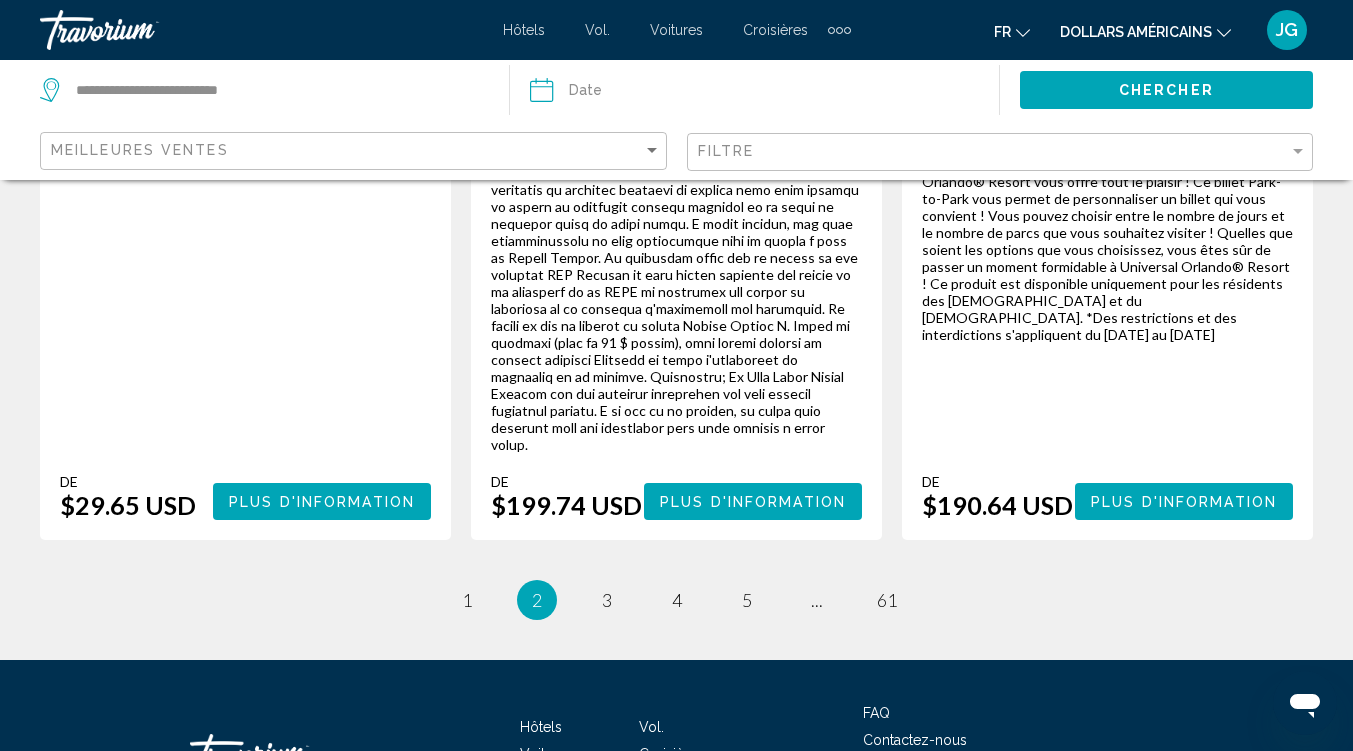 scroll, scrollTop: 0, scrollLeft: 0, axis: both 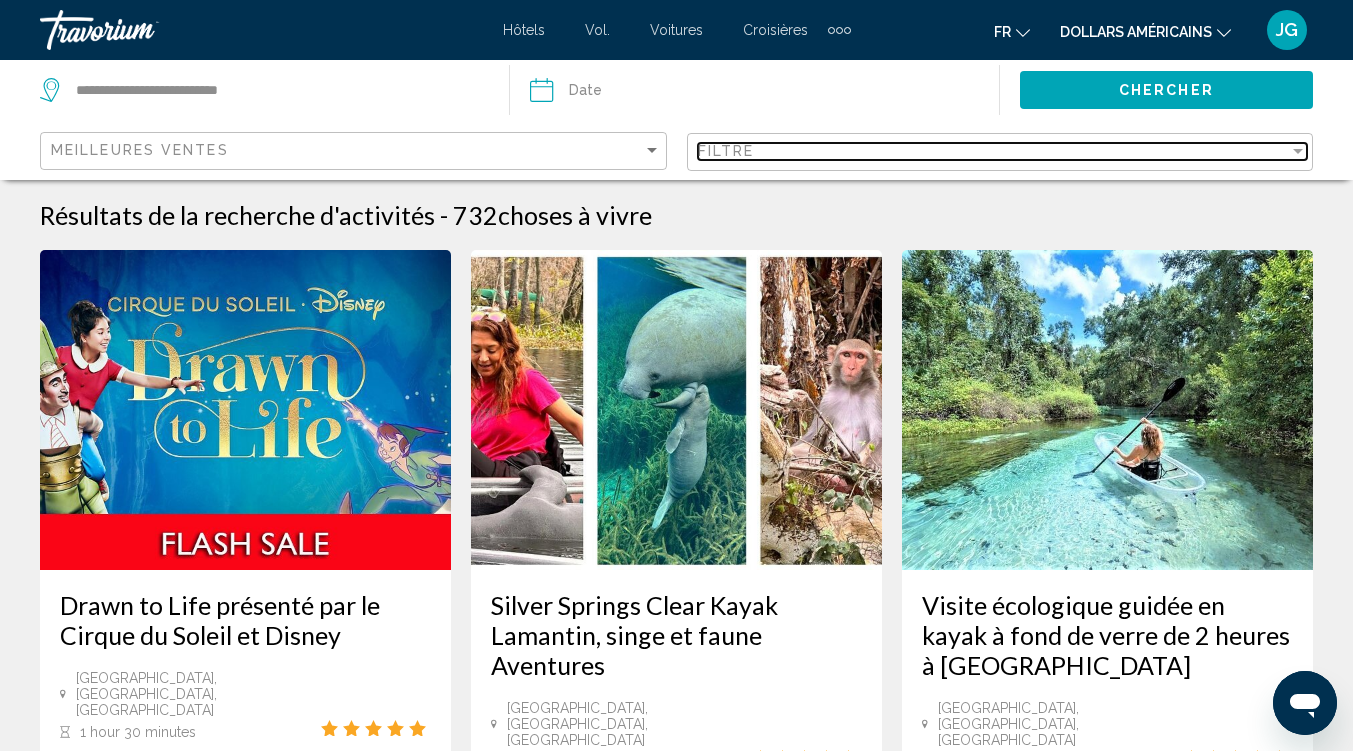 click on "Filtre" at bounding box center (994, 151) 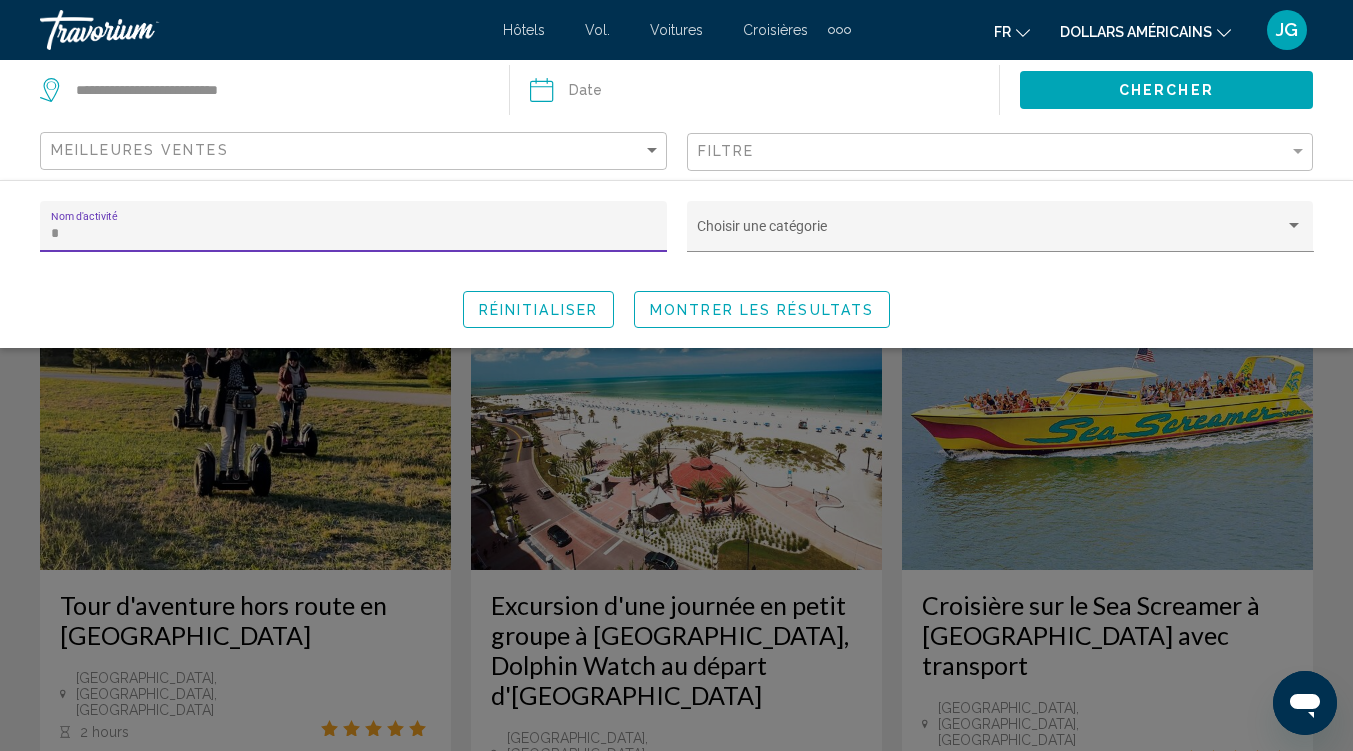 type on "**" 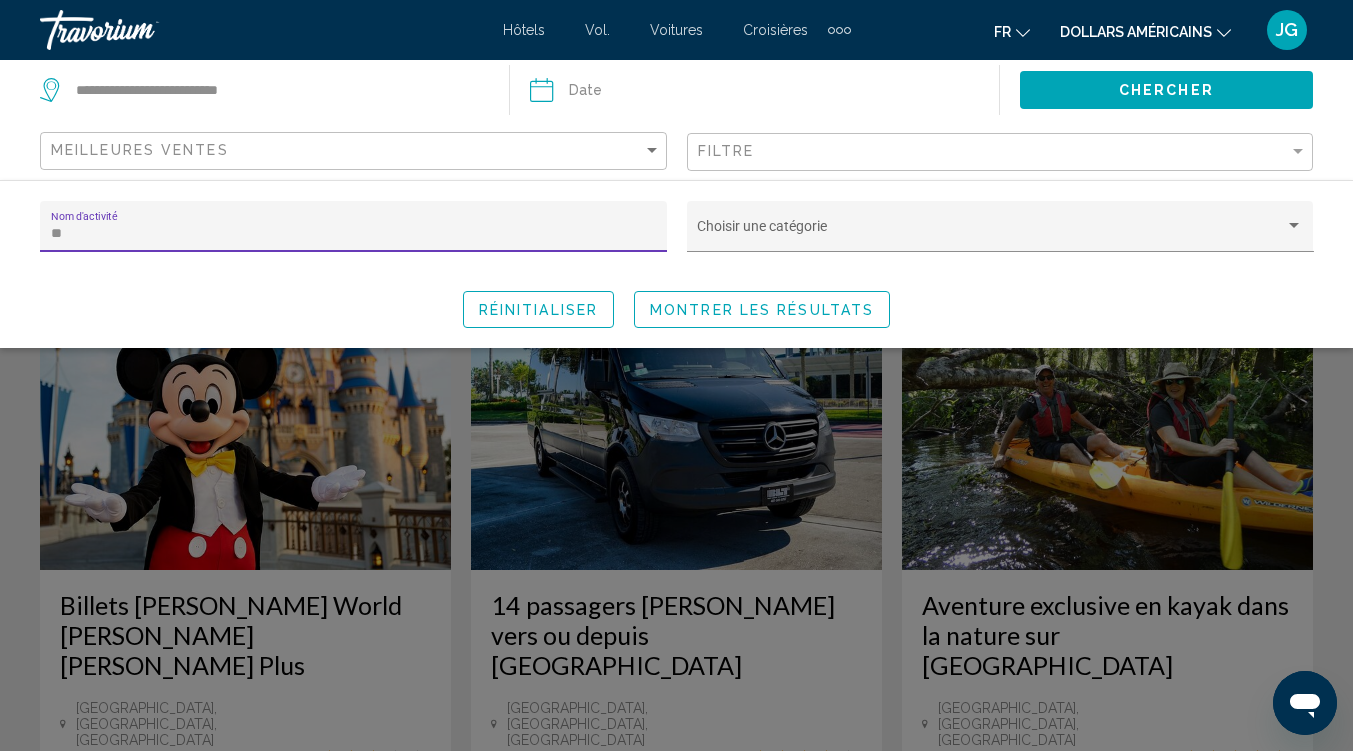 click 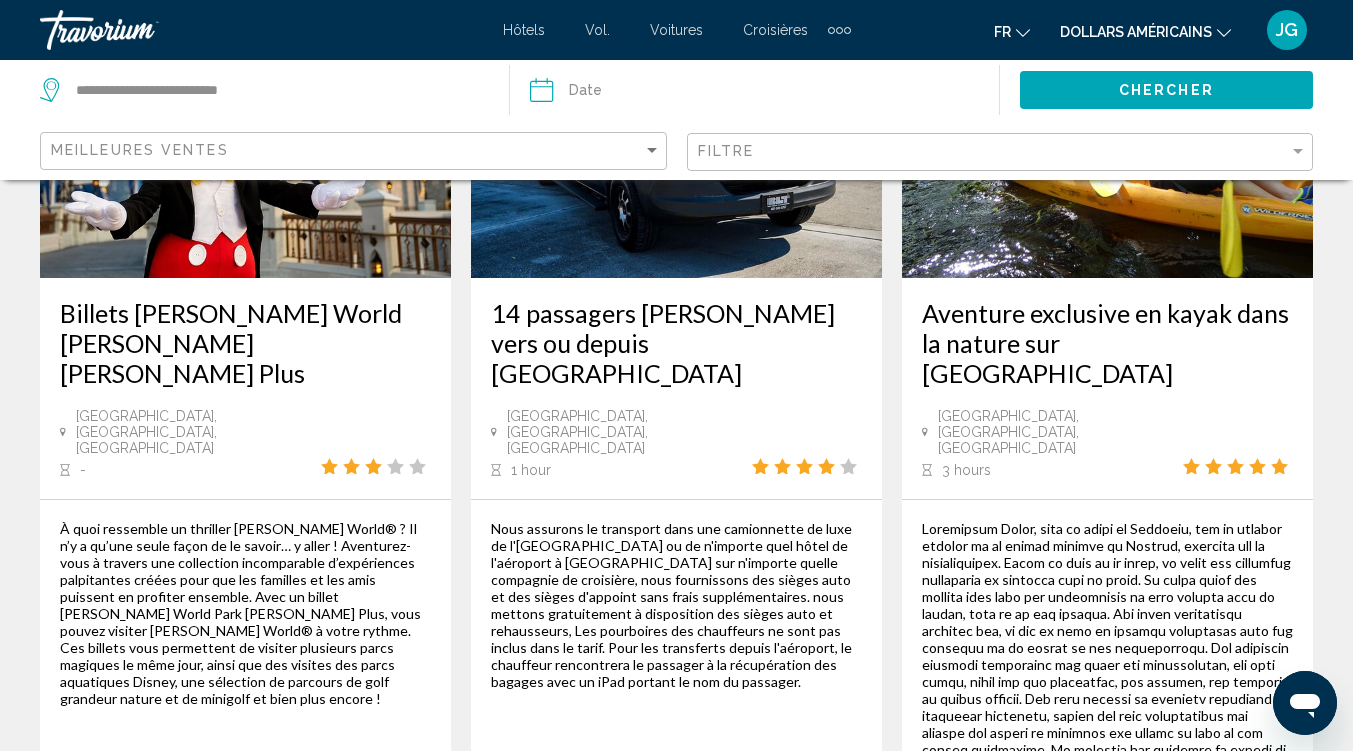 scroll, scrollTop: 292, scrollLeft: 0, axis: vertical 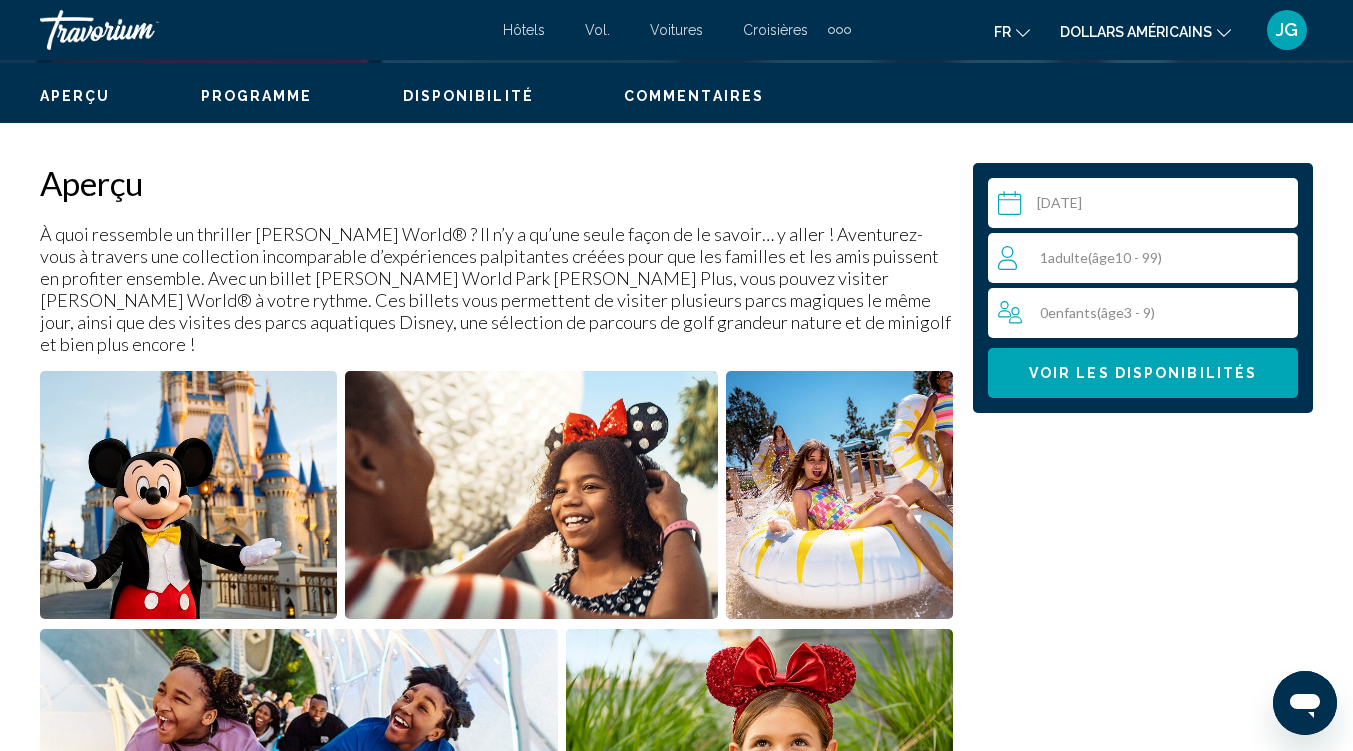 click at bounding box center (1147, 206) 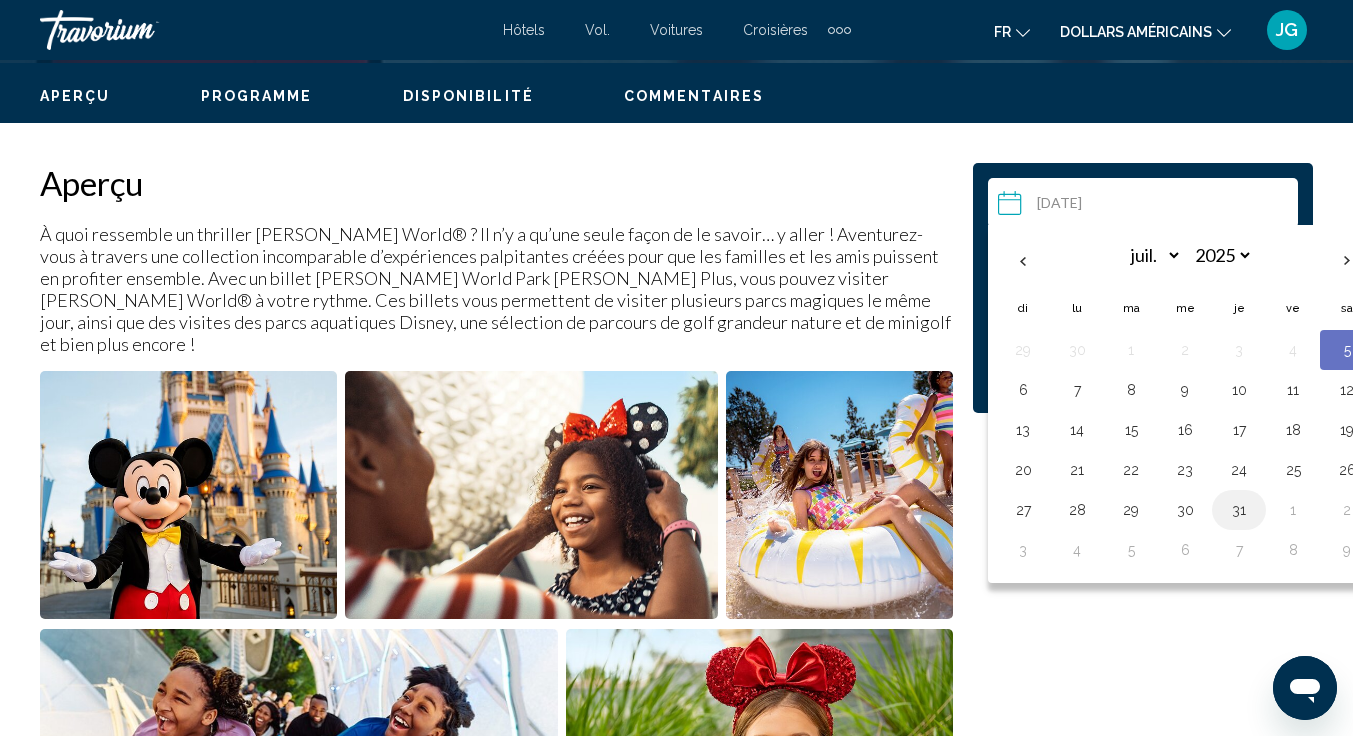 click on "31" at bounding box center (1239, 510) 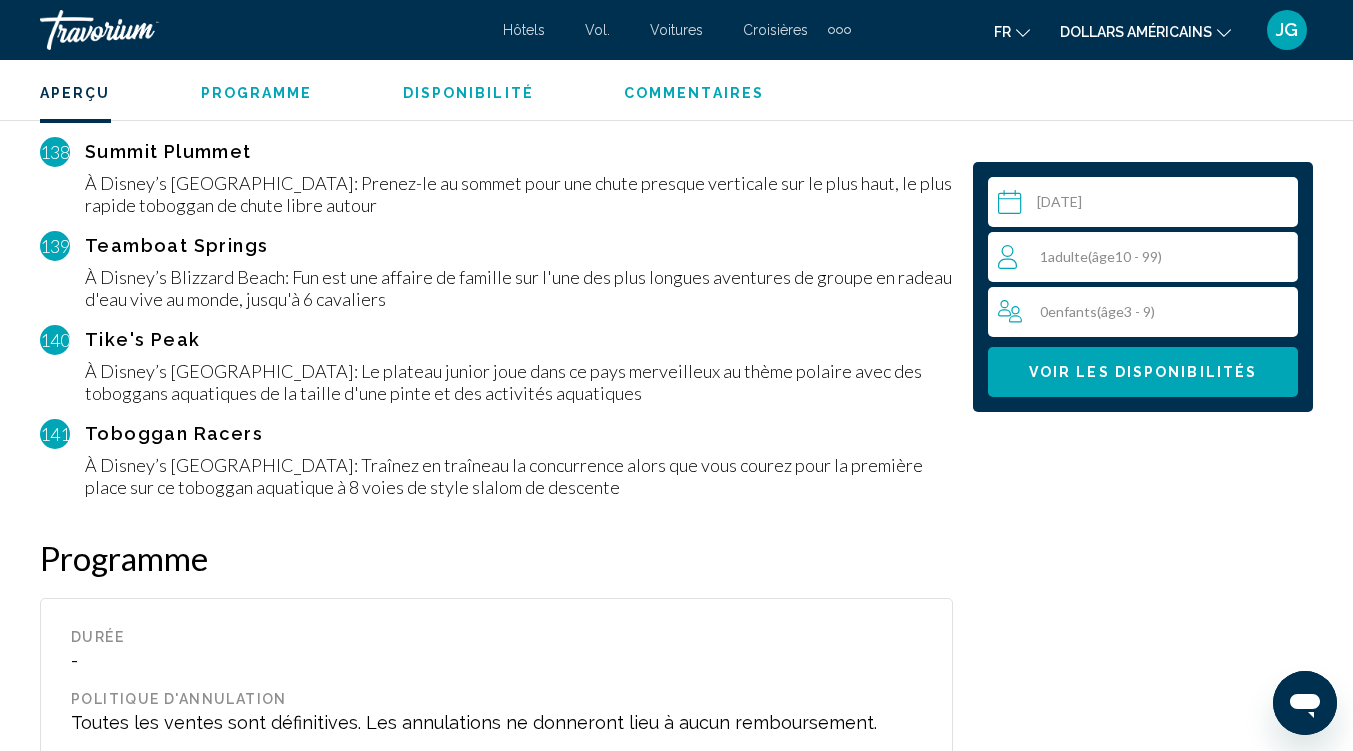 scroll, scrollTop: 17290, scrollLeft: 0, axis: vertical 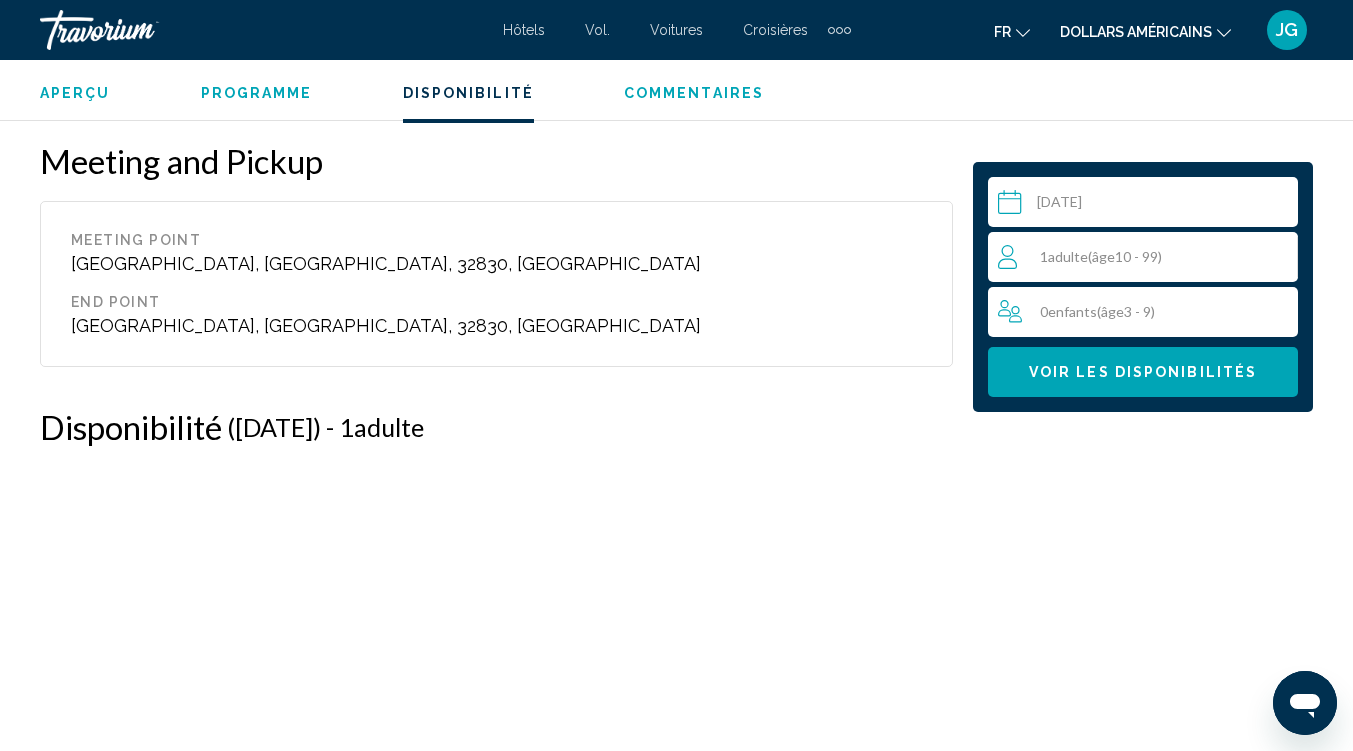 click on "1  Adulte Adultes  ( âge  10 - 99)" at bounding box center (1147, 257) 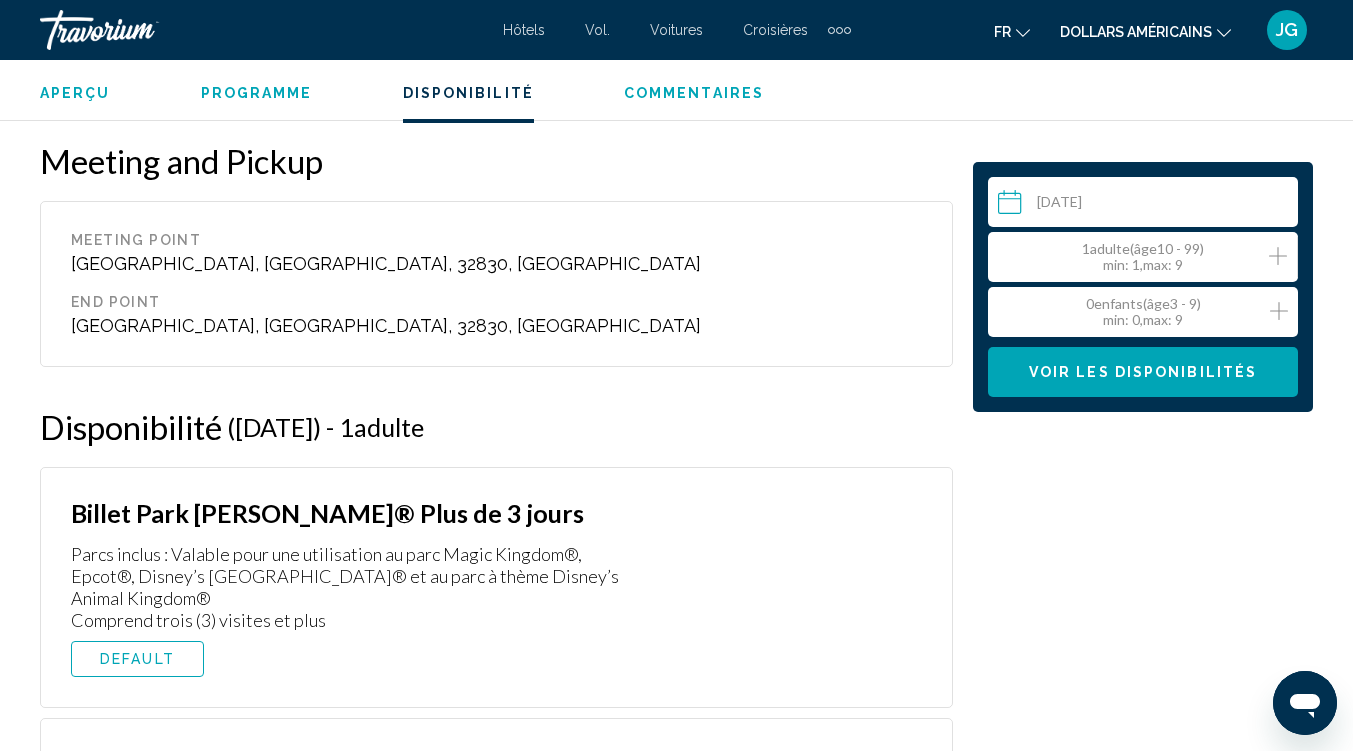 click 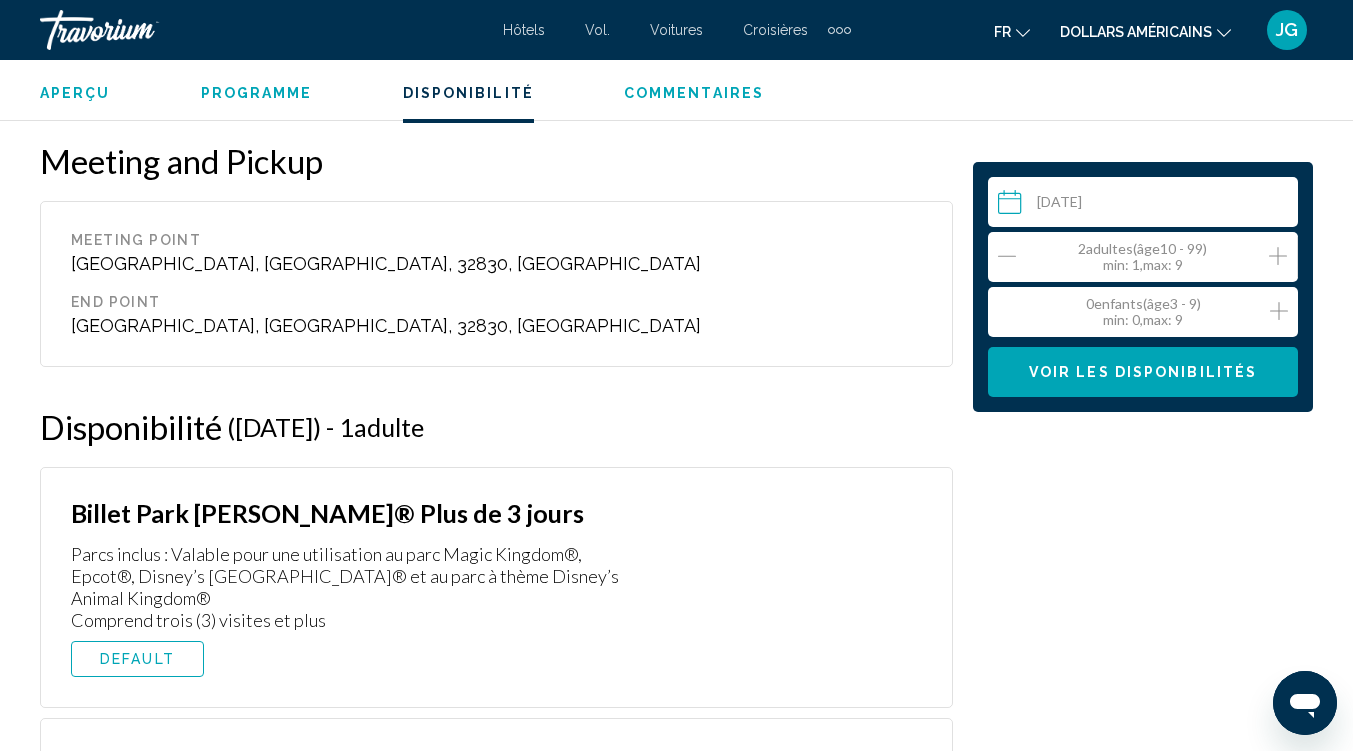 click 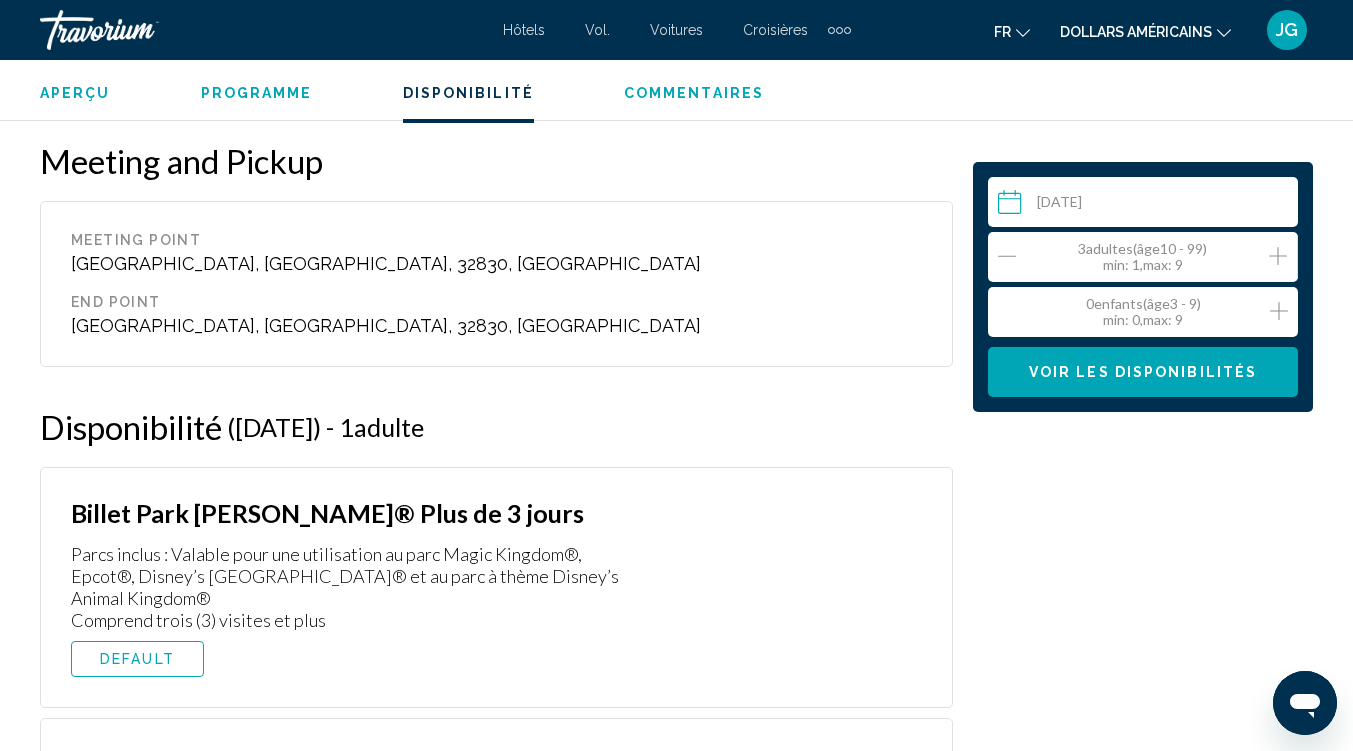 click 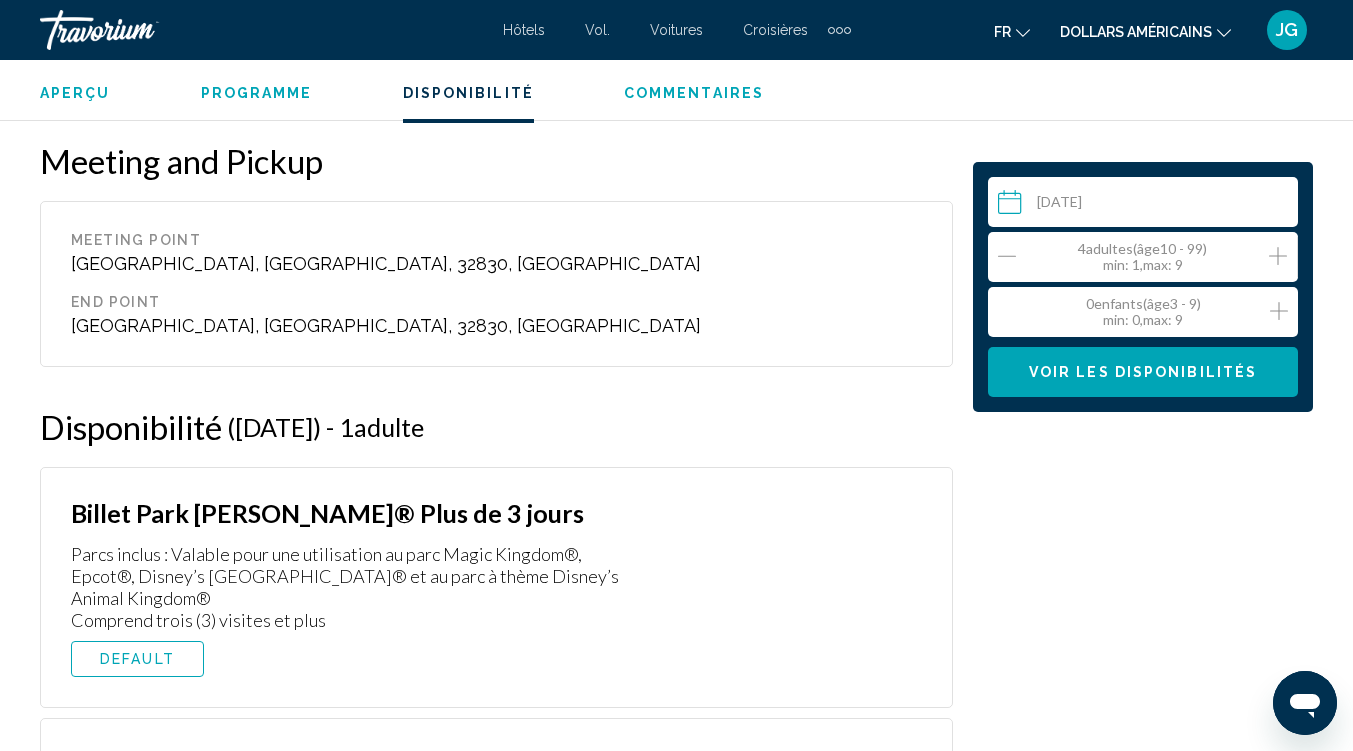click on "0  Enfant Enfants  ( âge  3 - 9) min : 0,  max : 9" at bounding box center (1148, 312) 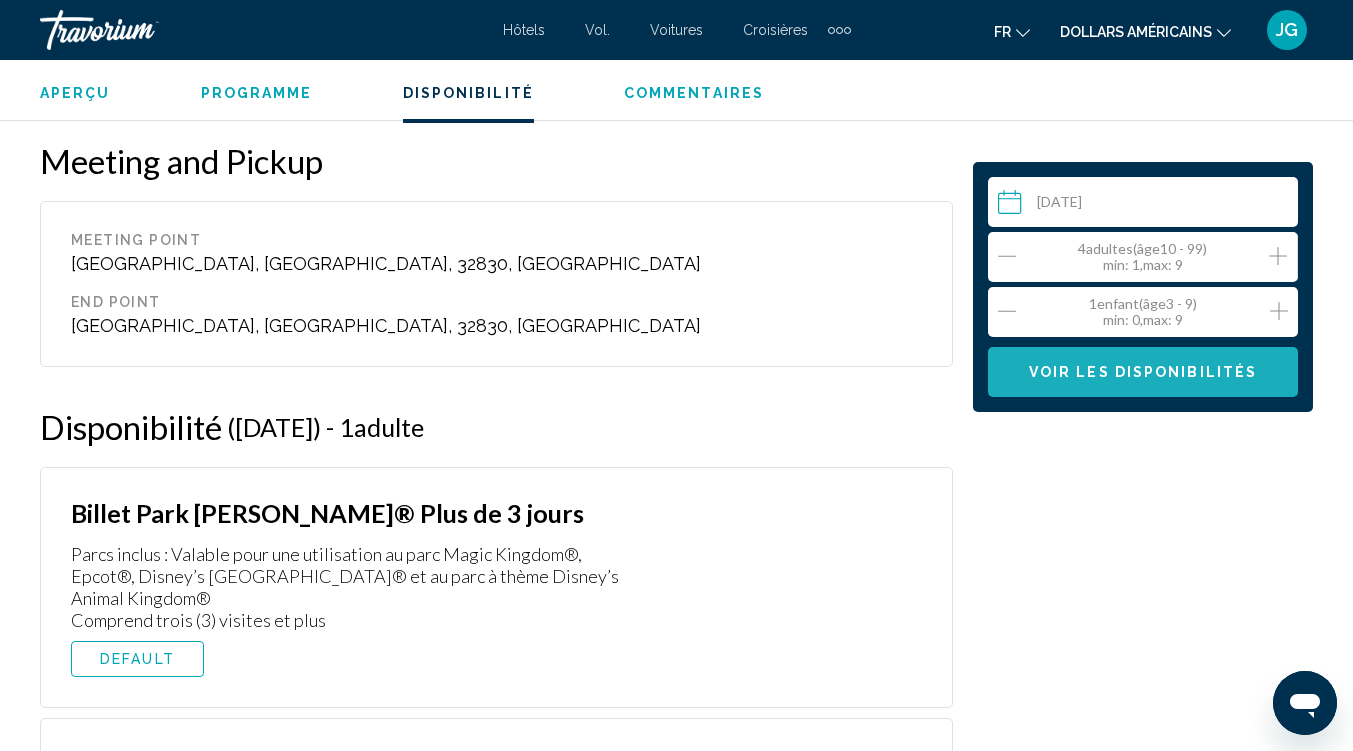 click on "Voir les disponibilités" at bounding box center (1143, 373) 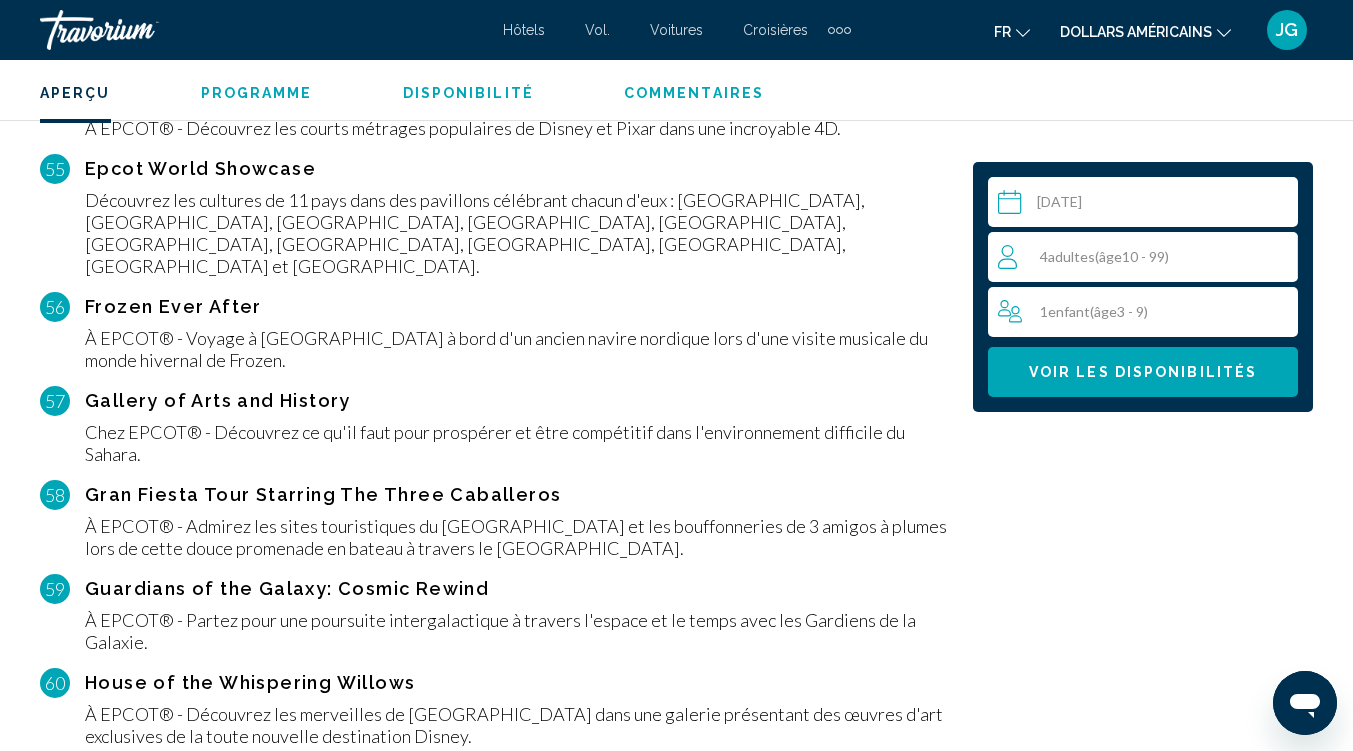 scroll, scrollTop: 8805, scrollLeft: 0, axis: vertical 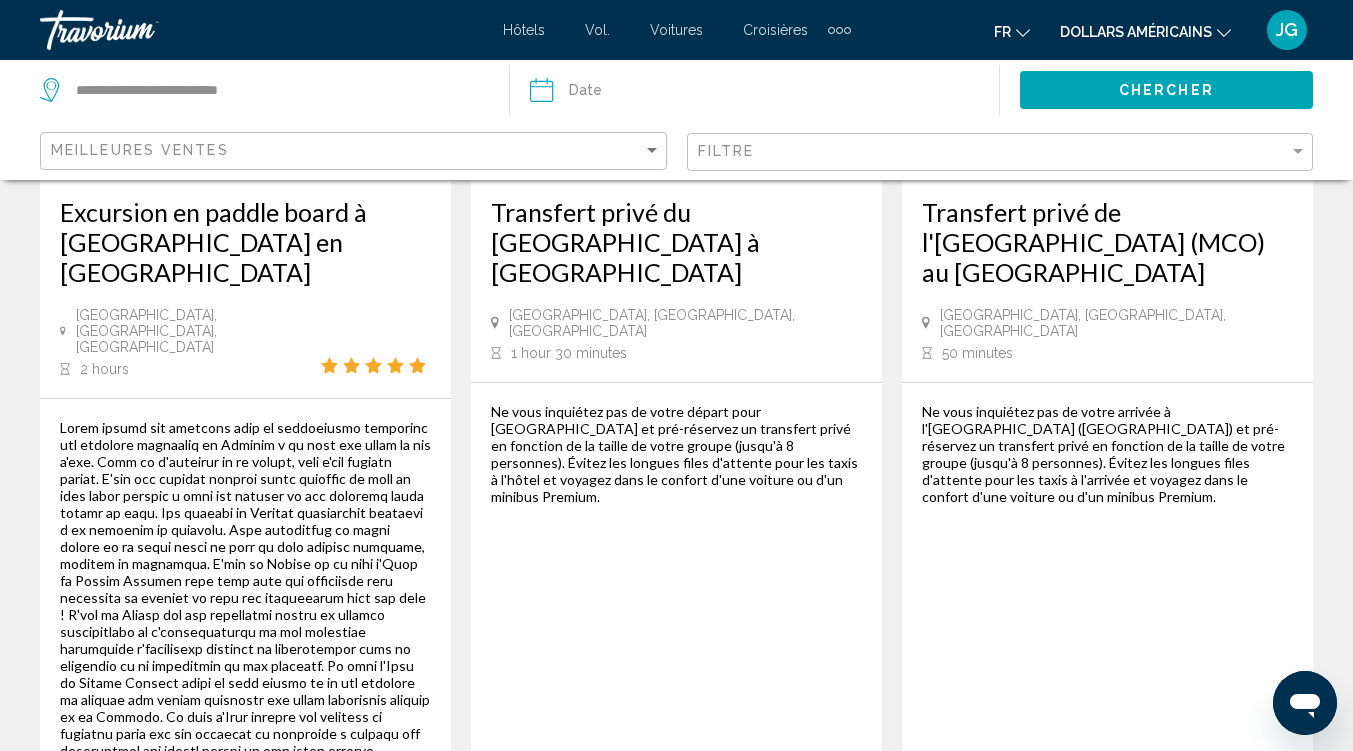 click on "3" at bounding box center (747, 906) 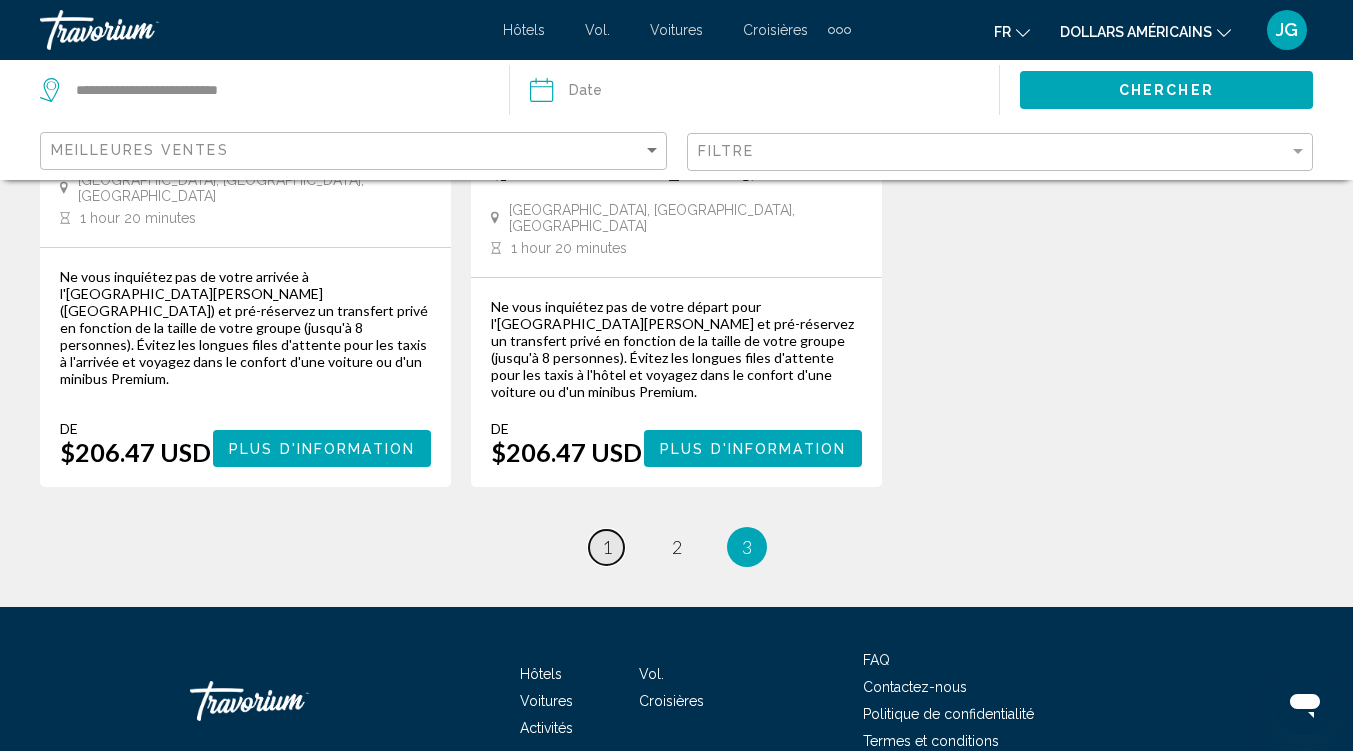 click on "1" at bounding box center [607, 547] 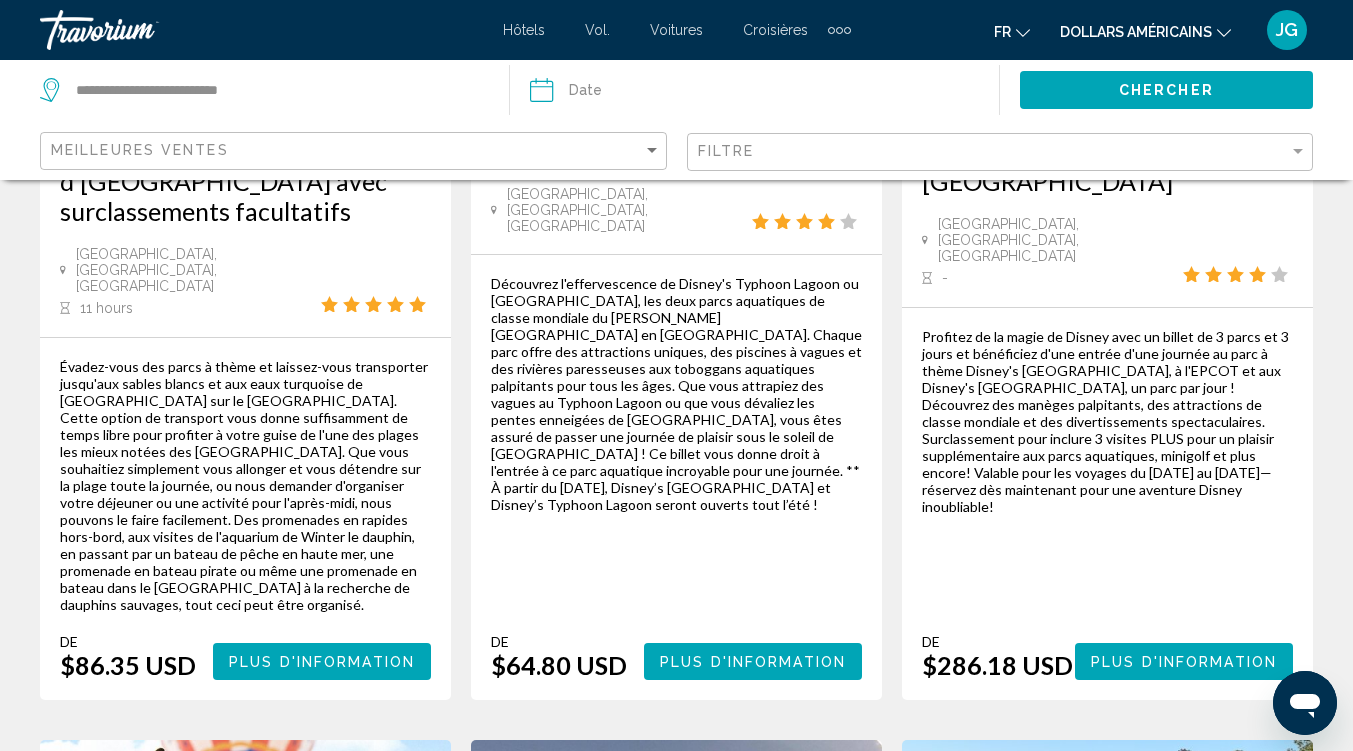 scroll, scrollTop: 485, scrollLeft: 0, axis: vertical 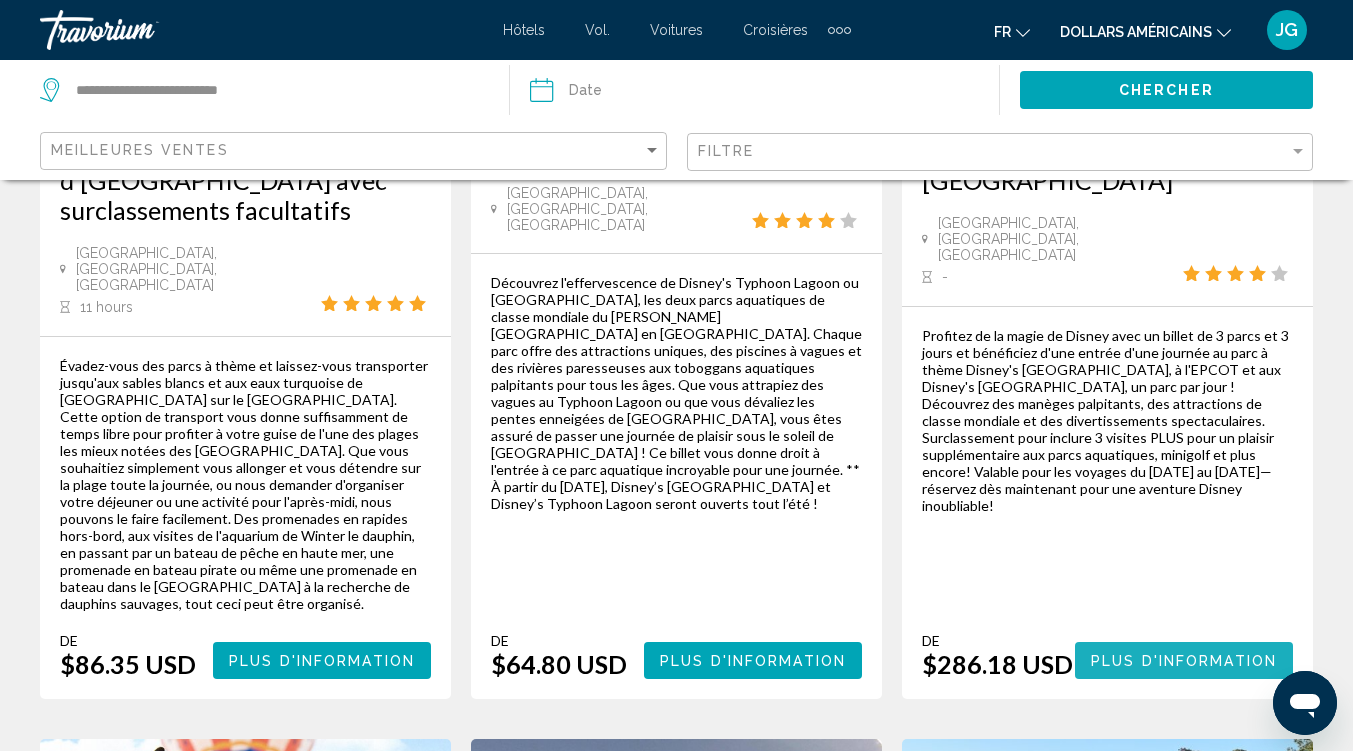click on "Plus d'information" at bounding box center [1184, 661] 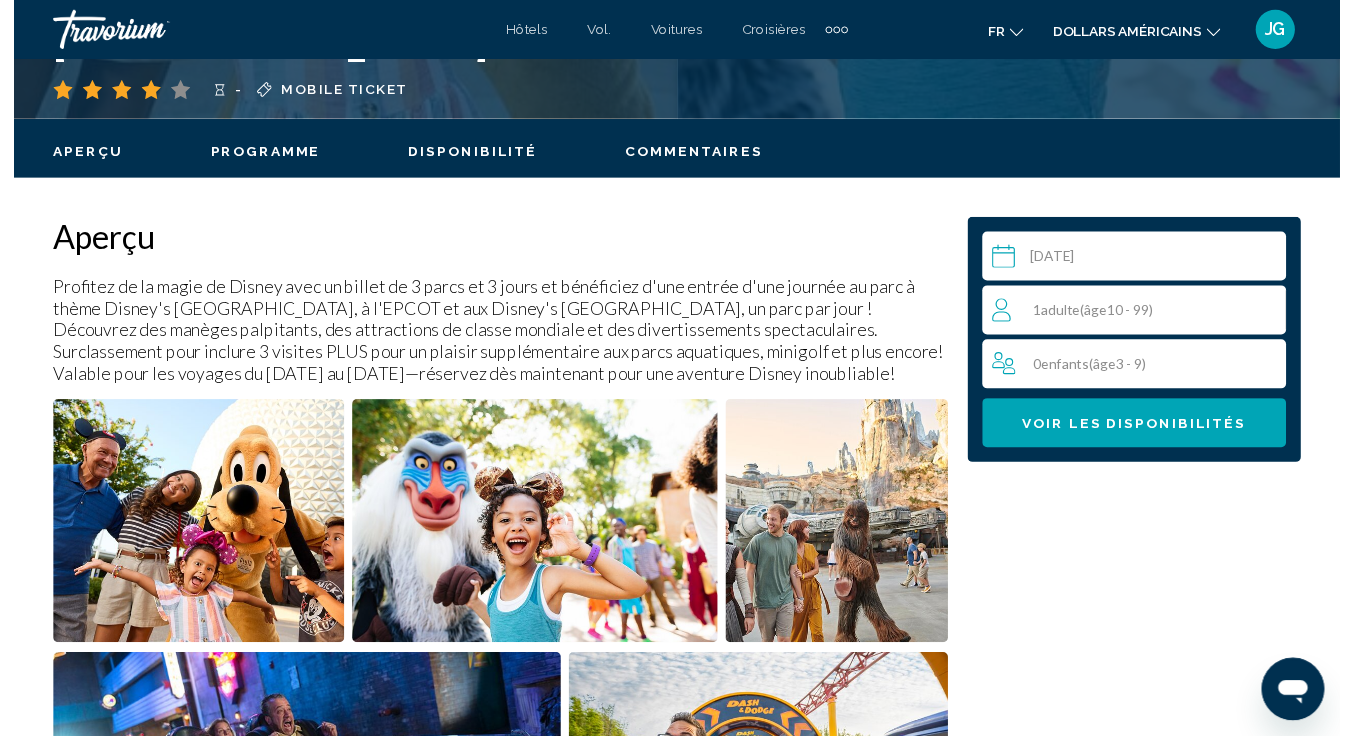 scroll, scrollTop: 891, scrollLeft: 0, axis: vertical 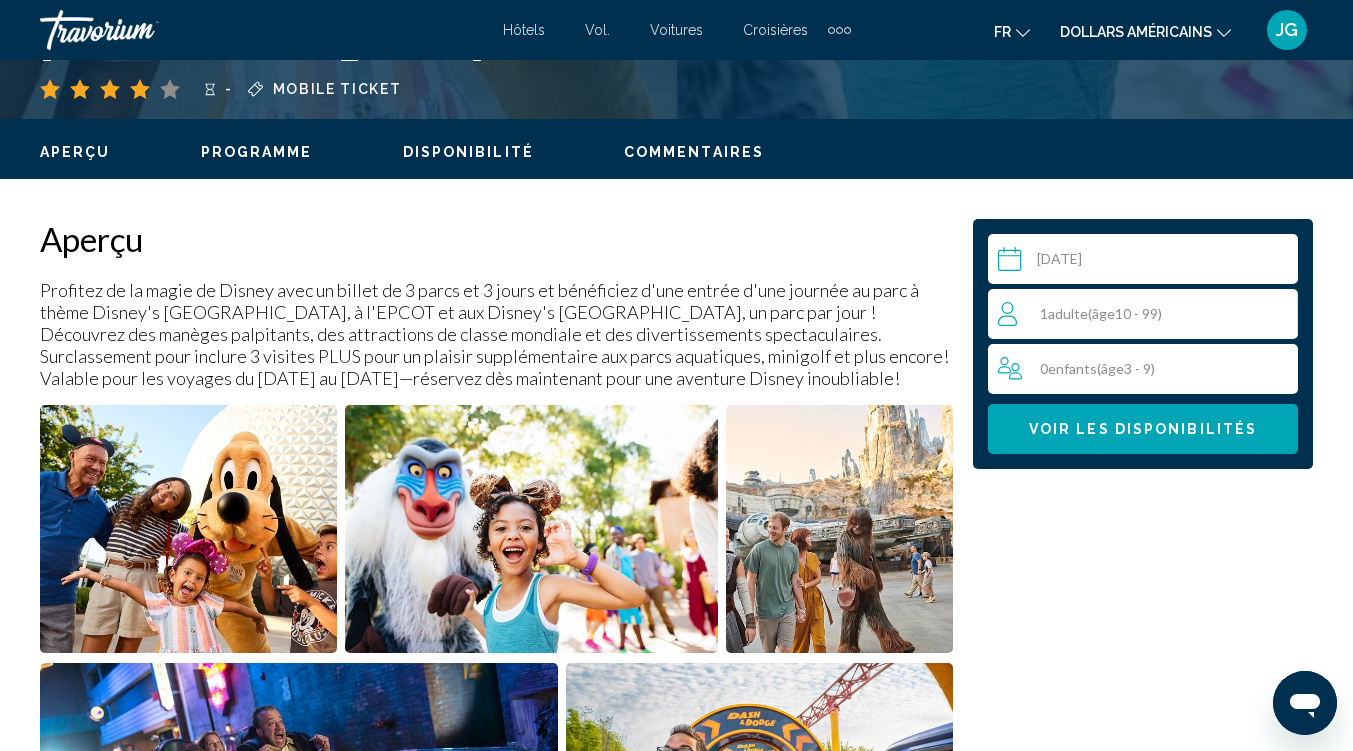 click at bounding box center [1147, 262] 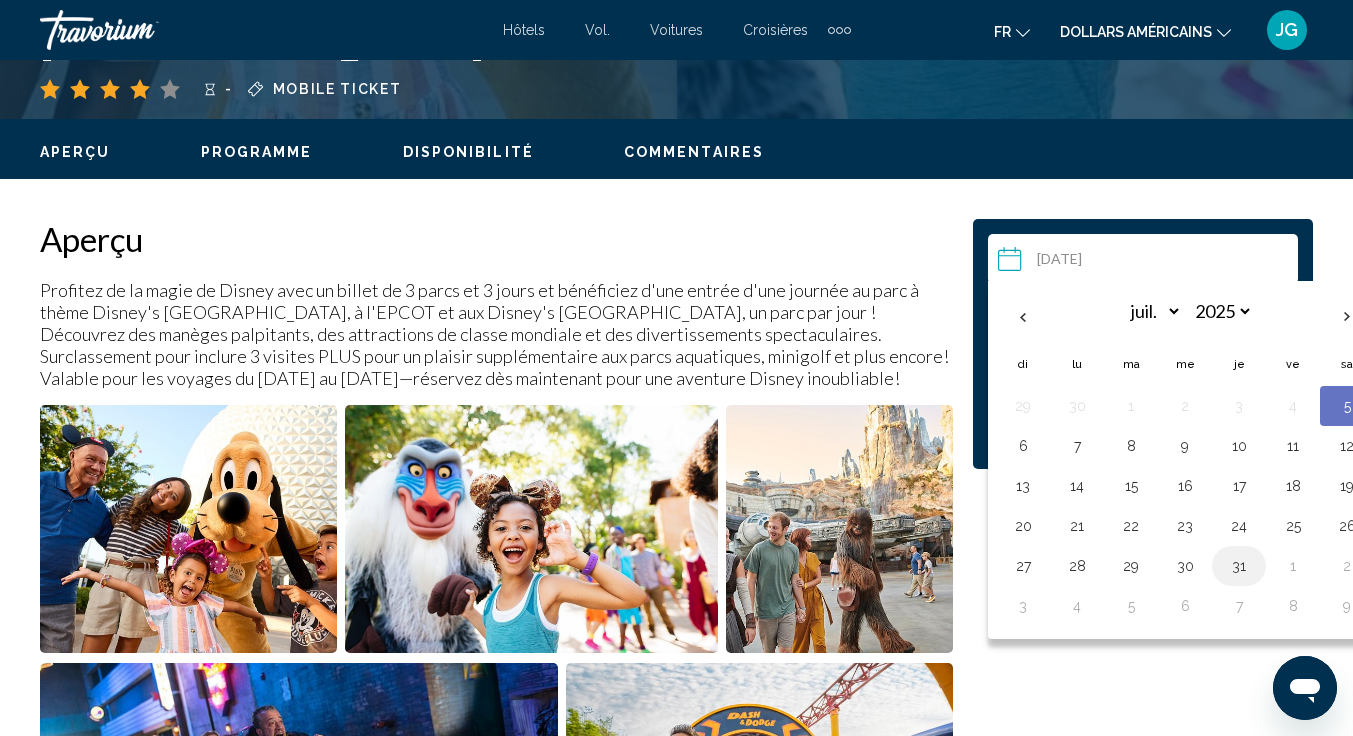 click on "31" at bounding box center (1239, 566) 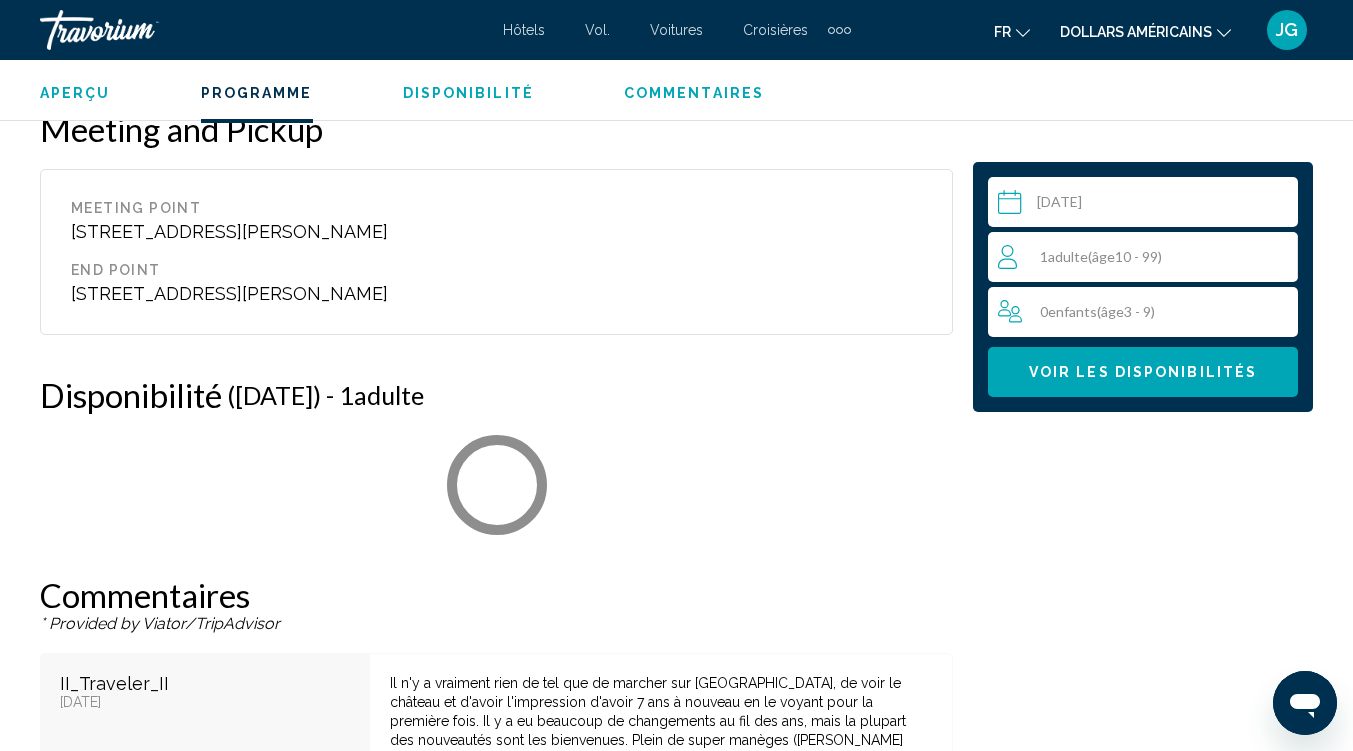 scroll, scrollTop: 12690, scrollLeft: 0, axis: vertical 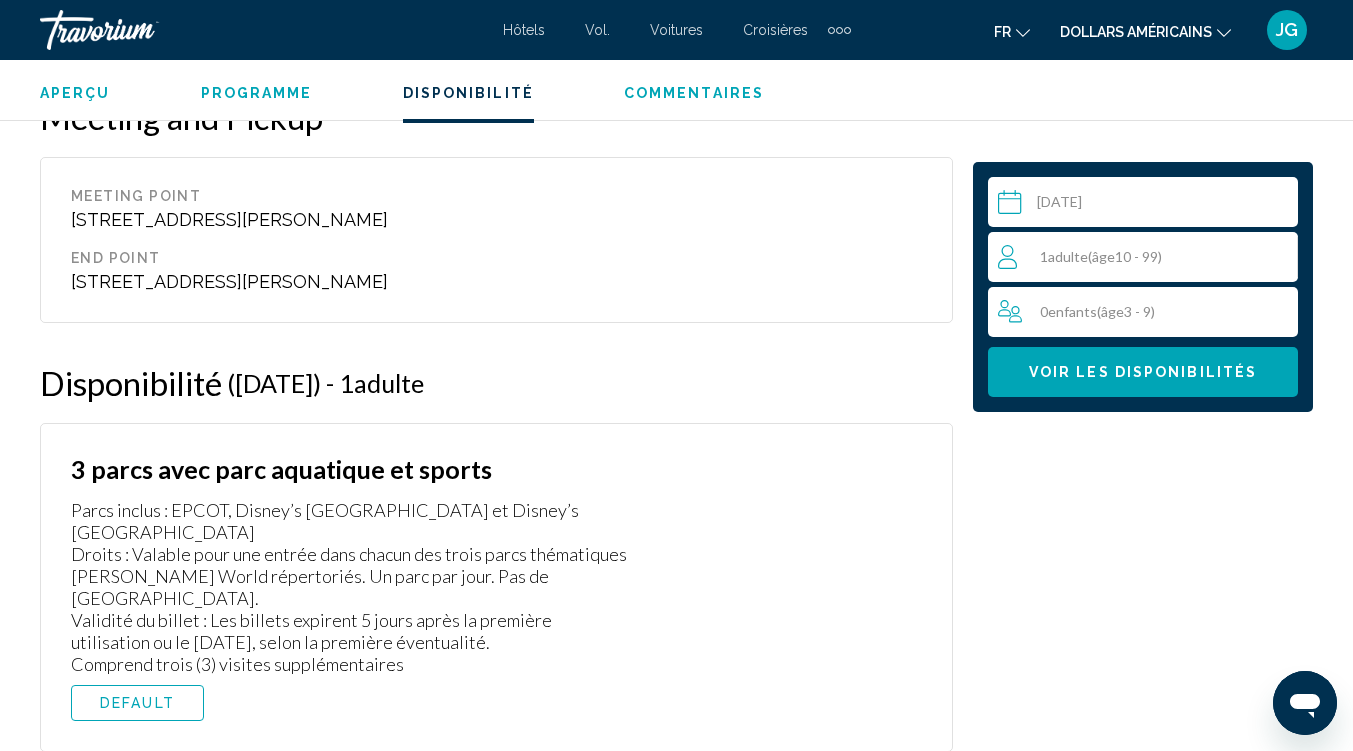 click on "1  Adulte Adultes  ( âge  10 - 99)" at bounding box center (1147, 257) 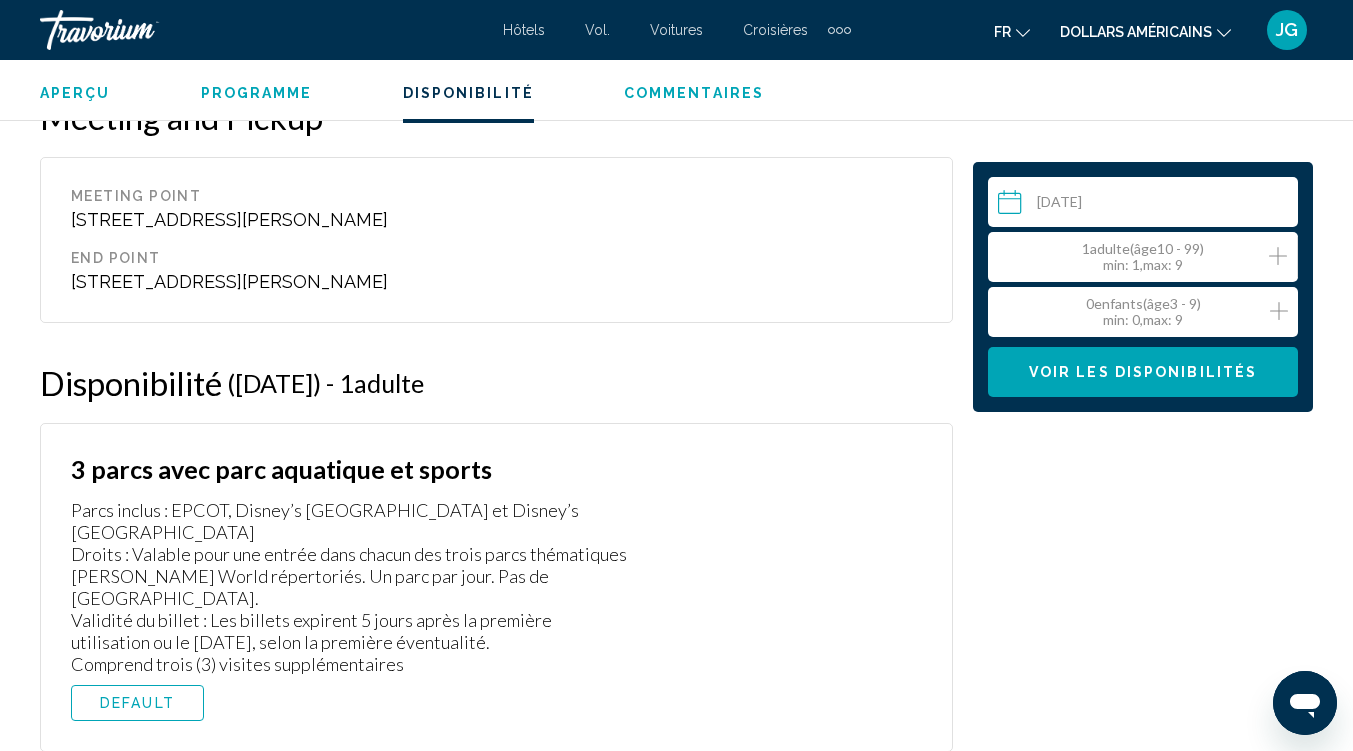 click 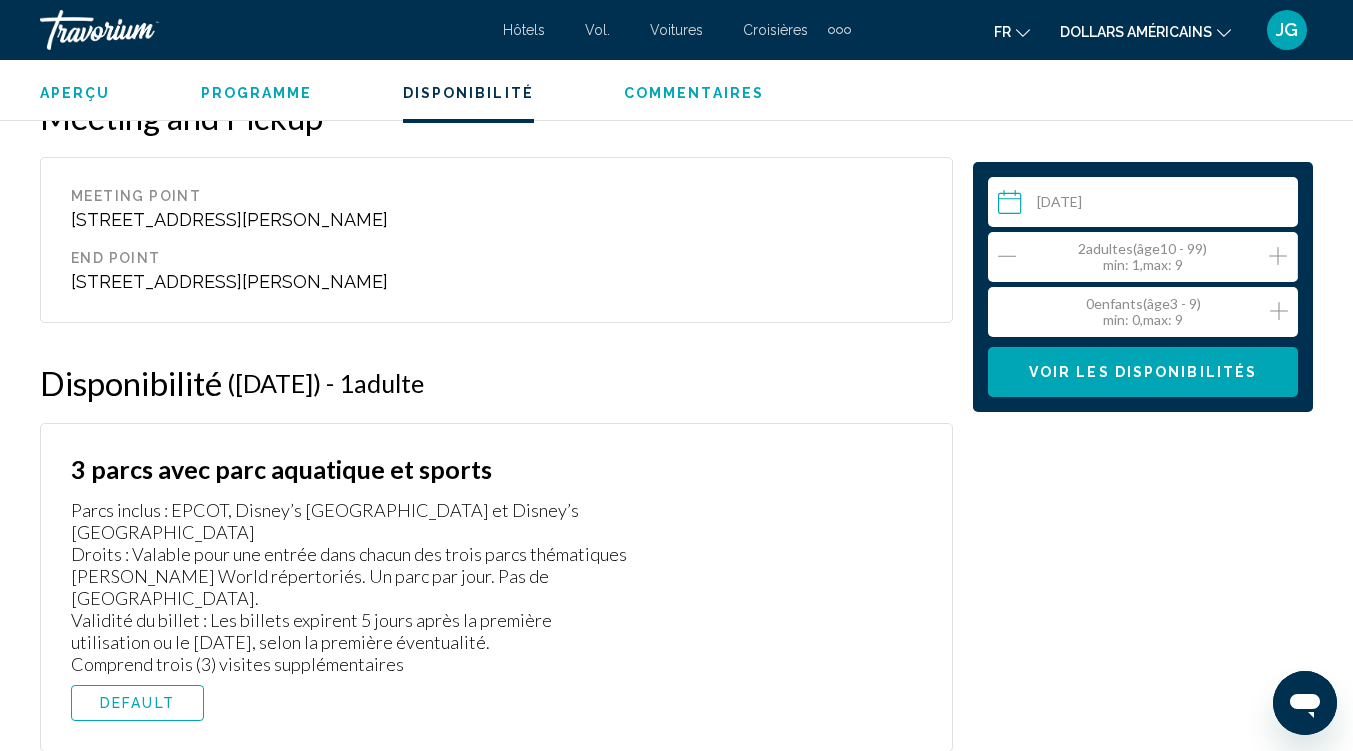 click 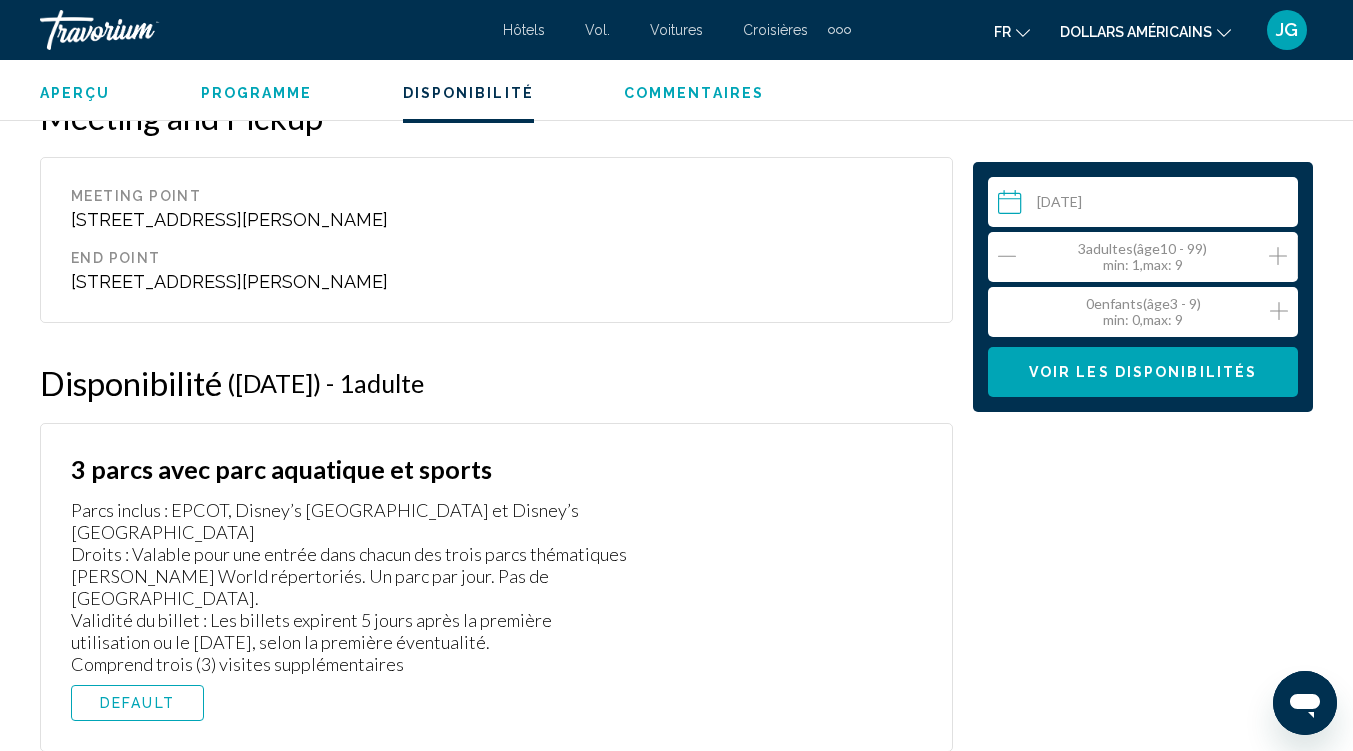 click 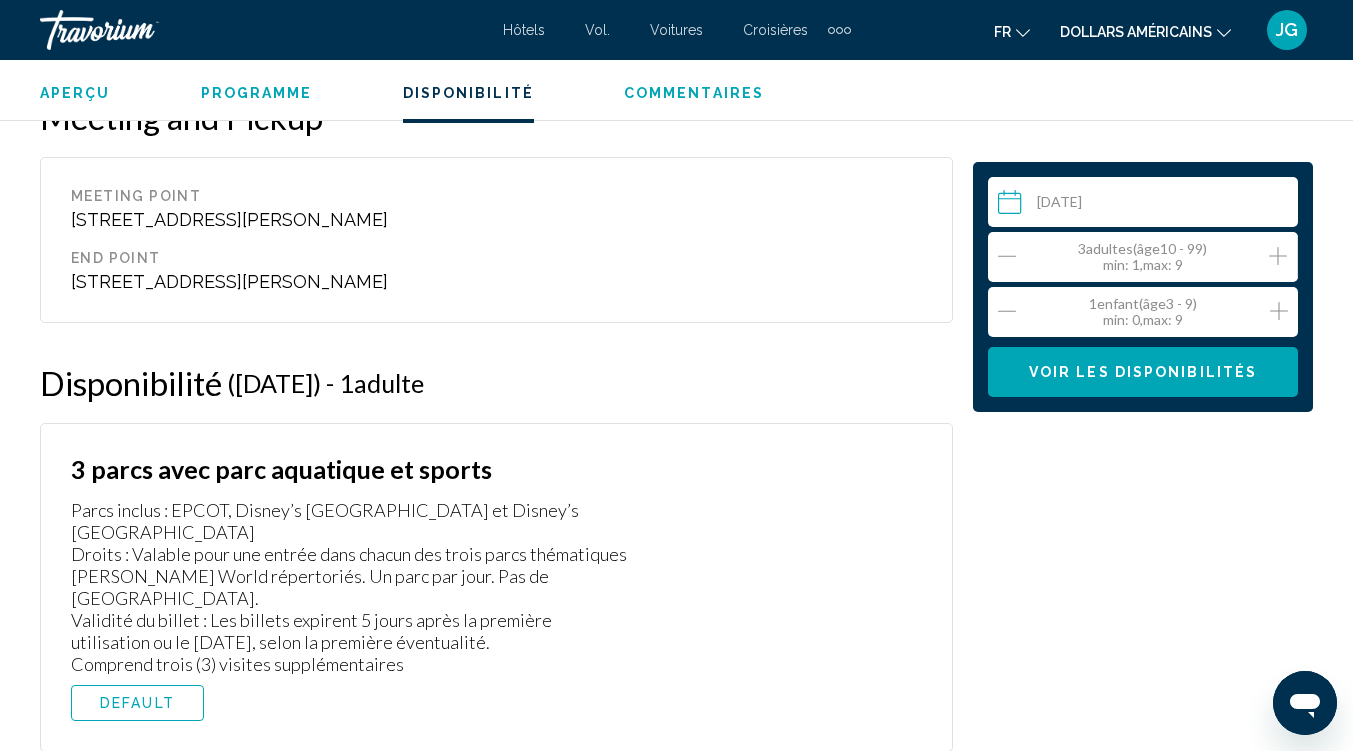 click 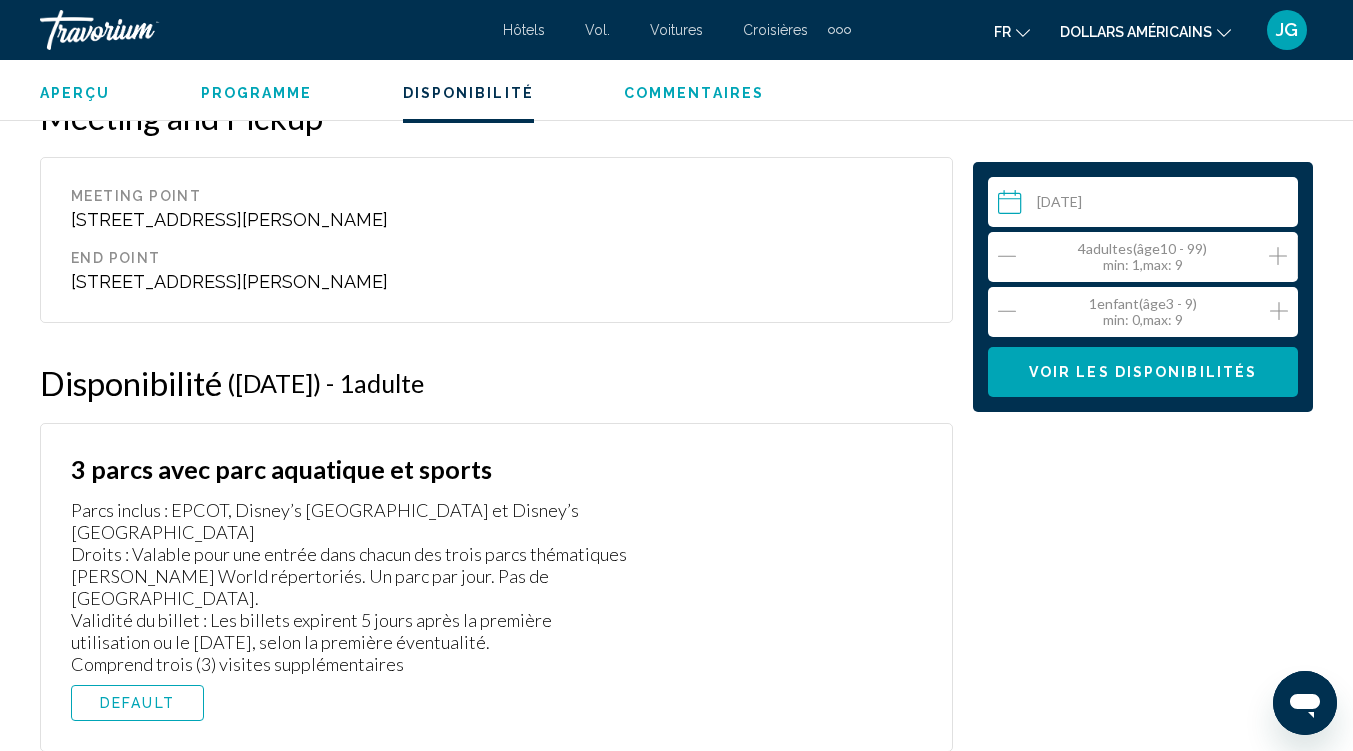 click on "Voir les disponibilités" at bounding box center (1143, 373) 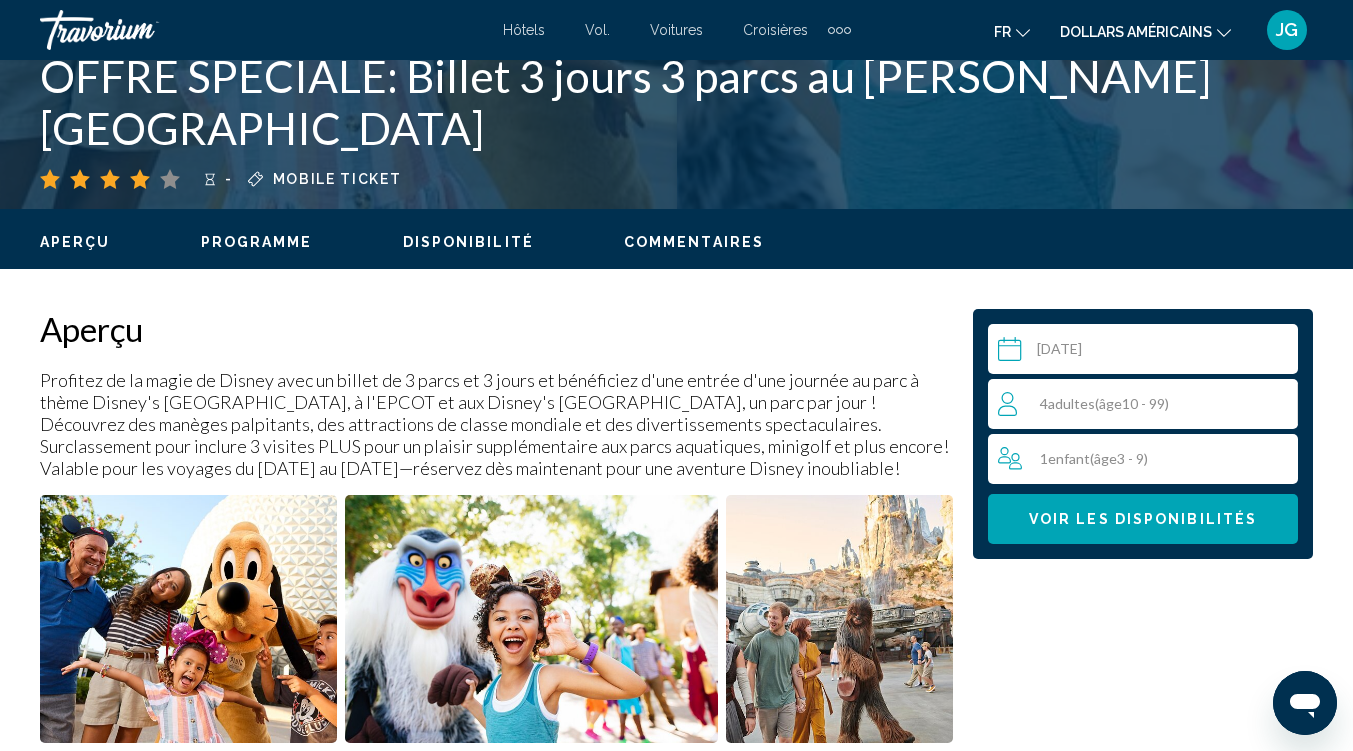 scroll, scrollTop: 804, scrollLeft: 0, axis: vertical 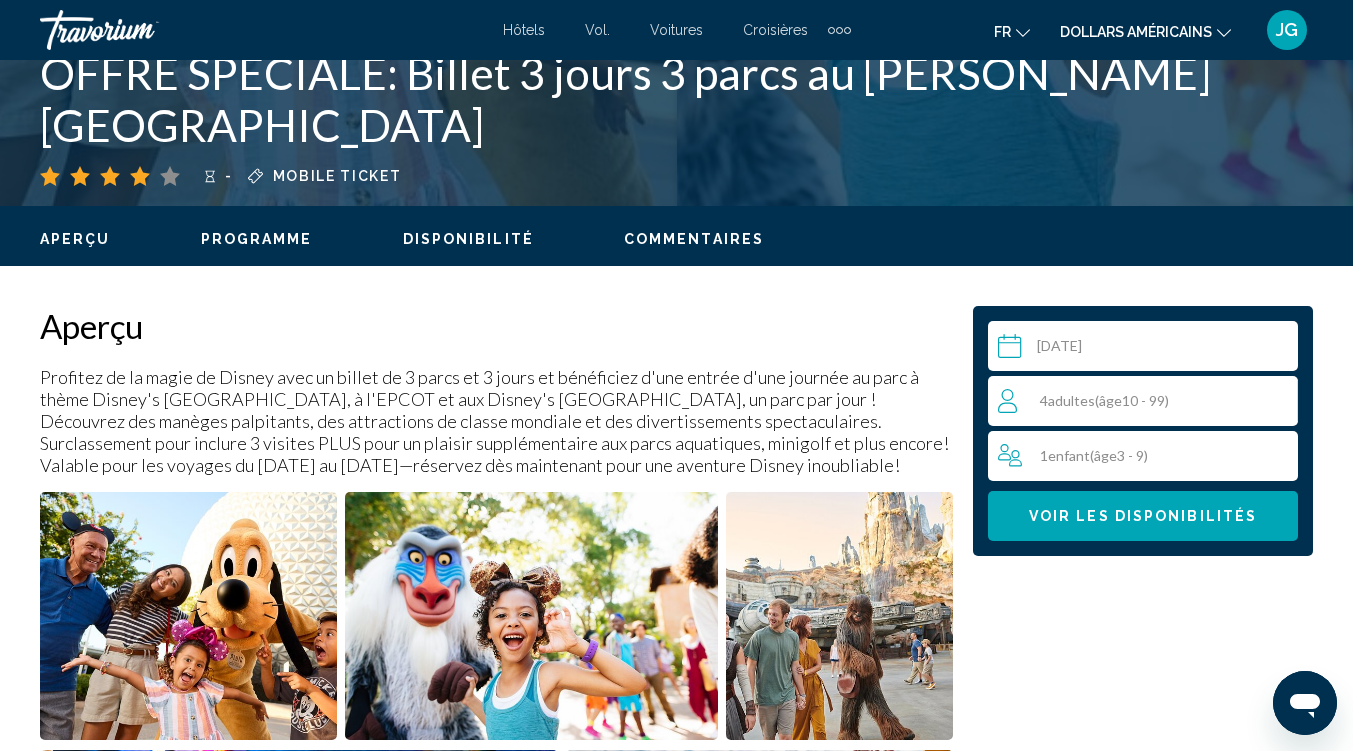 click on "Disponibilité" at bounding box center [468, 239] 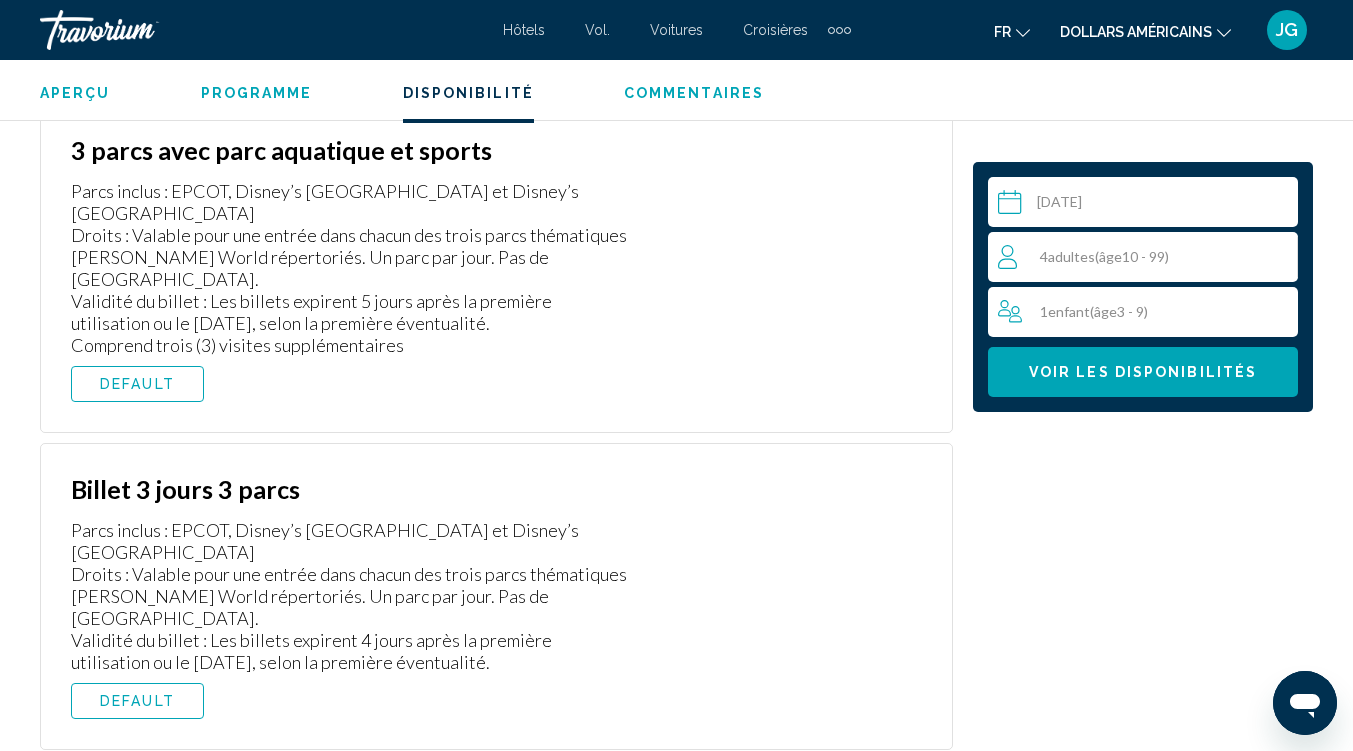scroll, scrollTop: 13033, scrollLeft: 0, axis: vertical 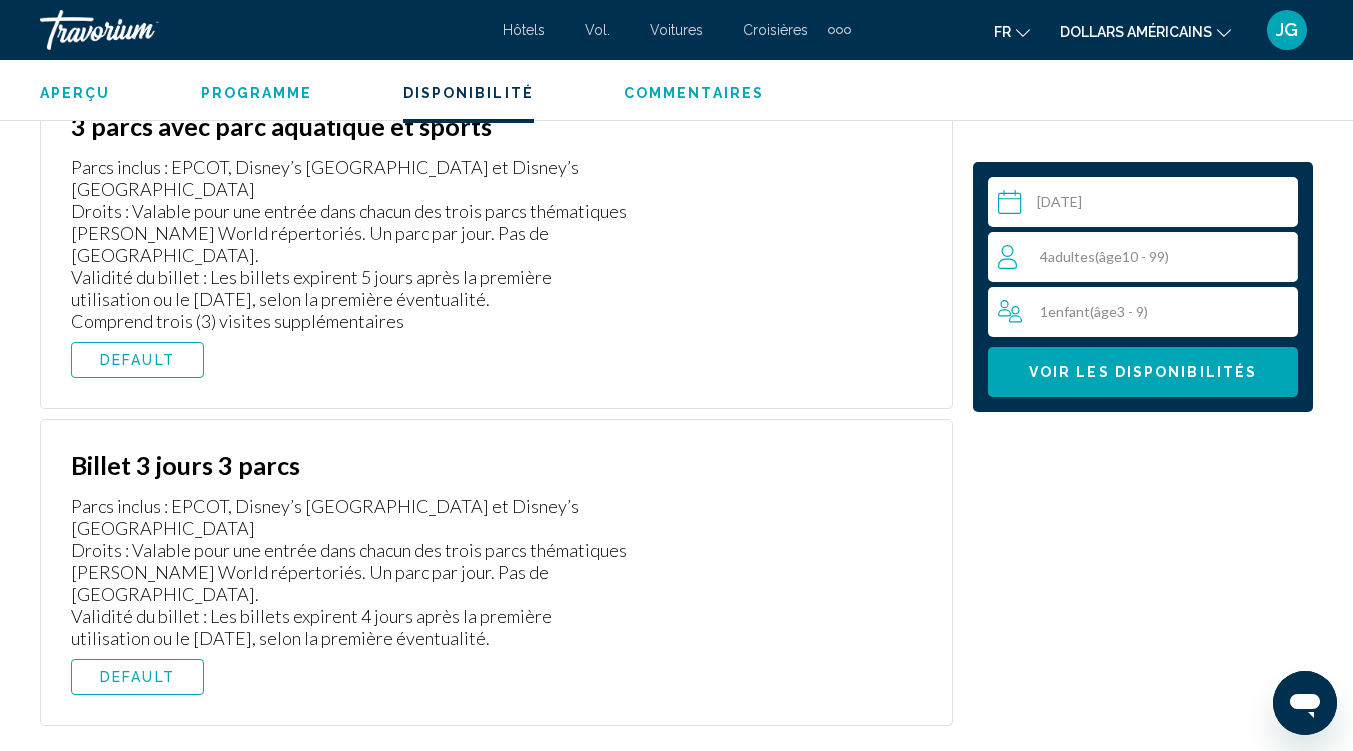 click on "DEFAULT" at bounding box center (137, 677) 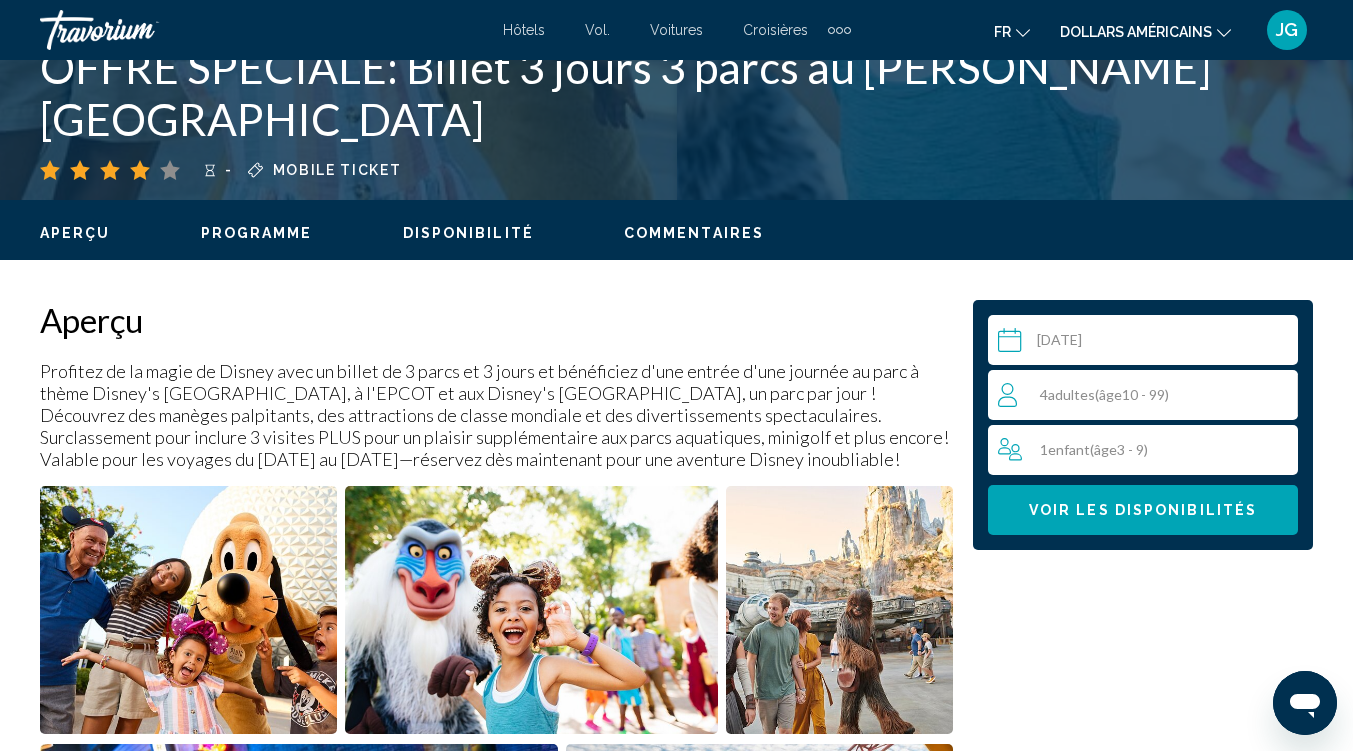 scroll, scrollTop: 811, scrollLeft: 0, axis: vertical 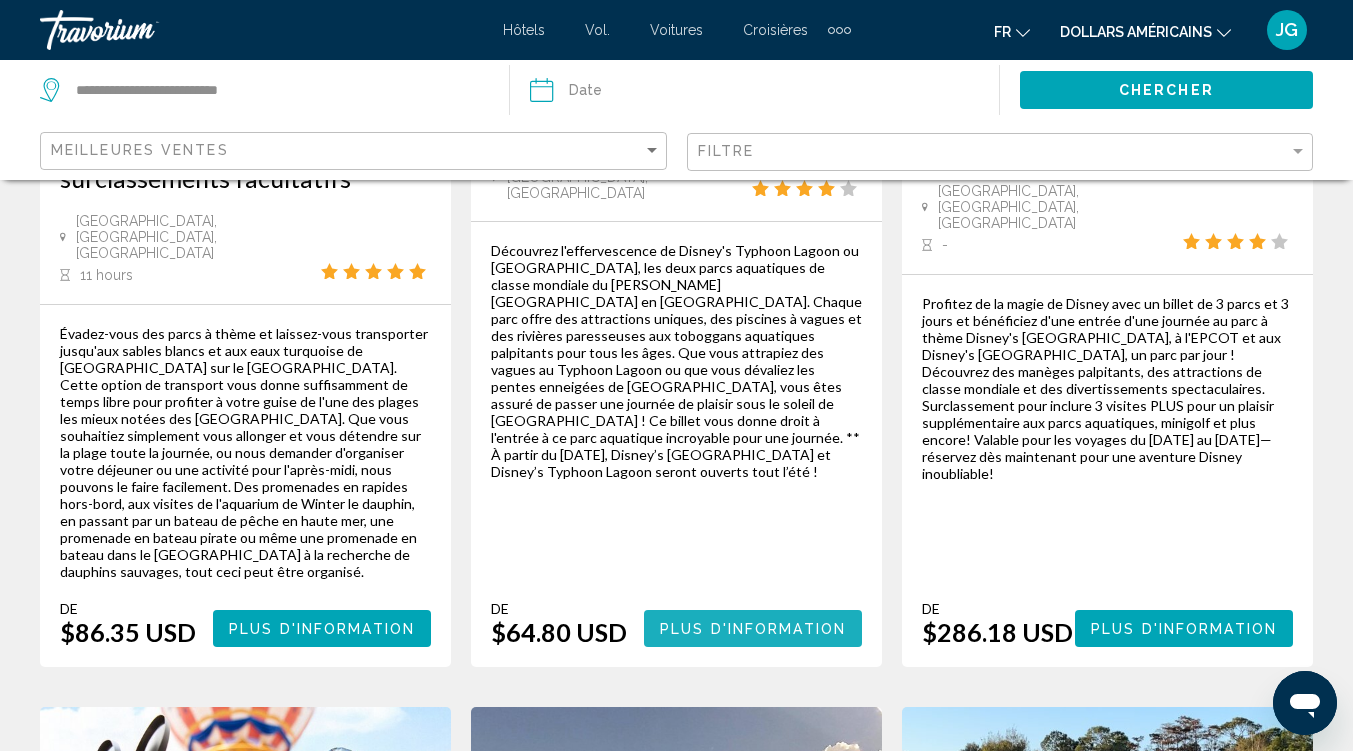 click on "Plus d'information" at bounding box center (753, 629) 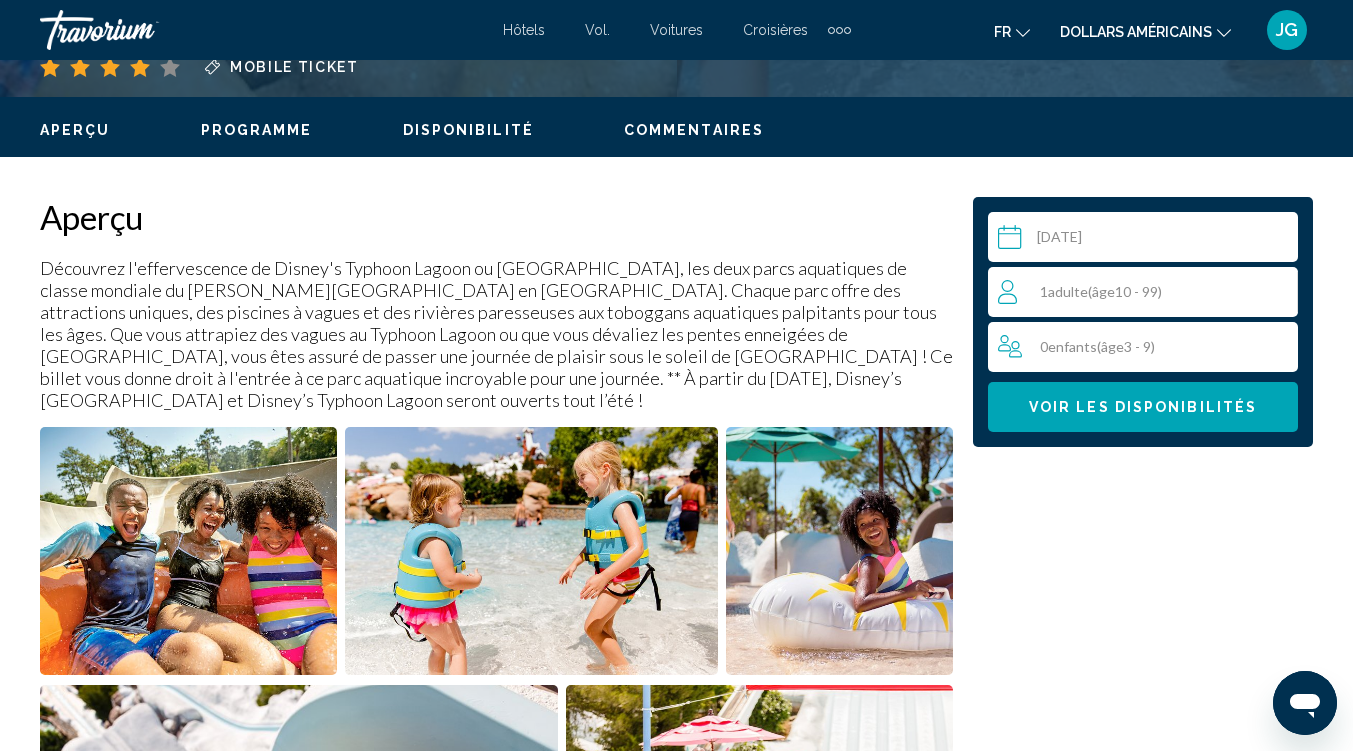scroll, scrollTop: 928, scrollLeft: 0, axis: vertical 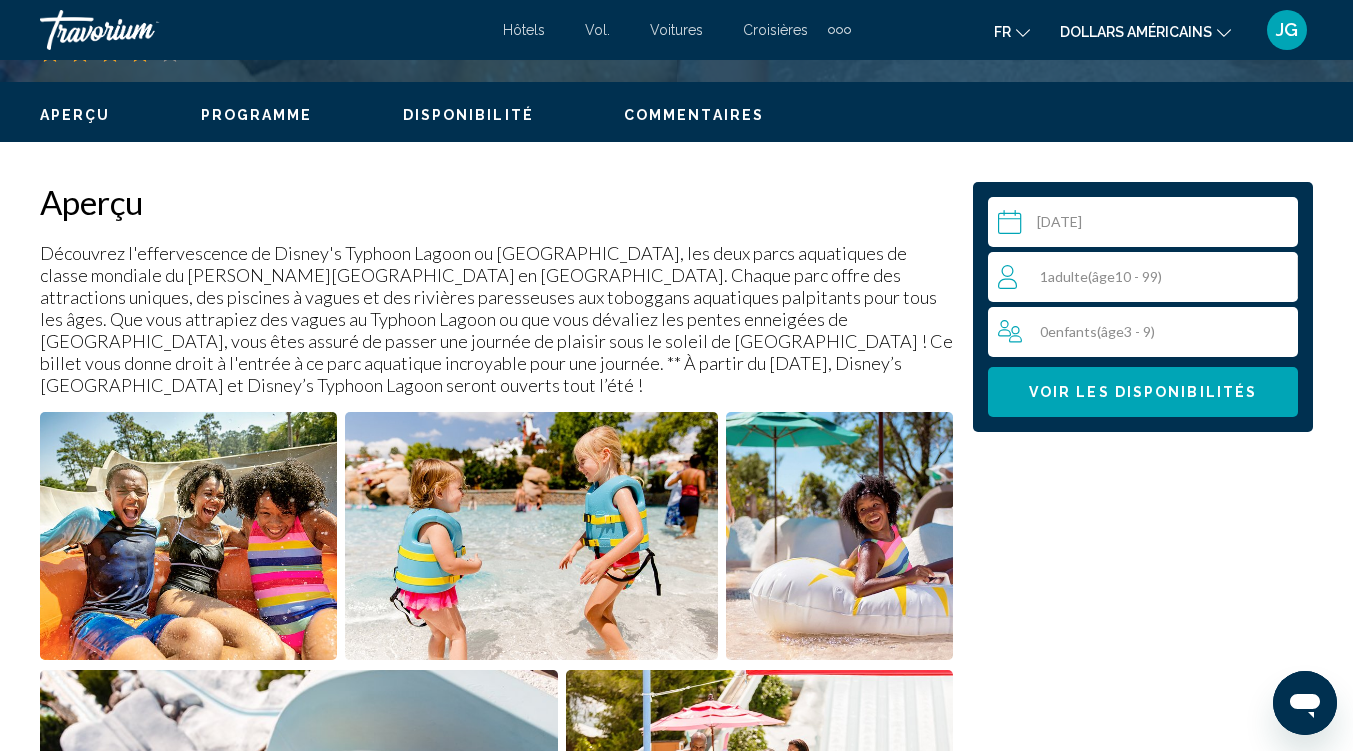 click on "1  Adulte Adultes  ( âge  10 - 99)" at bounding box center (1147, 277) 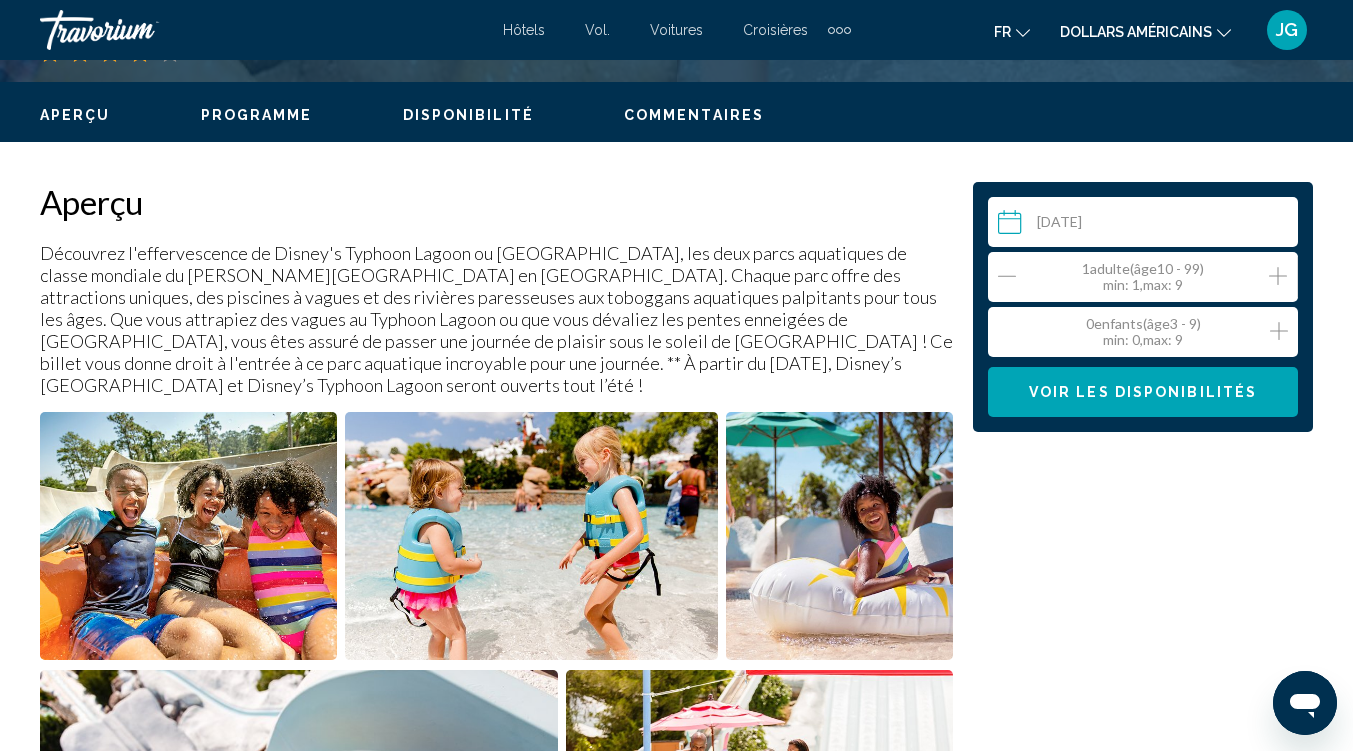 click 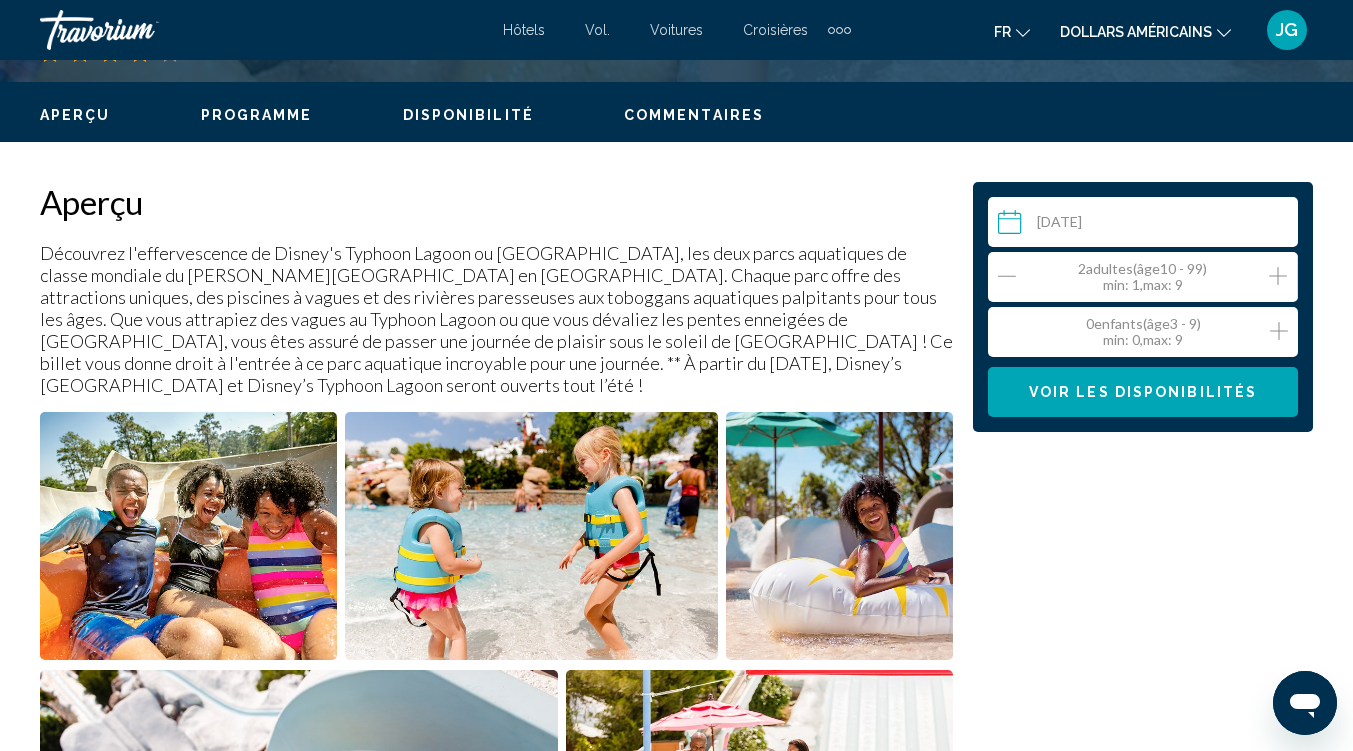 click 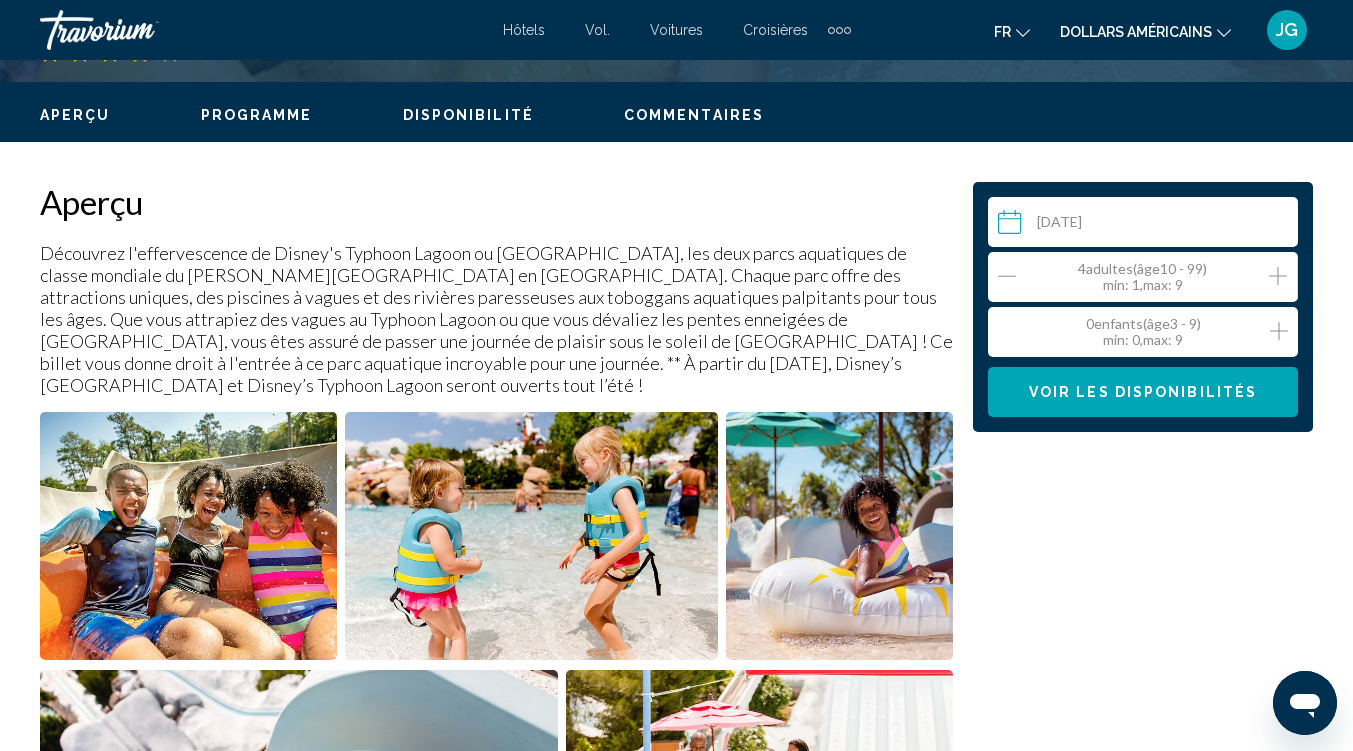 click 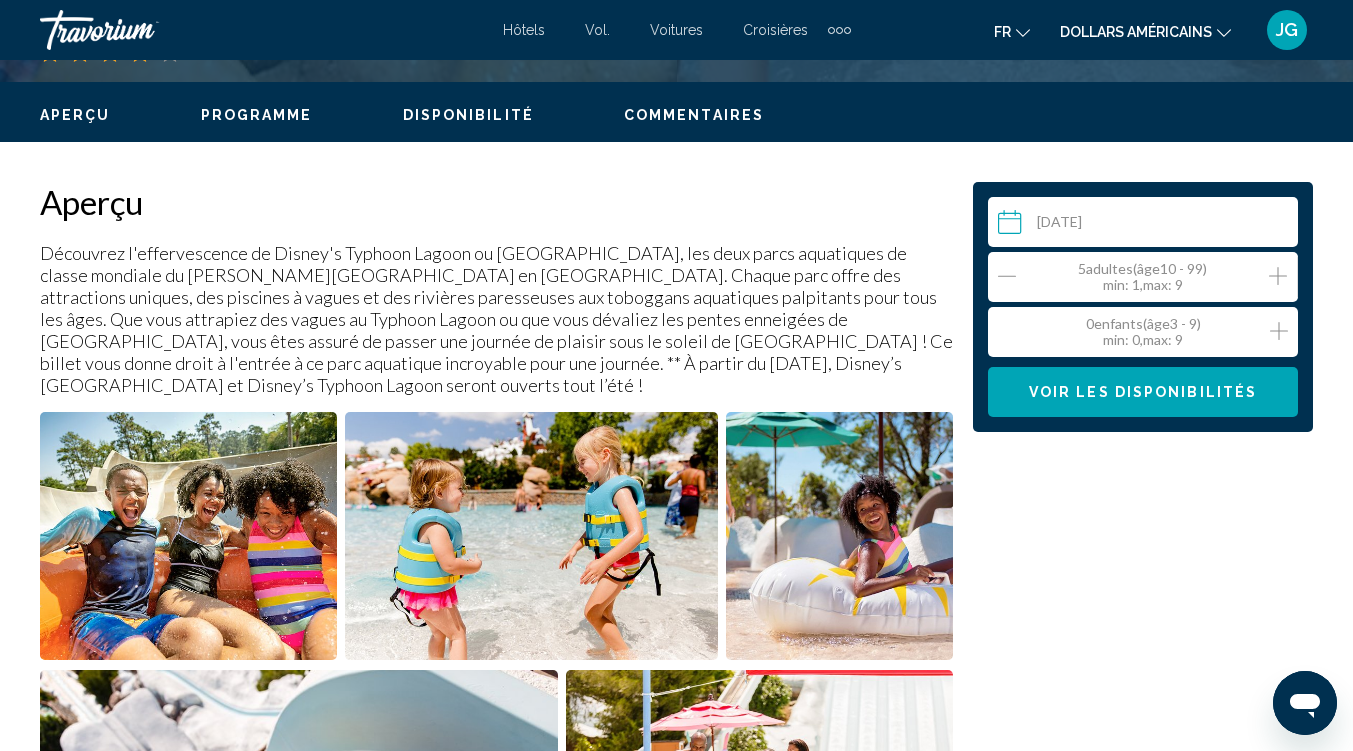 click 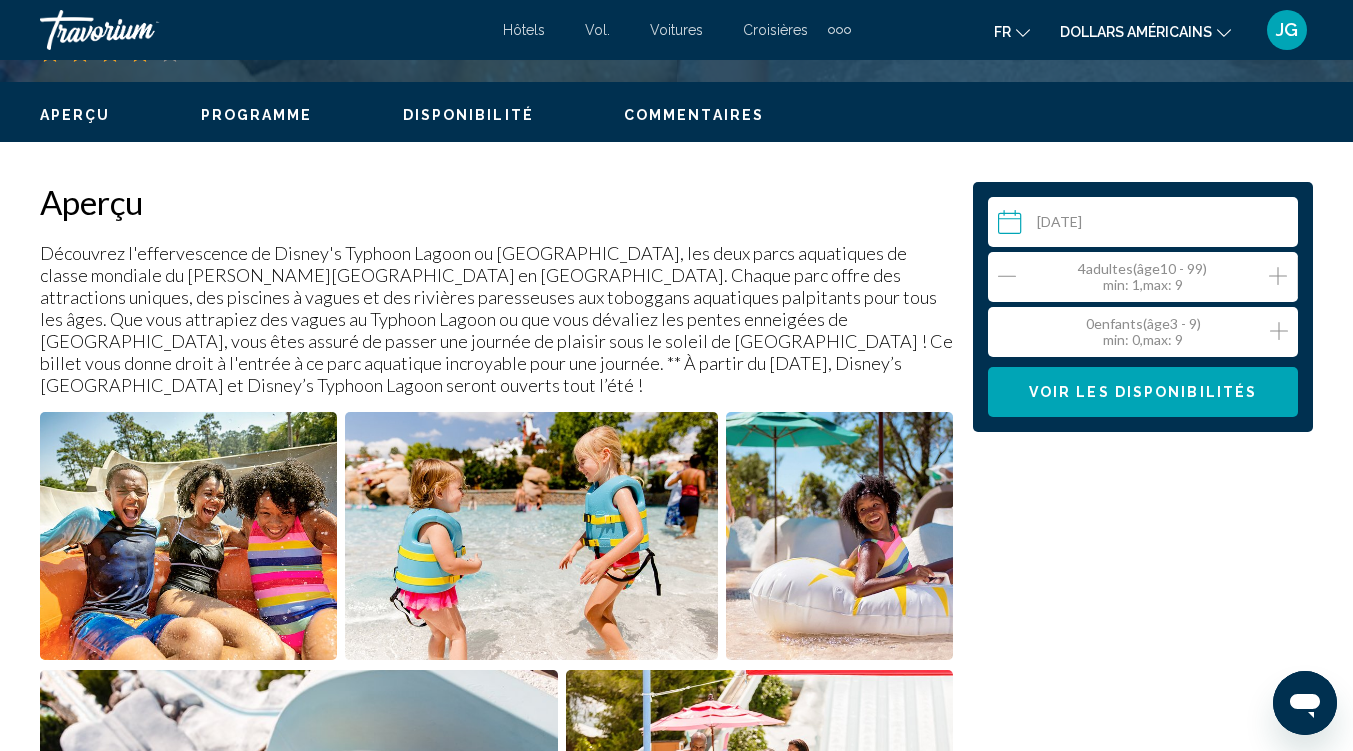 click 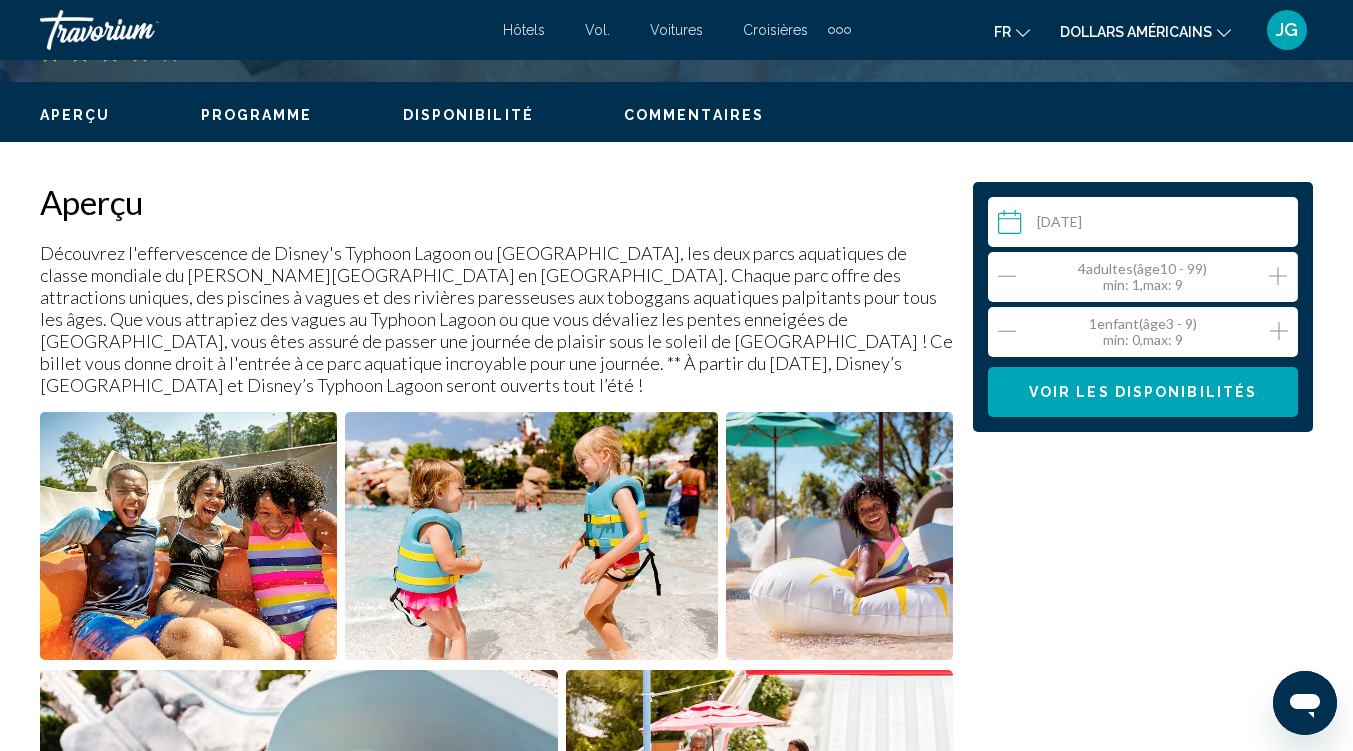 click on "Voir les disponibilités" at bounding box center [1143, 392] 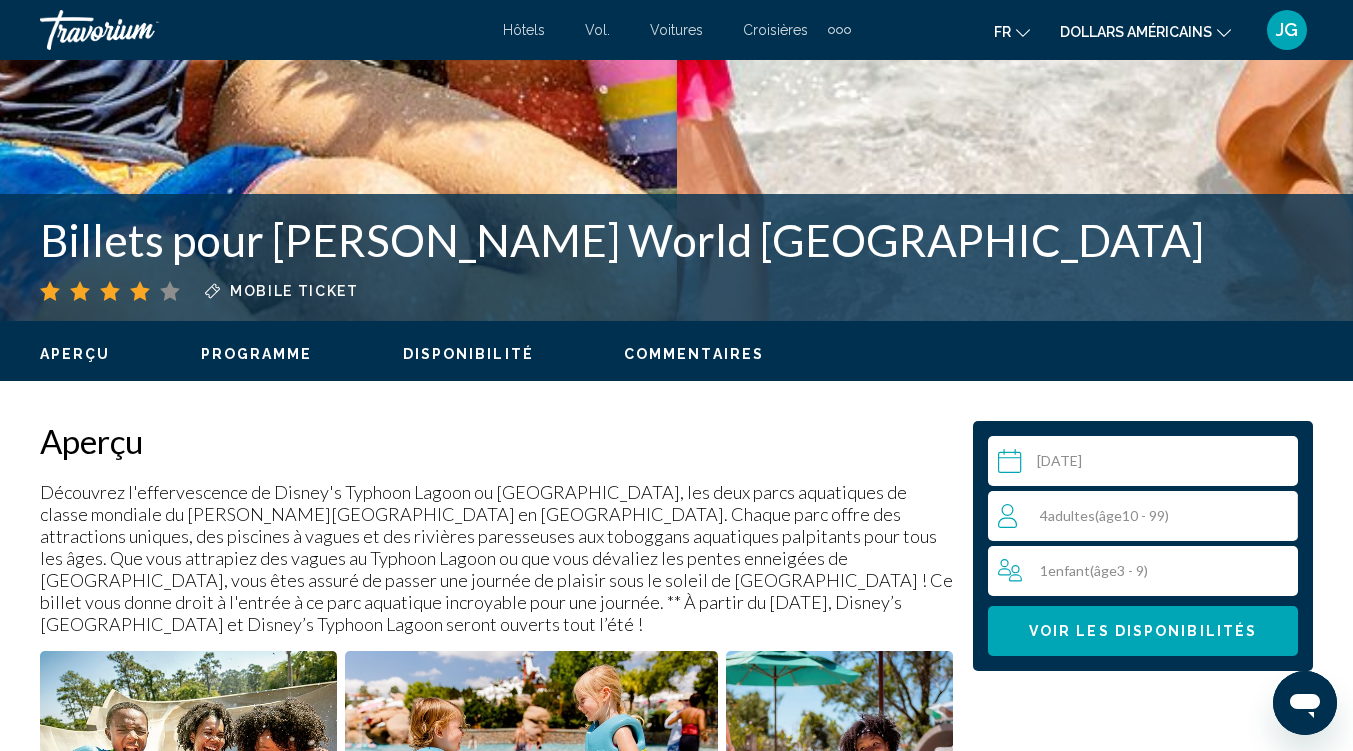 scroll, scrollTop: 686, scrollLeft: 0, axis: vertical 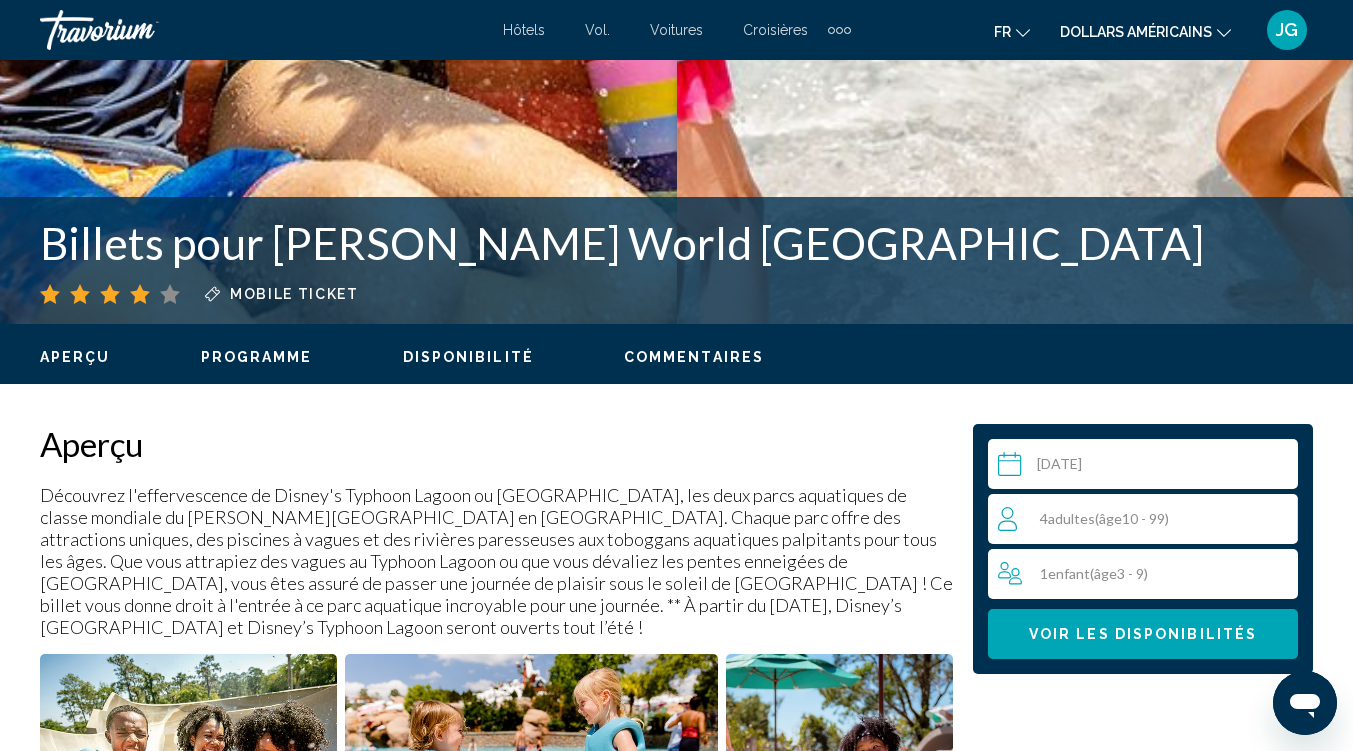 click on "Hôtels" at bounding box center (524, 30) 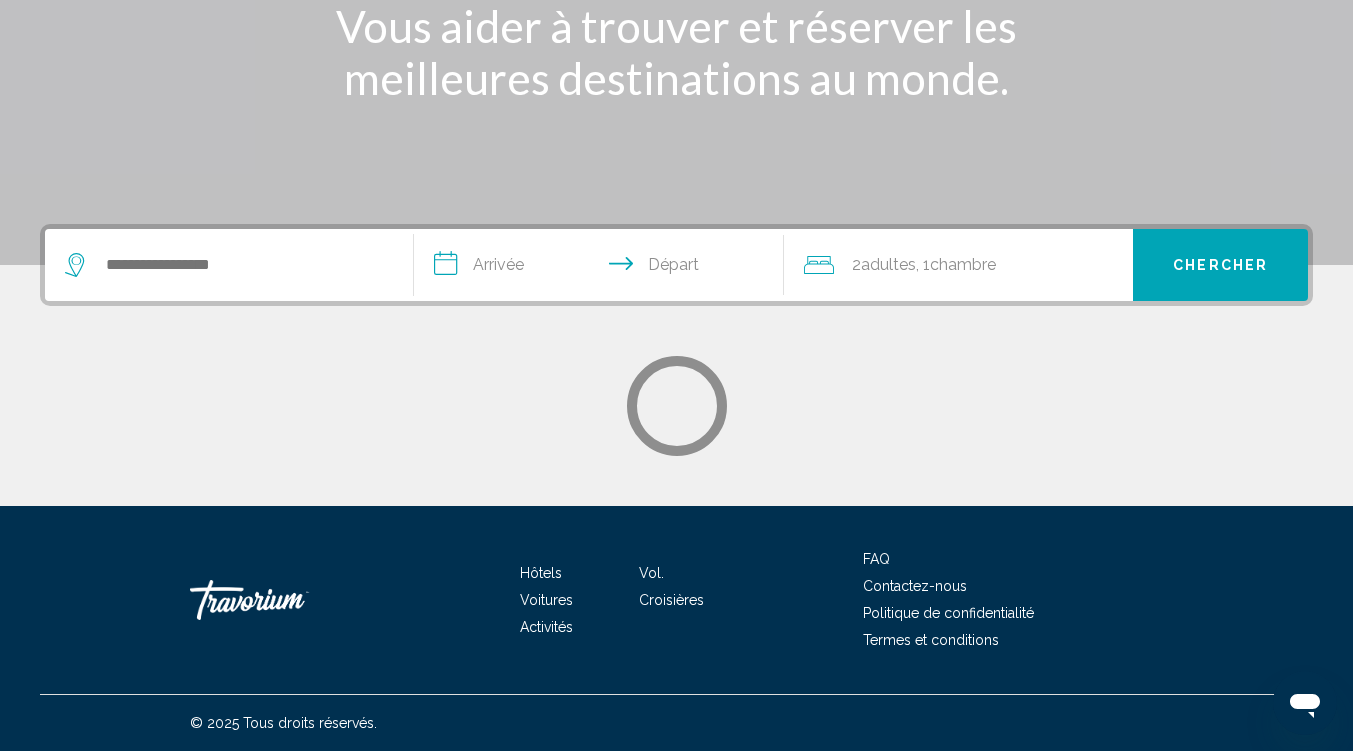 scroll, scrollTop: 0, scrollLeft: 0, axis: both 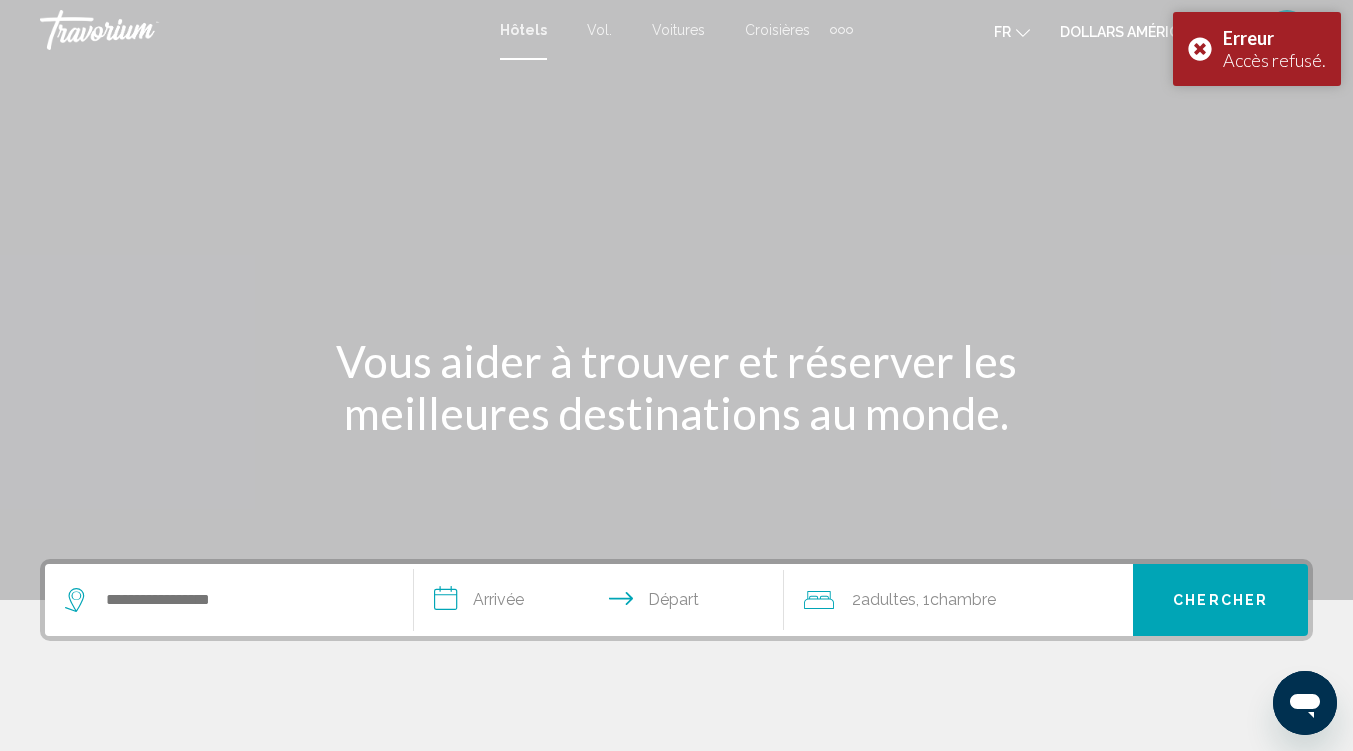 click at bounding box center [229, 600] 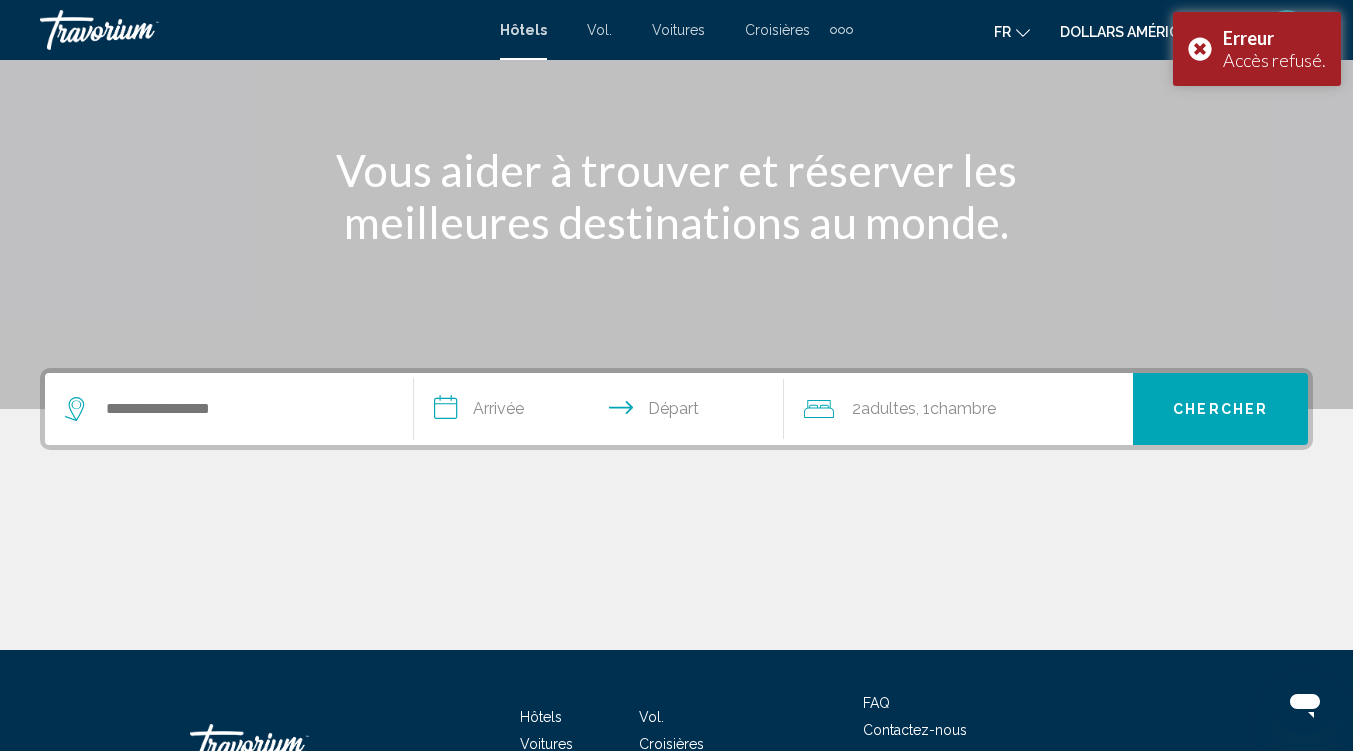 scroll, scrollTop: 335, scrollLeft: 0, axis: vertical 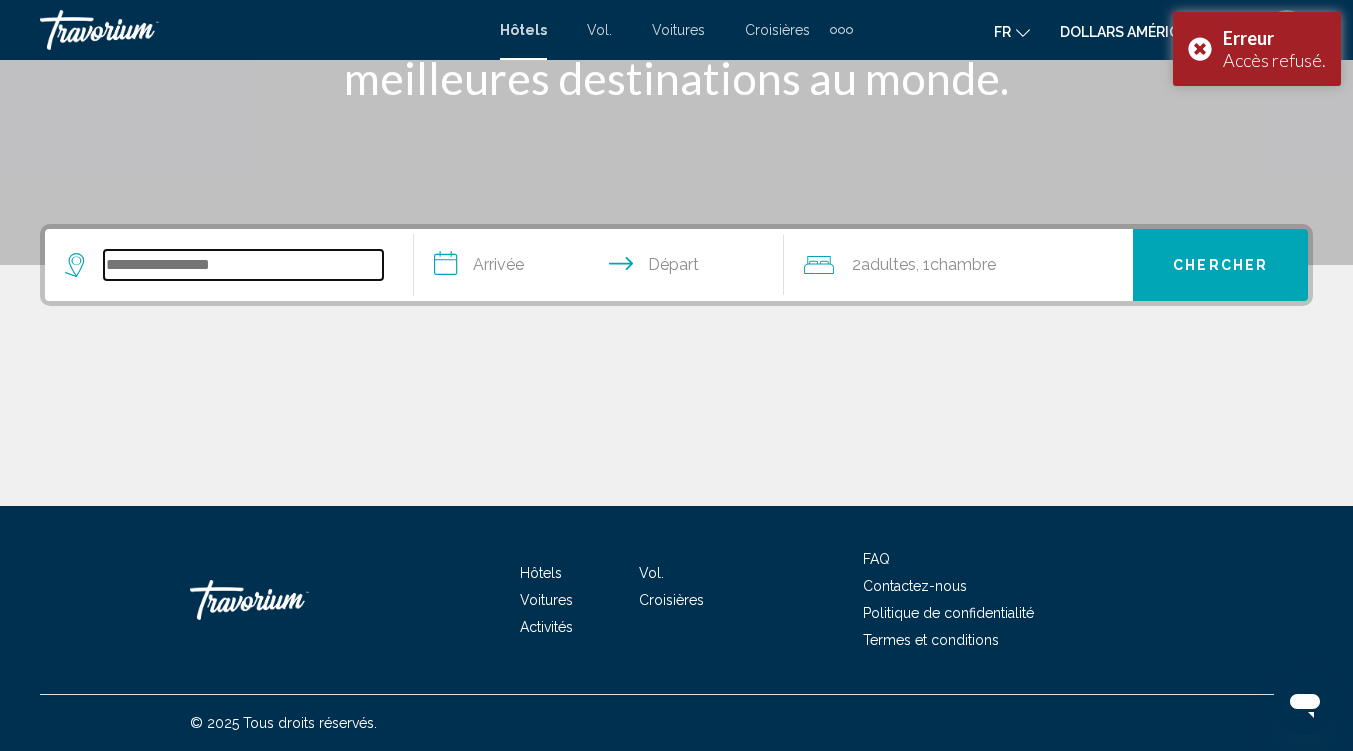 click at bounding box center (243, 265) 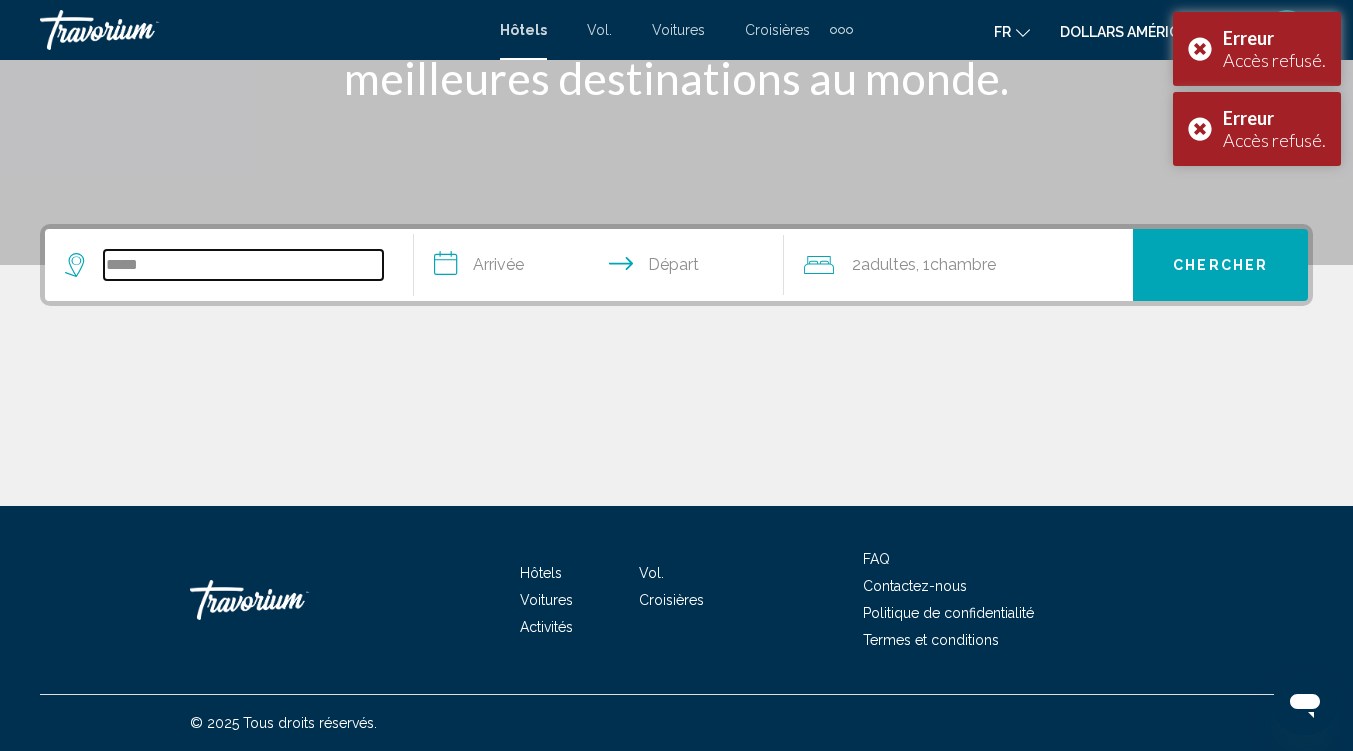 type on "*****" 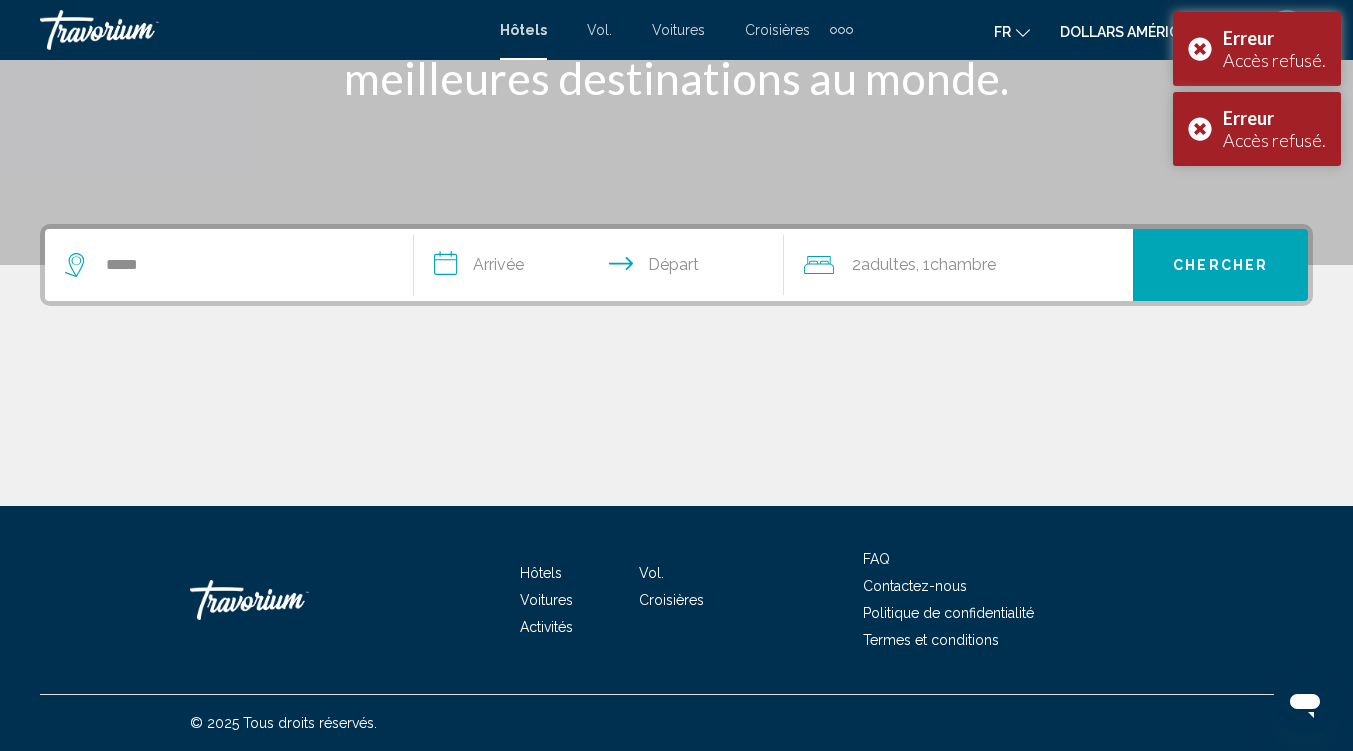 click on "**********" at bounding box center [602, 268] 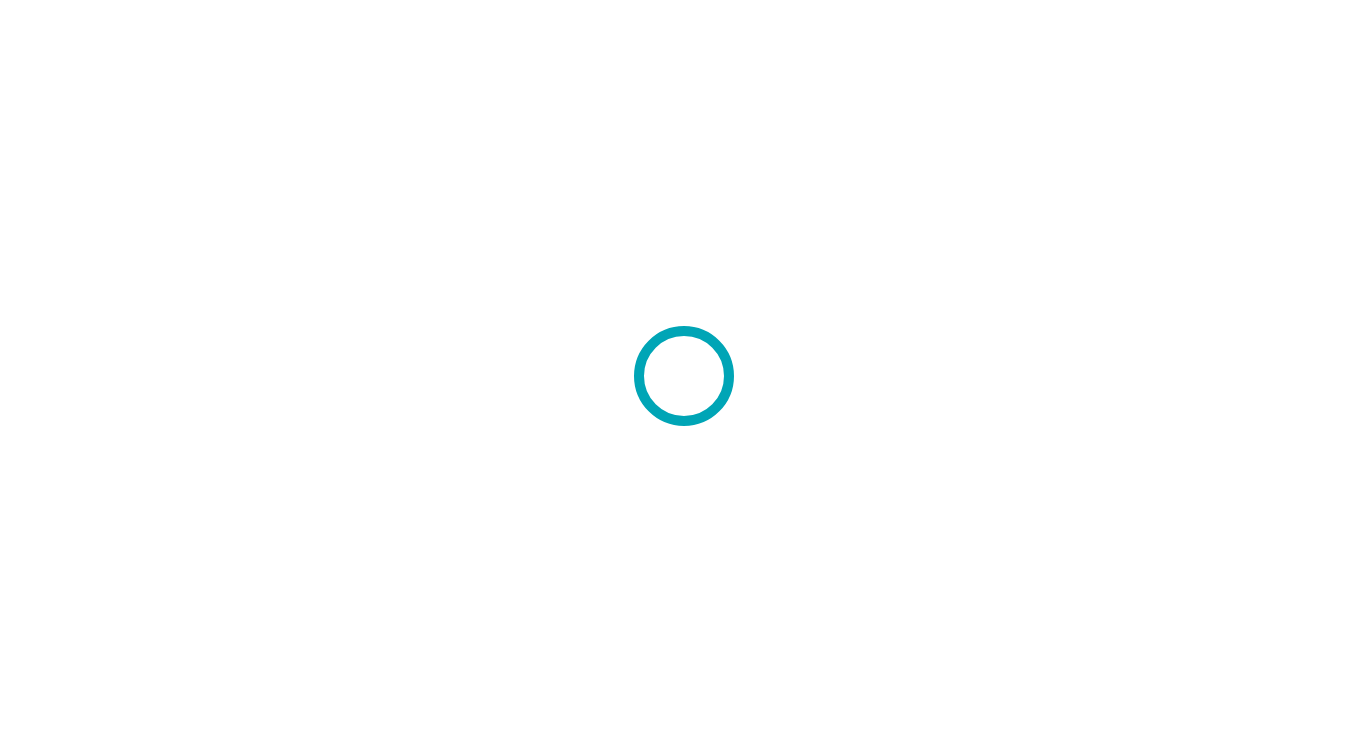 scroll, scrollTop: 0, scrollLeft: 0, axis: both 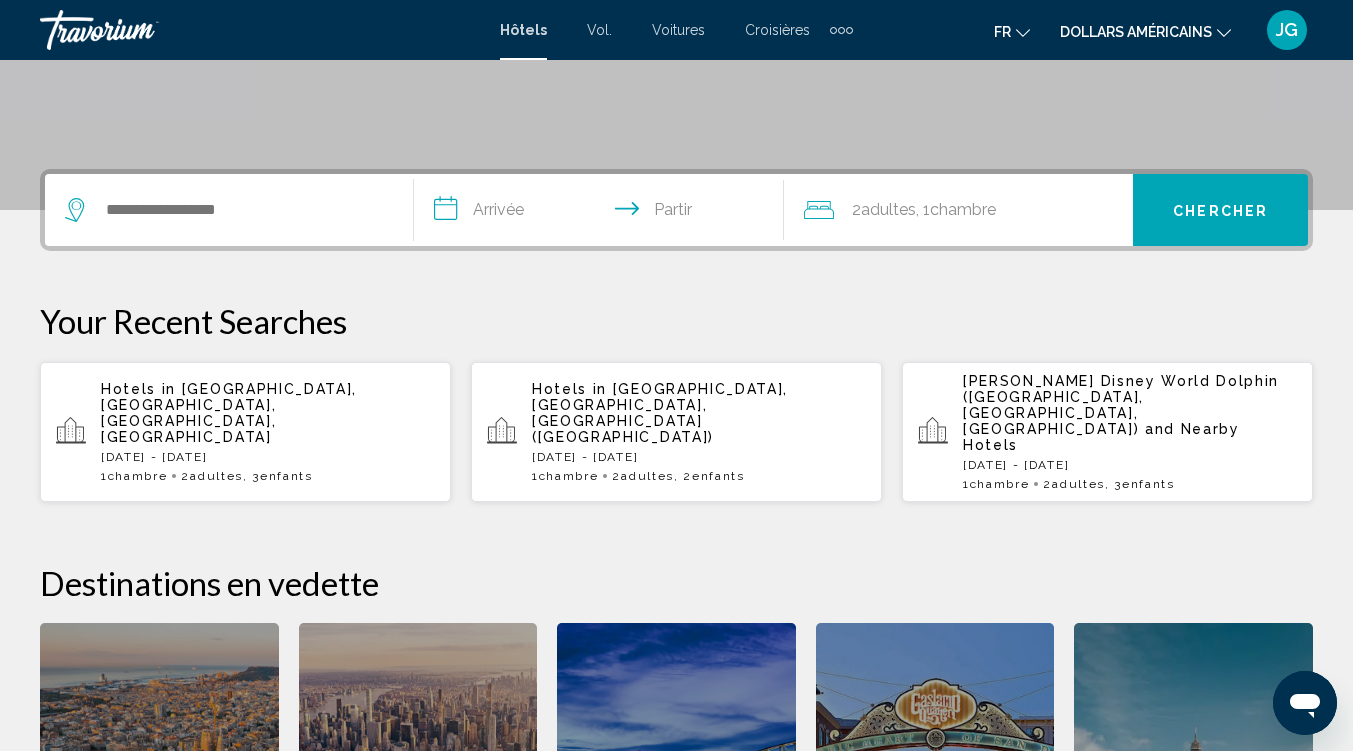 click on "and Nearby Hotels" at bounding box center [1101, 437] 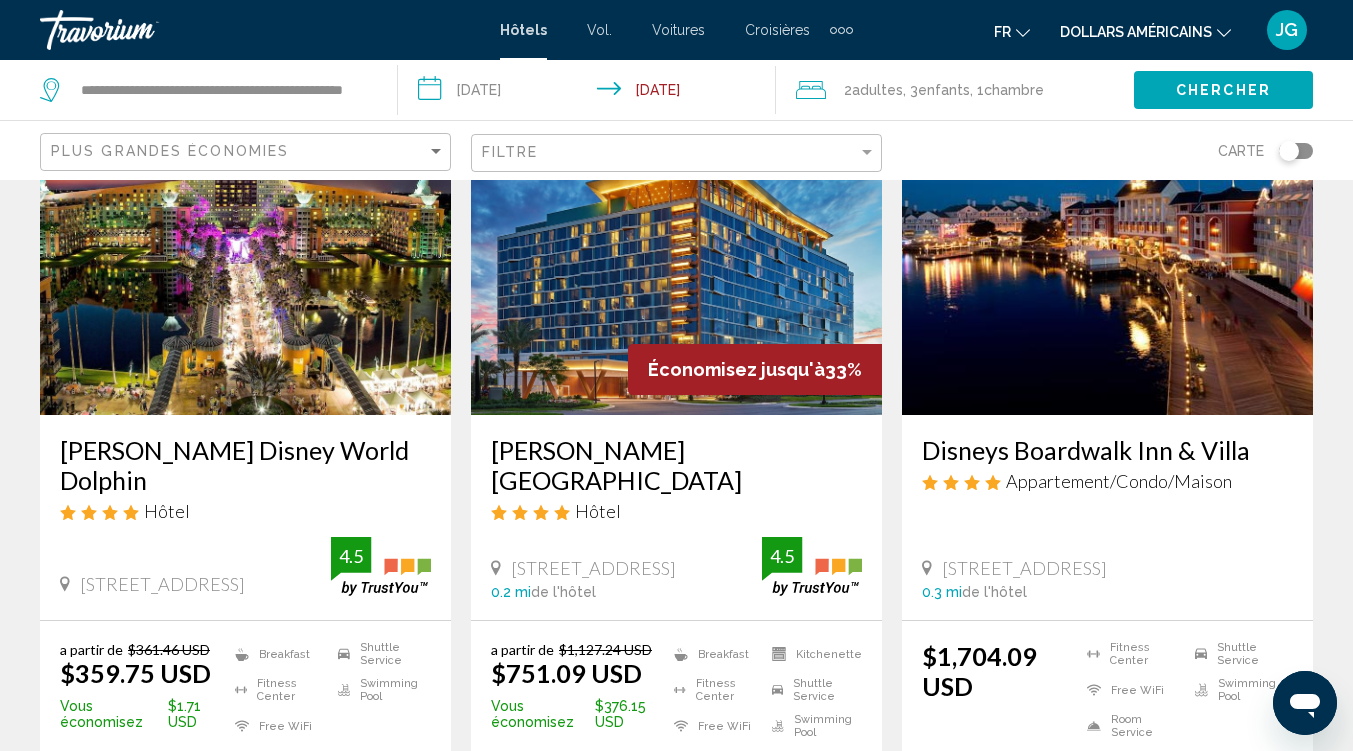 scroll, scrollTop: 91, scrollLeft: 0, axis: vertical 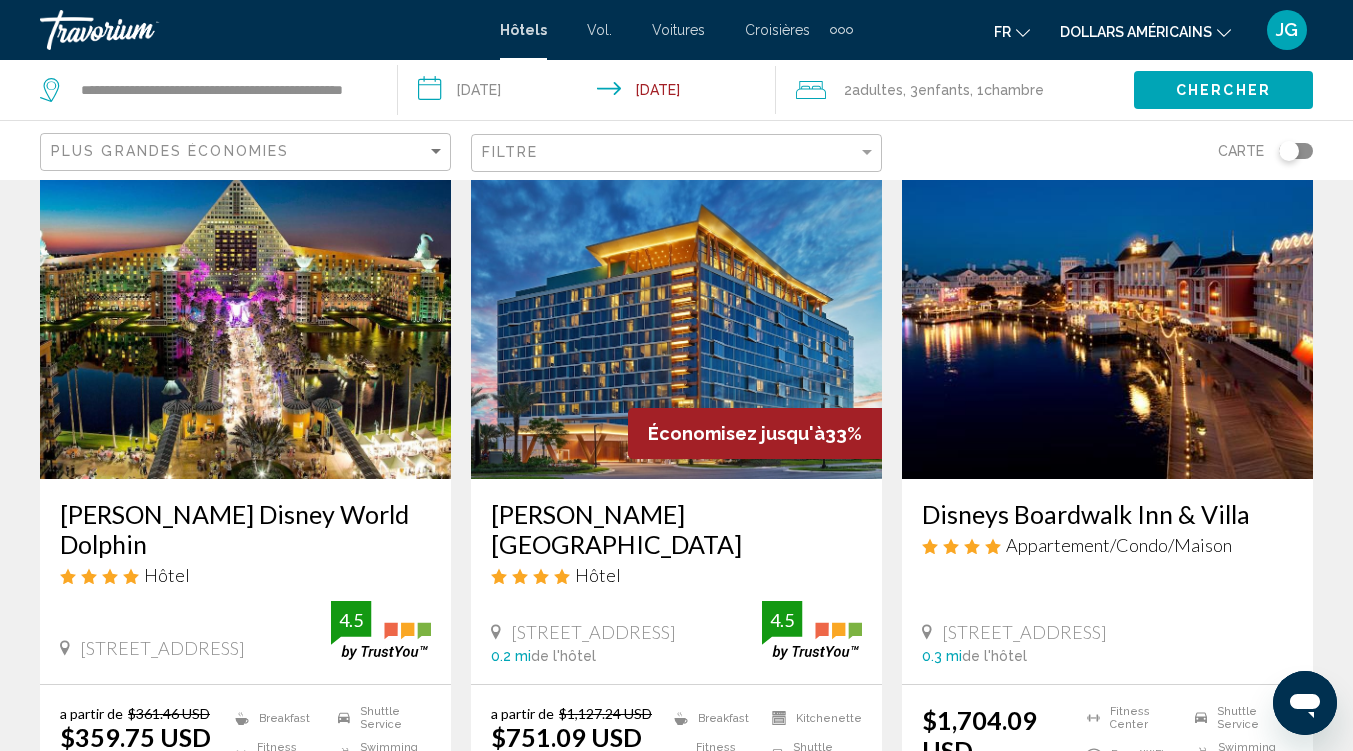 click at bounding box center (245, 319) 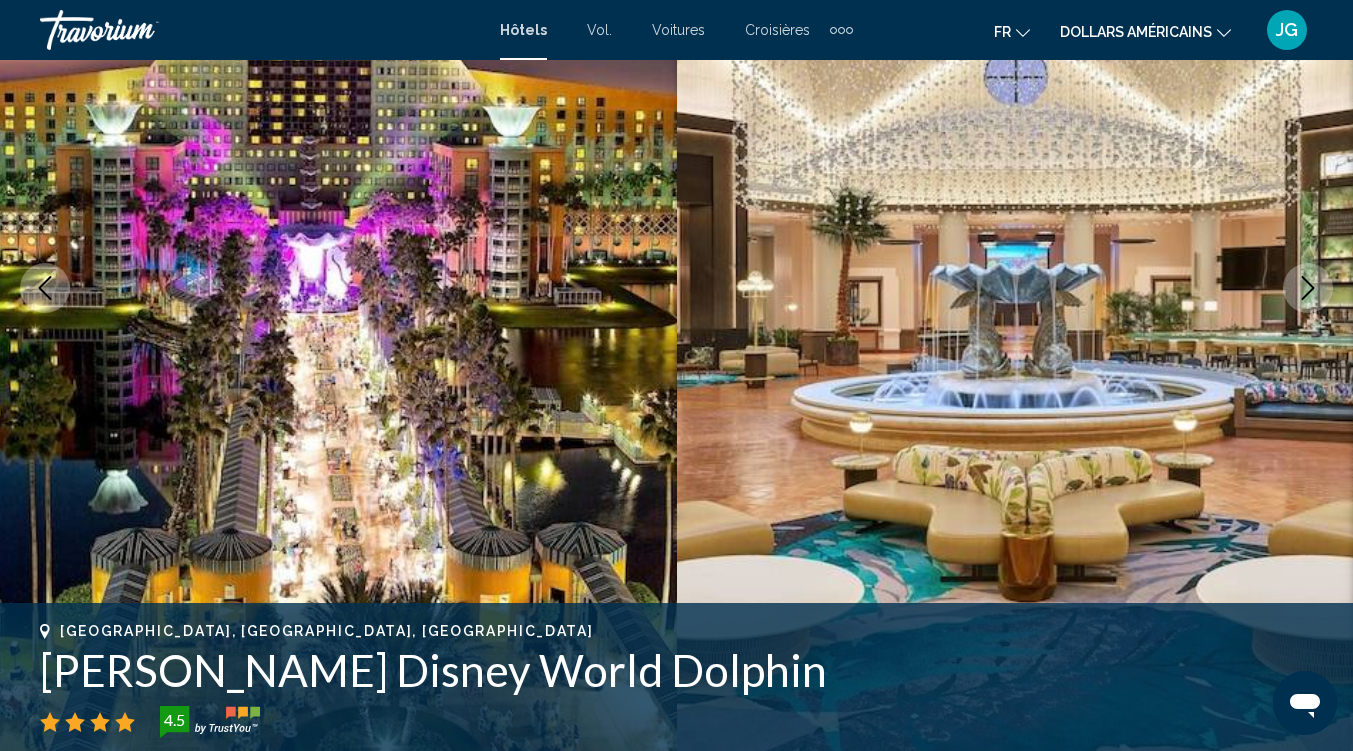 scroll, scrollTop: 168, scrollLeft: 0, axis: vertical 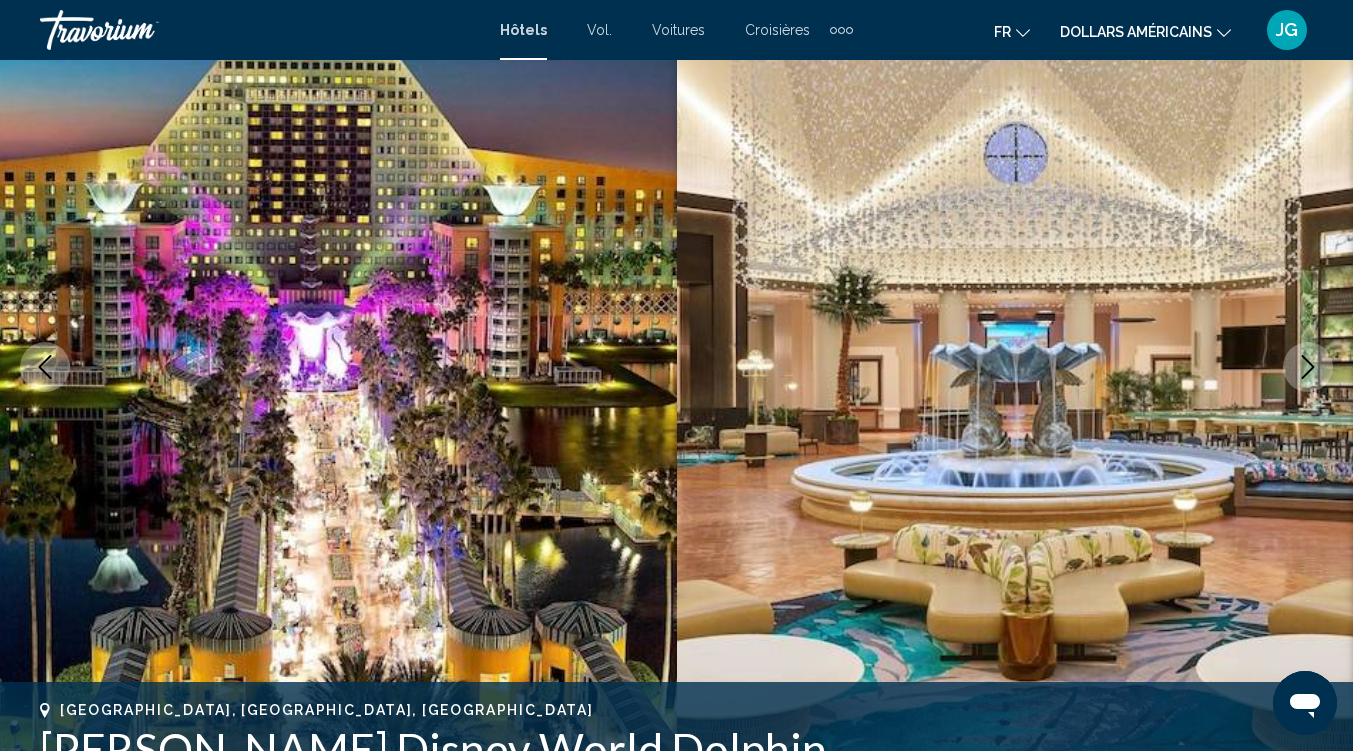 click 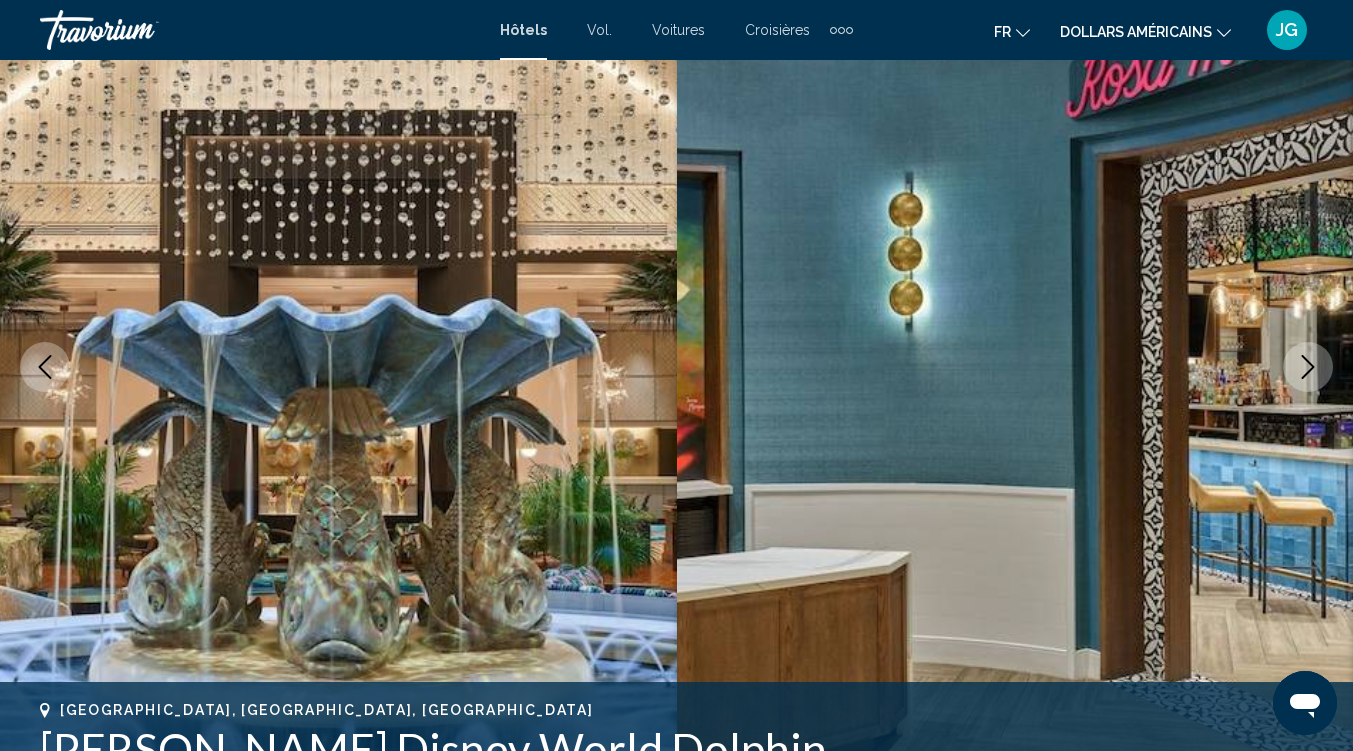 click 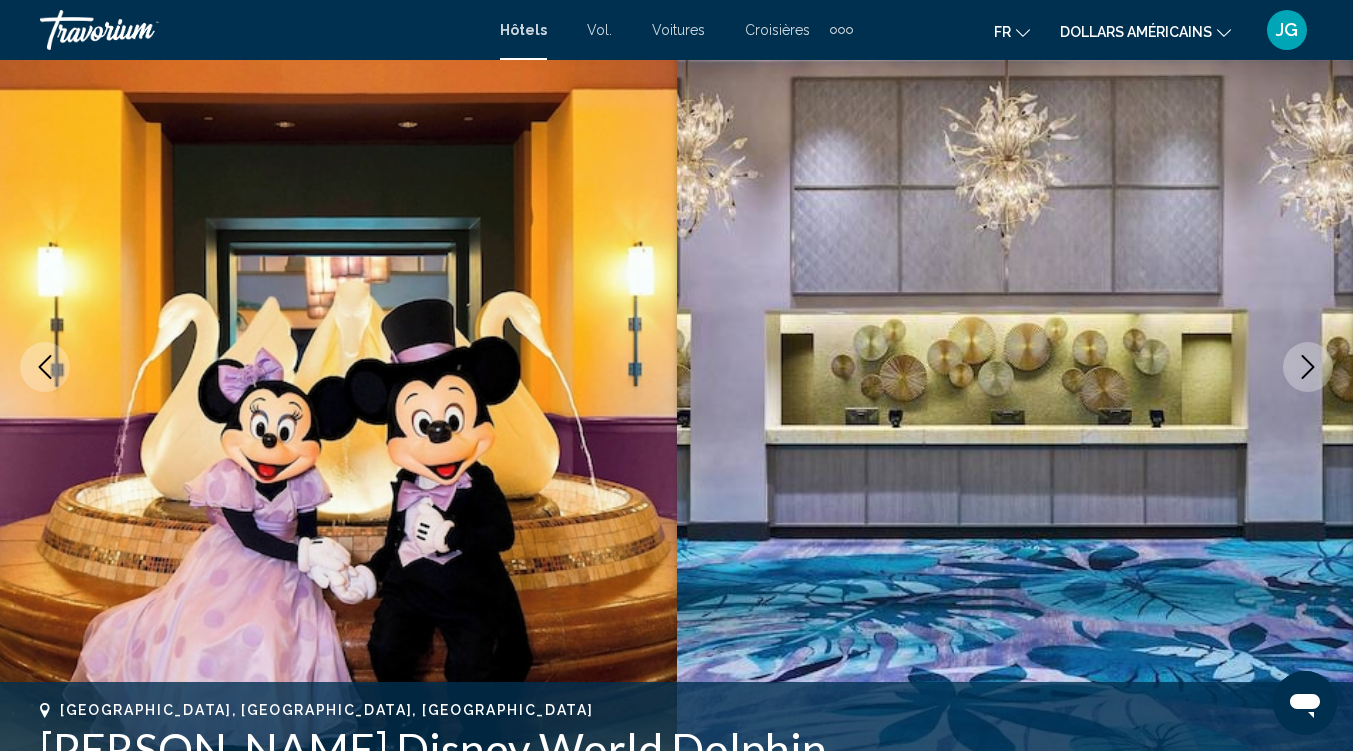 click 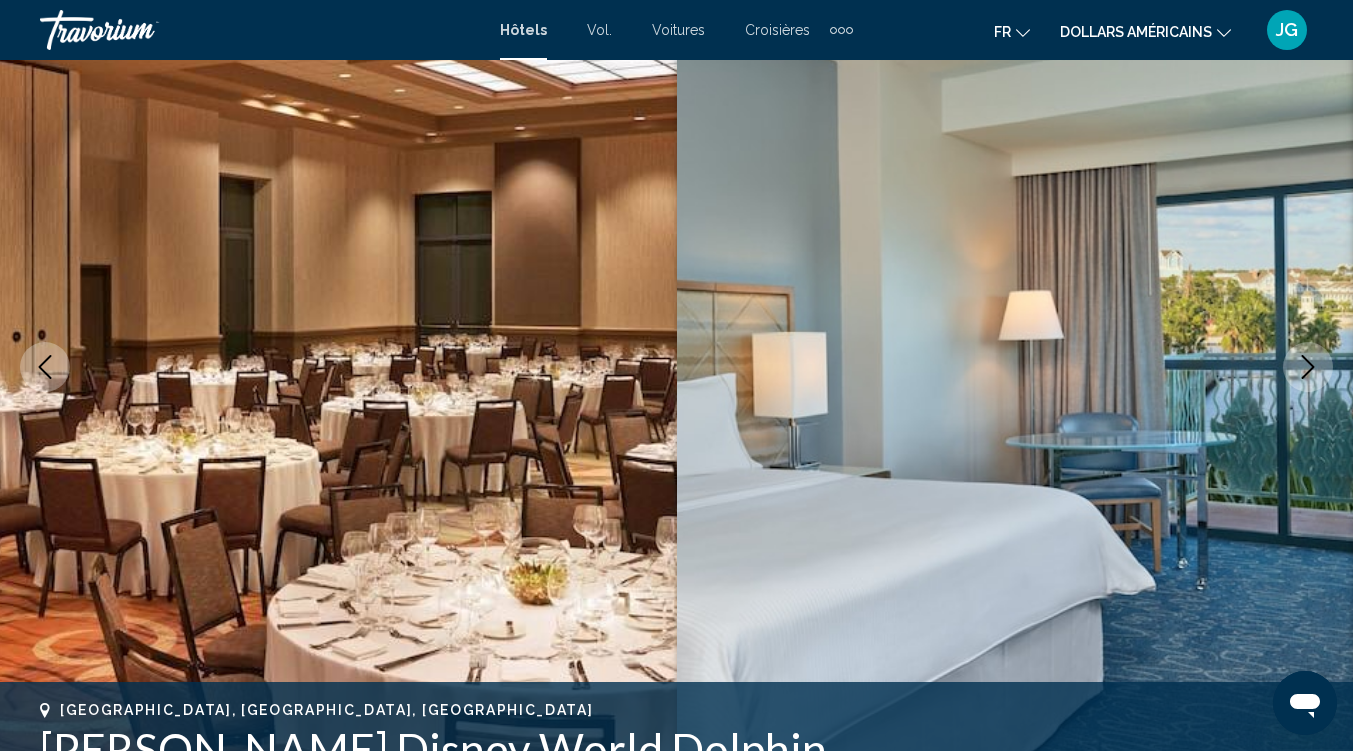 click 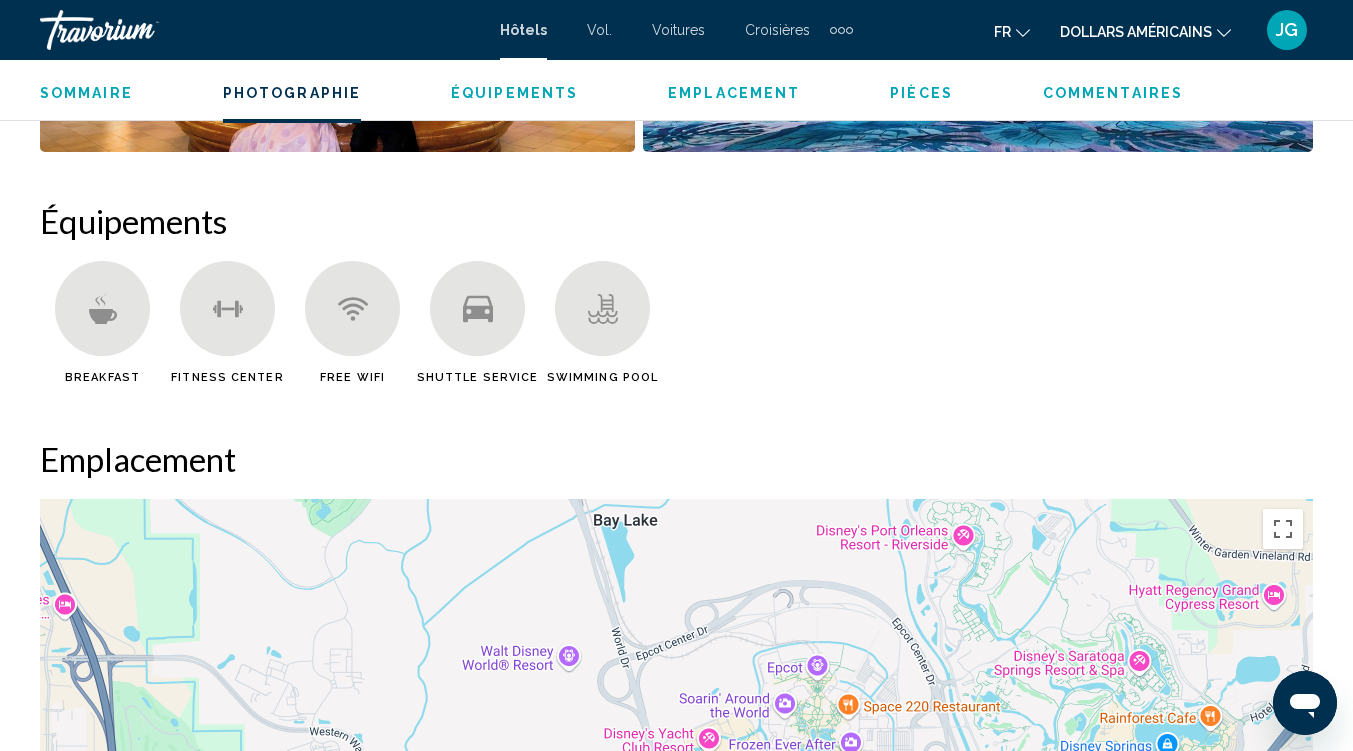scroll, scrollTop: 1875, scrollLeft: 0, axis: vertical 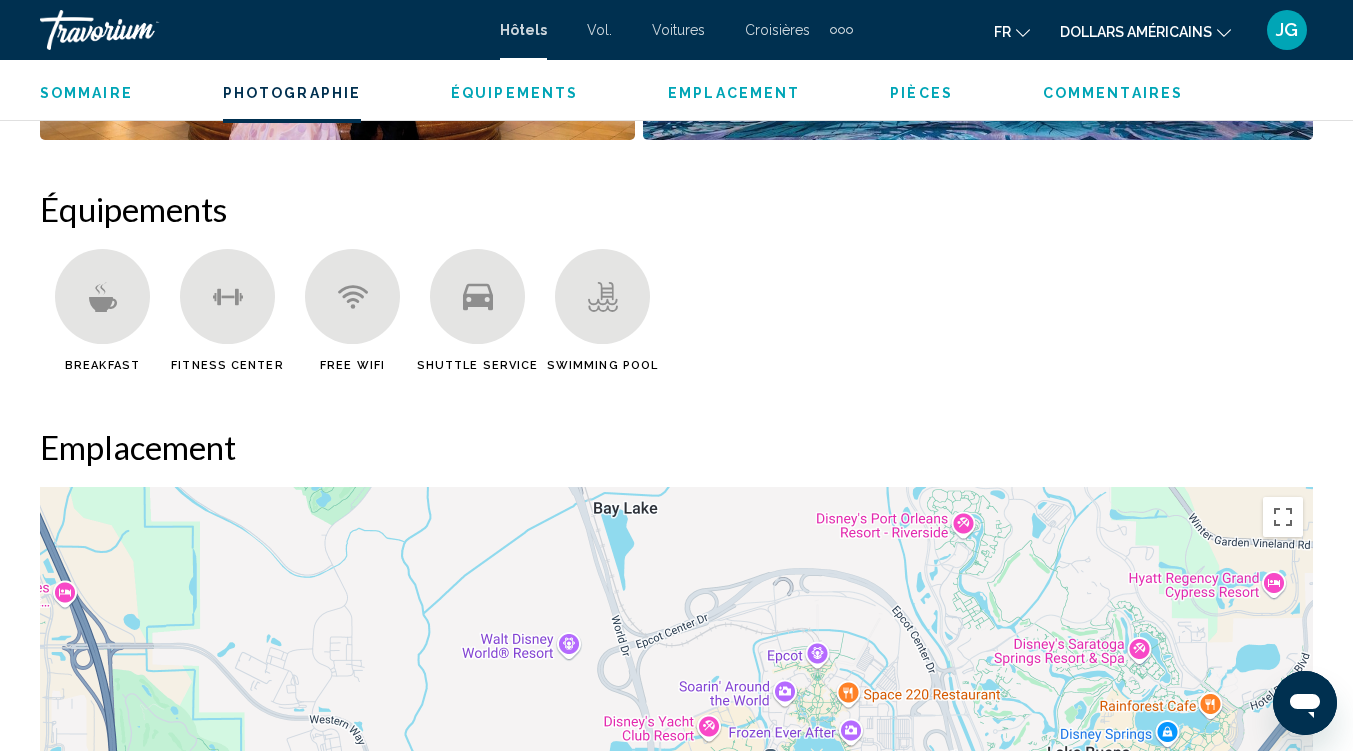click on "Hôtels" at bounding box center (523, 30) 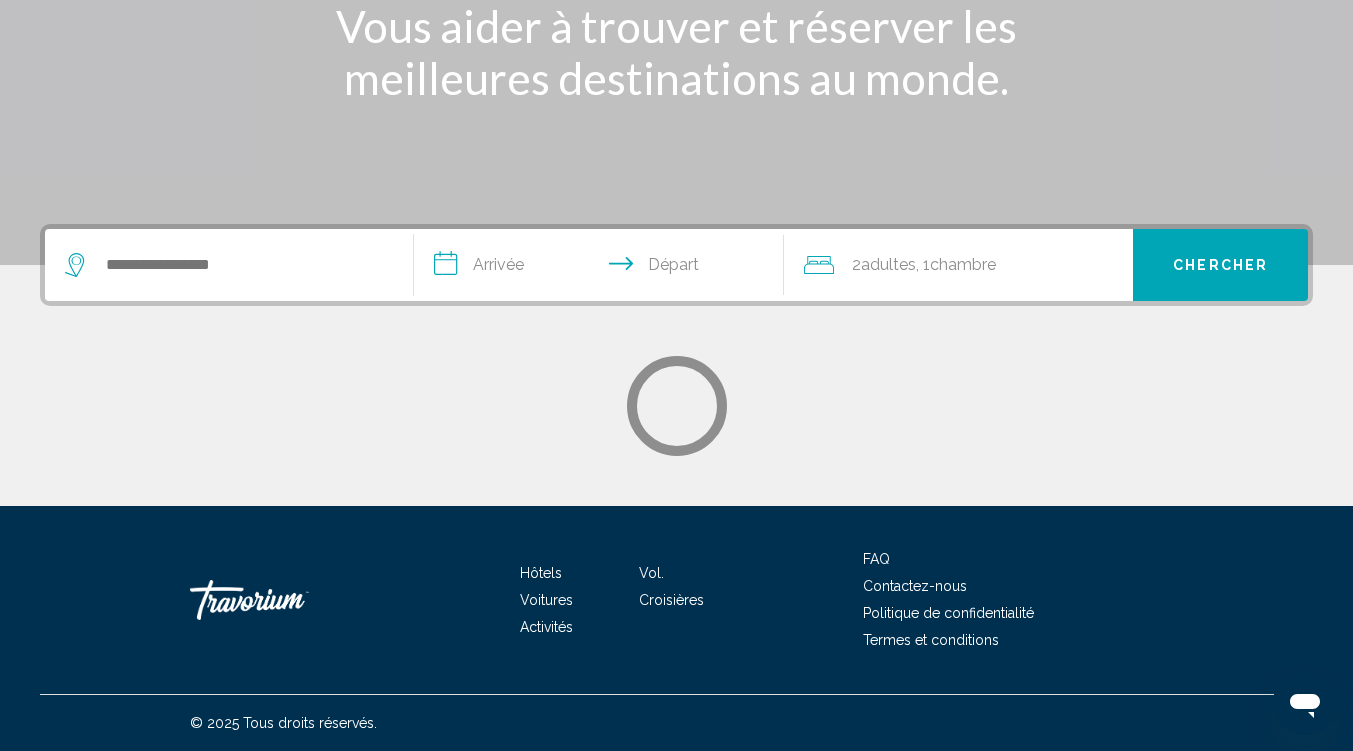 scroll, scrollTop: 0, scrollLeft: 0, axis: both 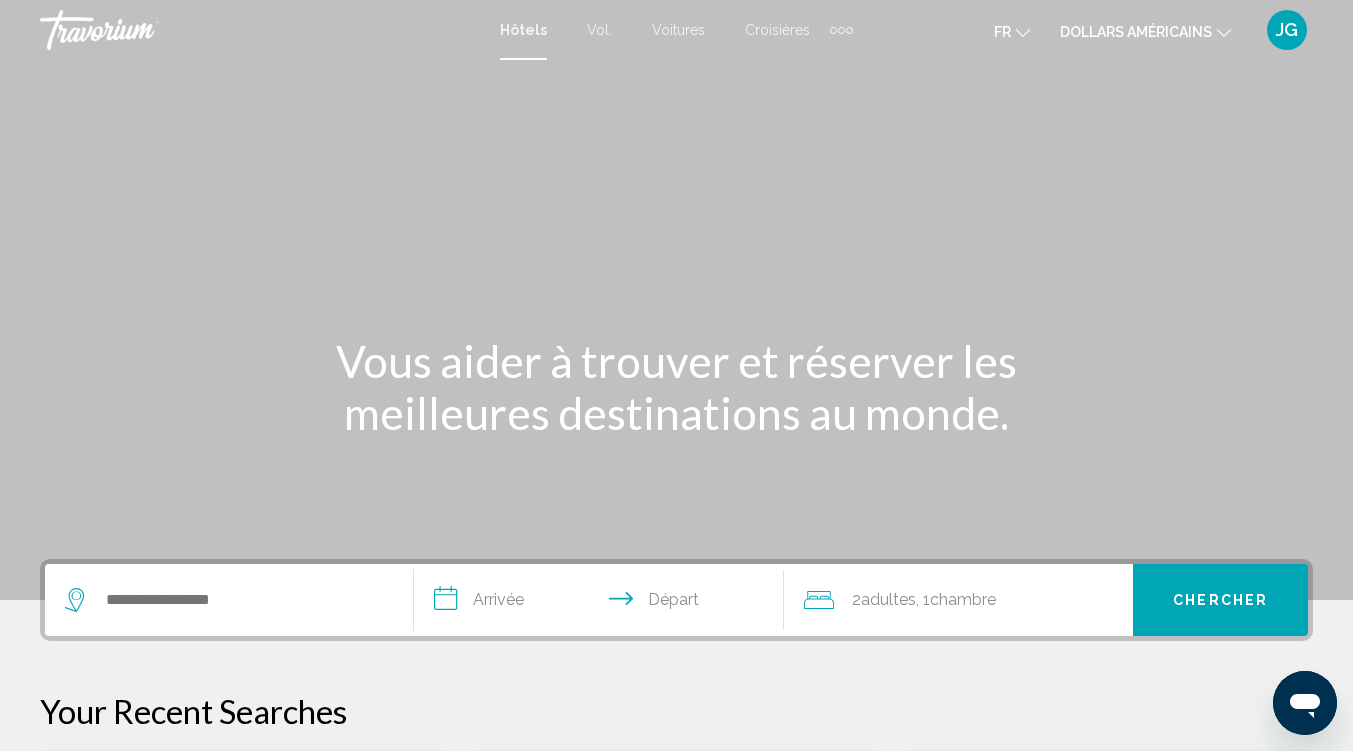 click on "**********" at bounding box center (602, 603) 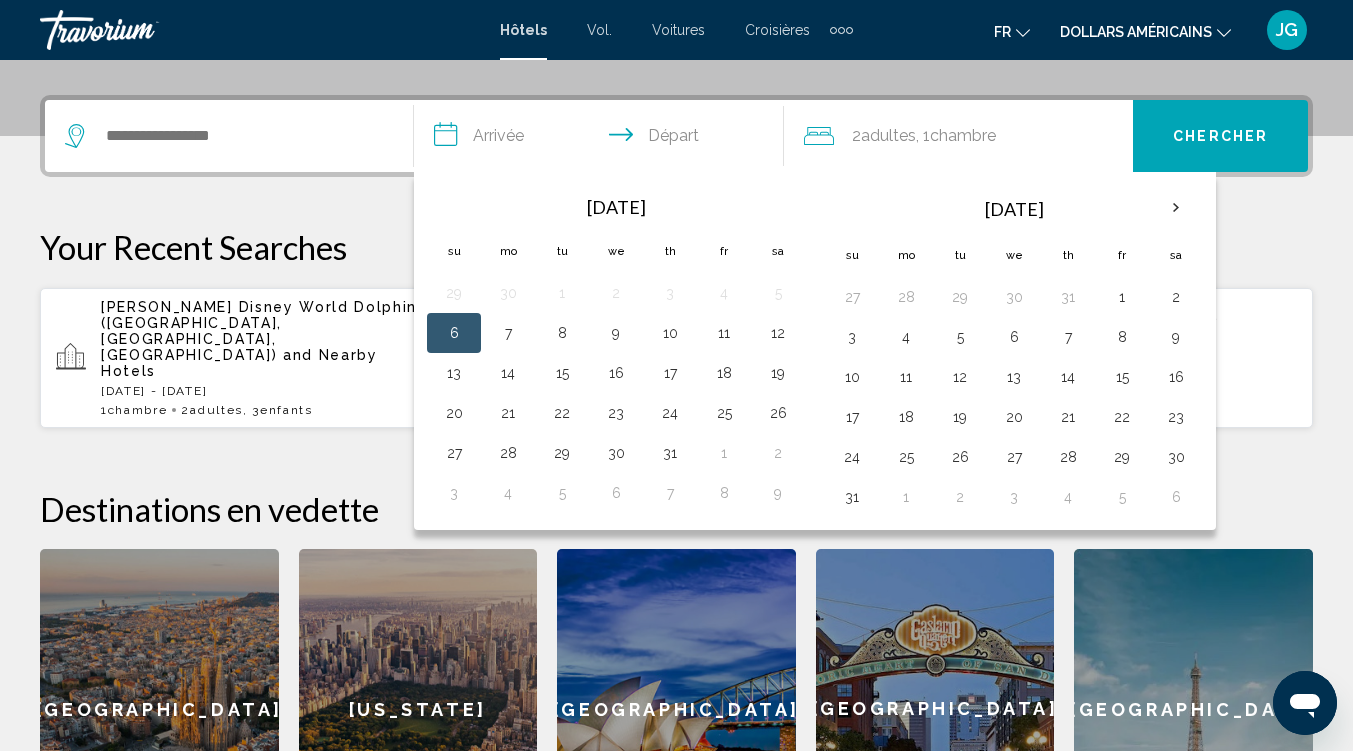 scroll, scrollTop: 494, scrollLeft: 0, axis: vertical 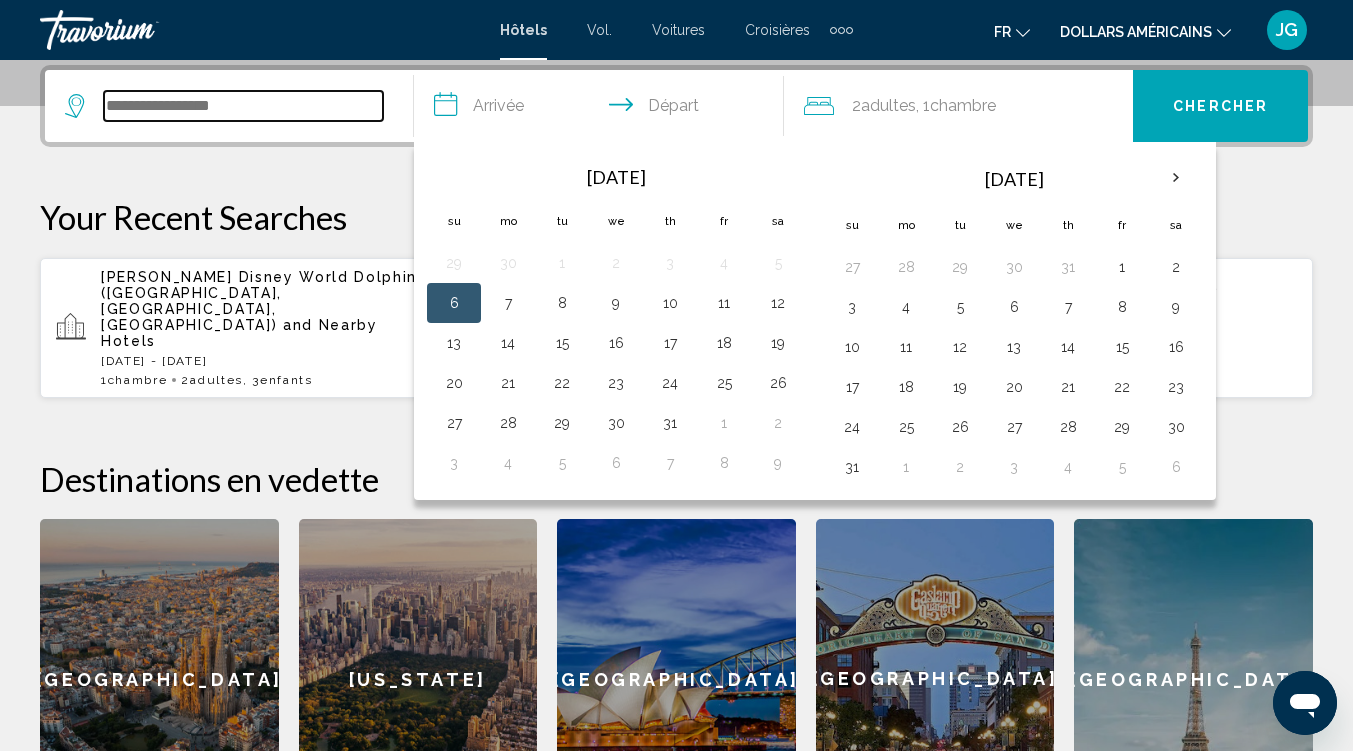 click at bounding box center (243, 106) 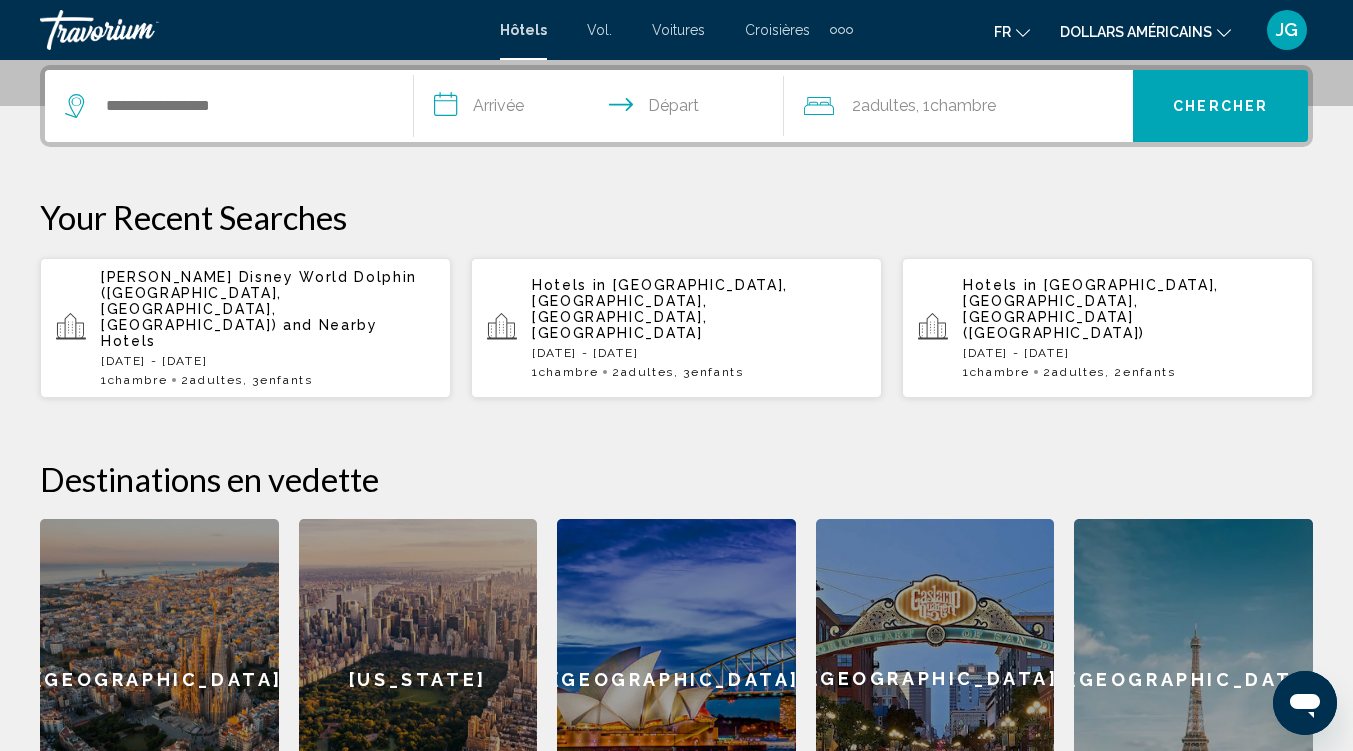 type 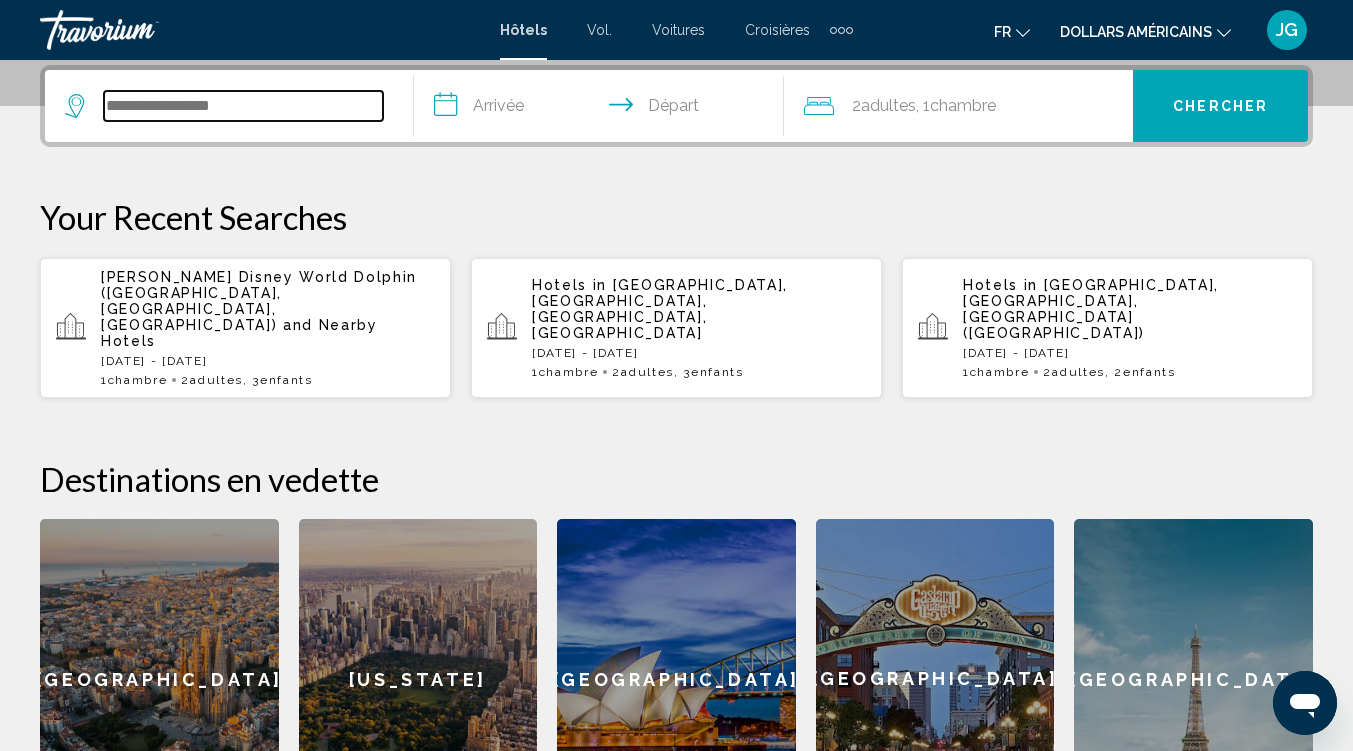 click at bounding box center (243, 106) 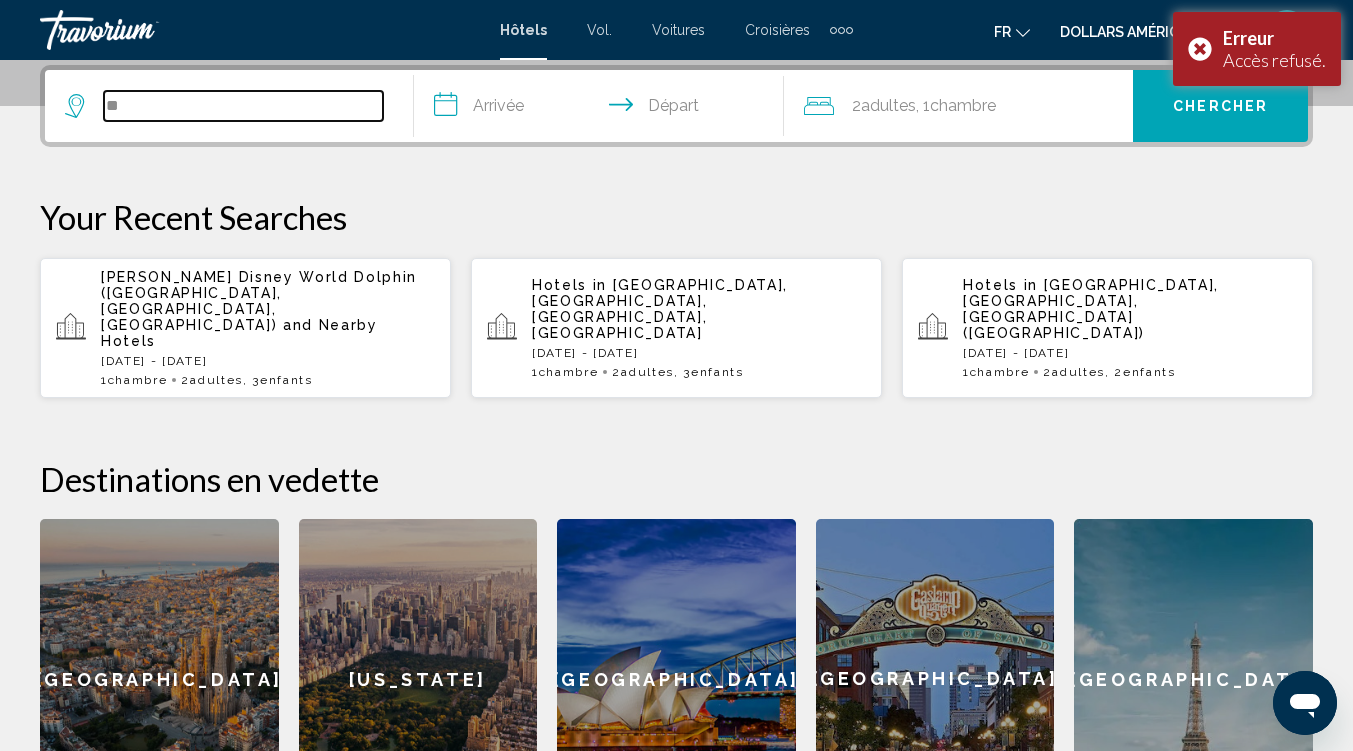 type on "*" 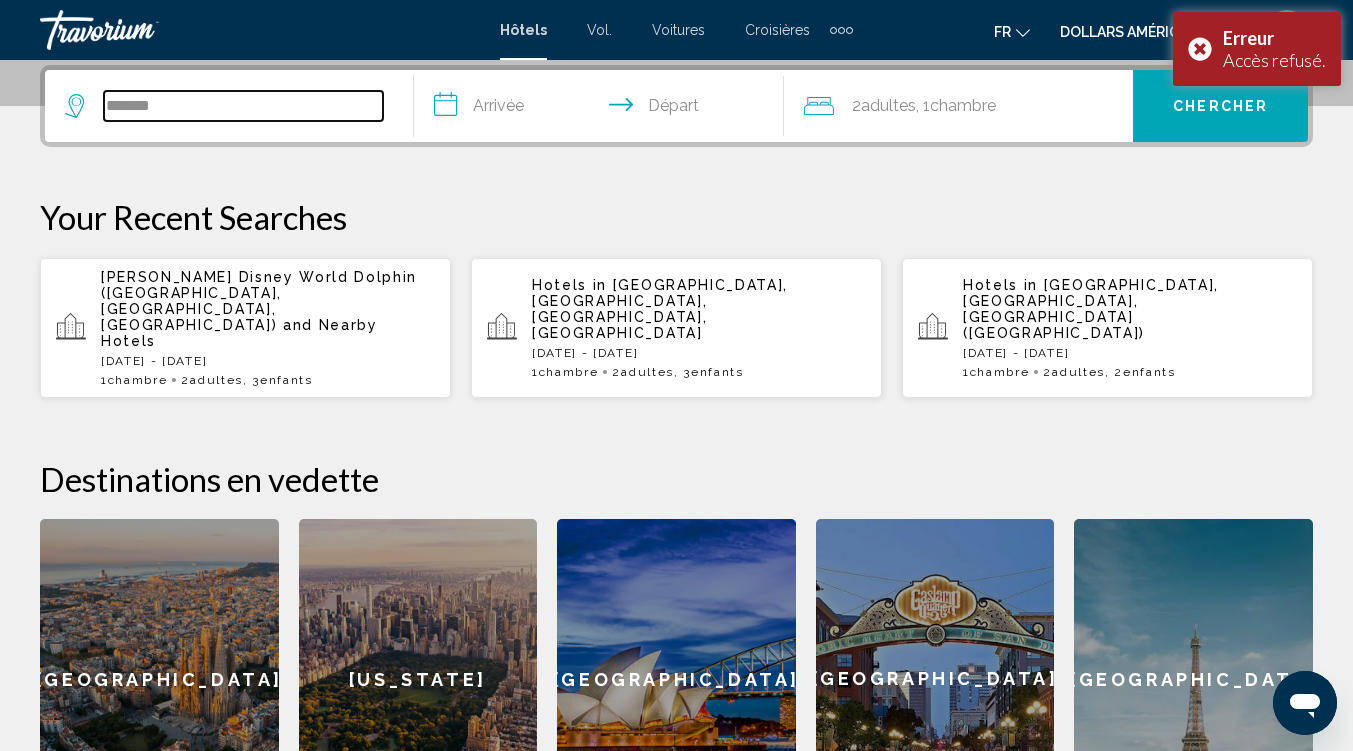 type on "*******" 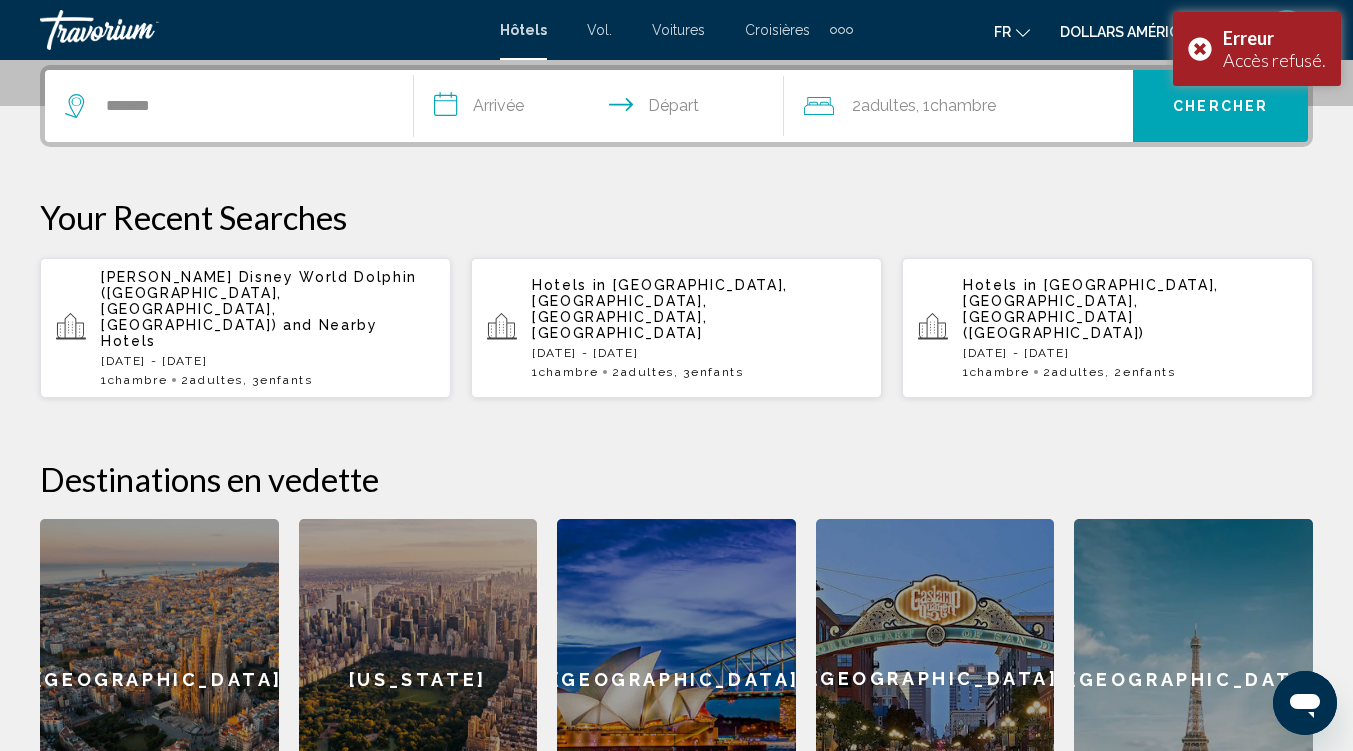 click on "**********" at bounding box center [602, 109] 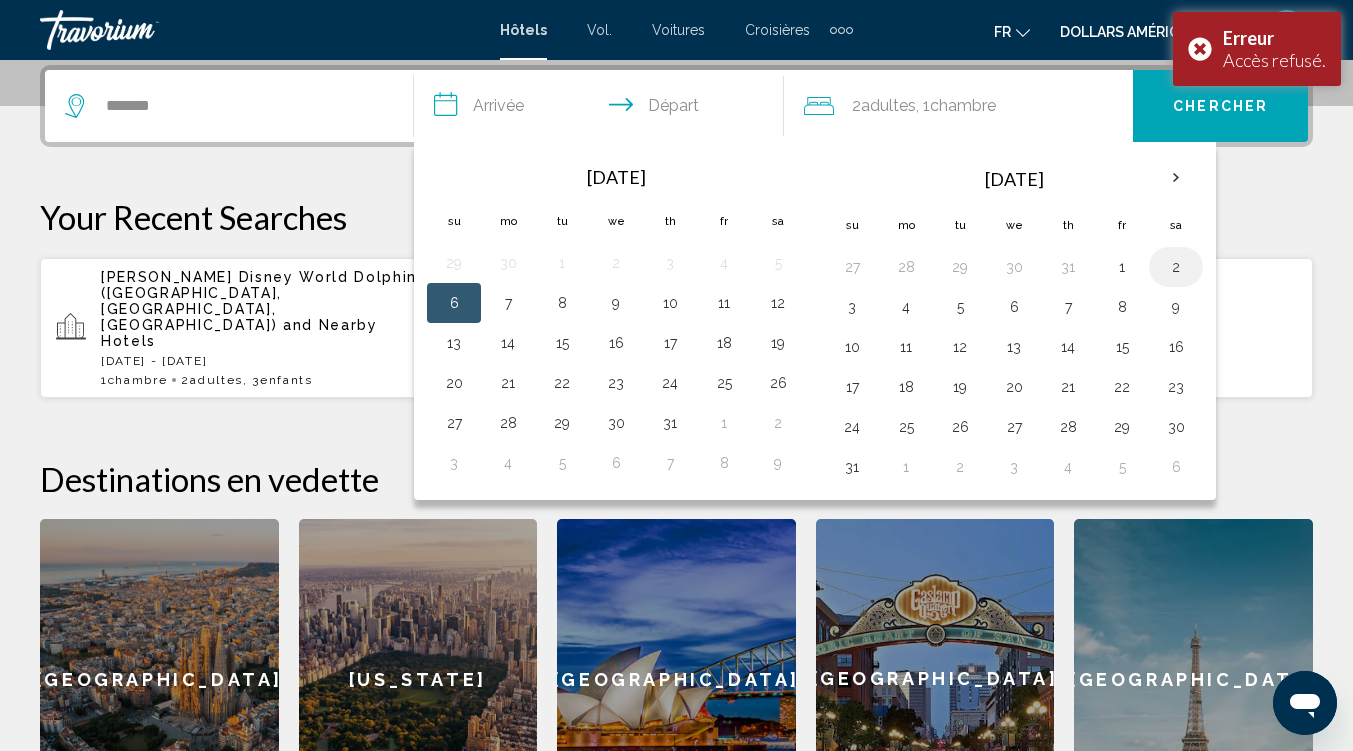 click on "2" at bounding box center (1176, 267) 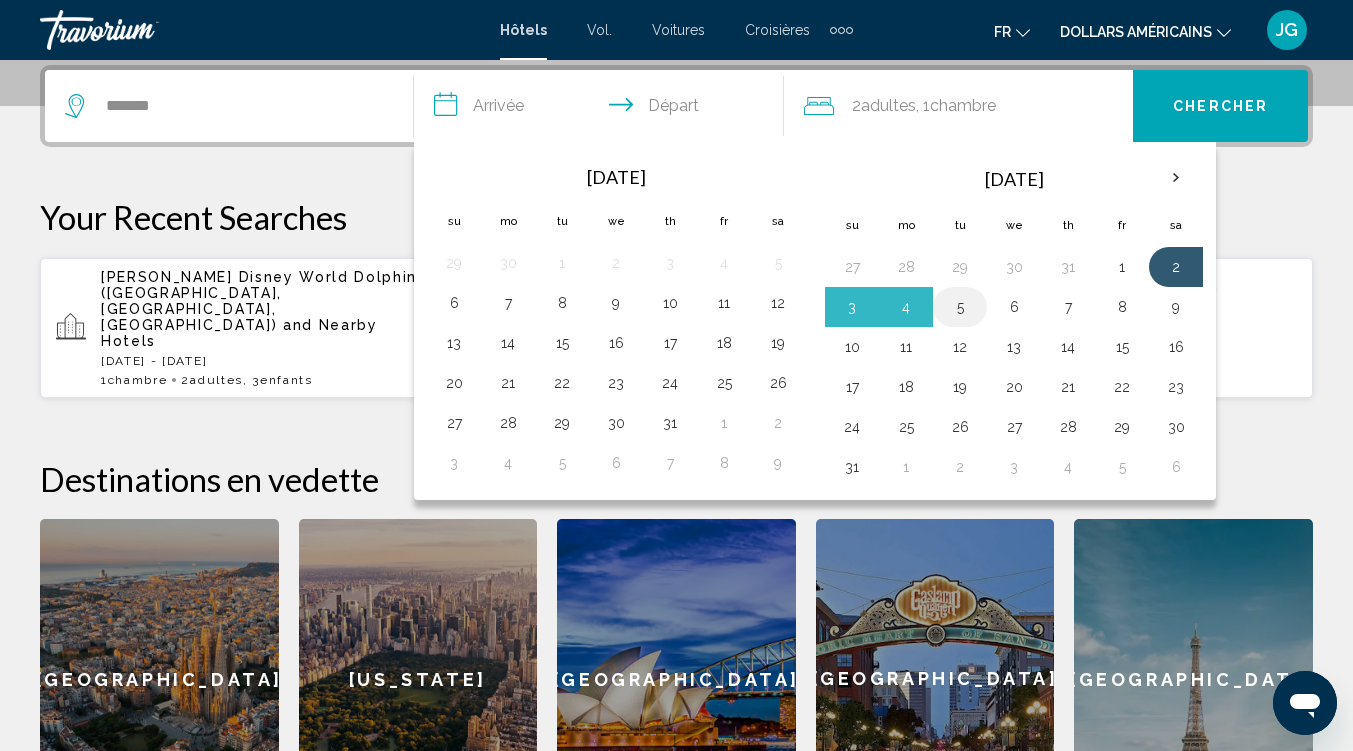 click on "5" at bounding box center [960, 307] 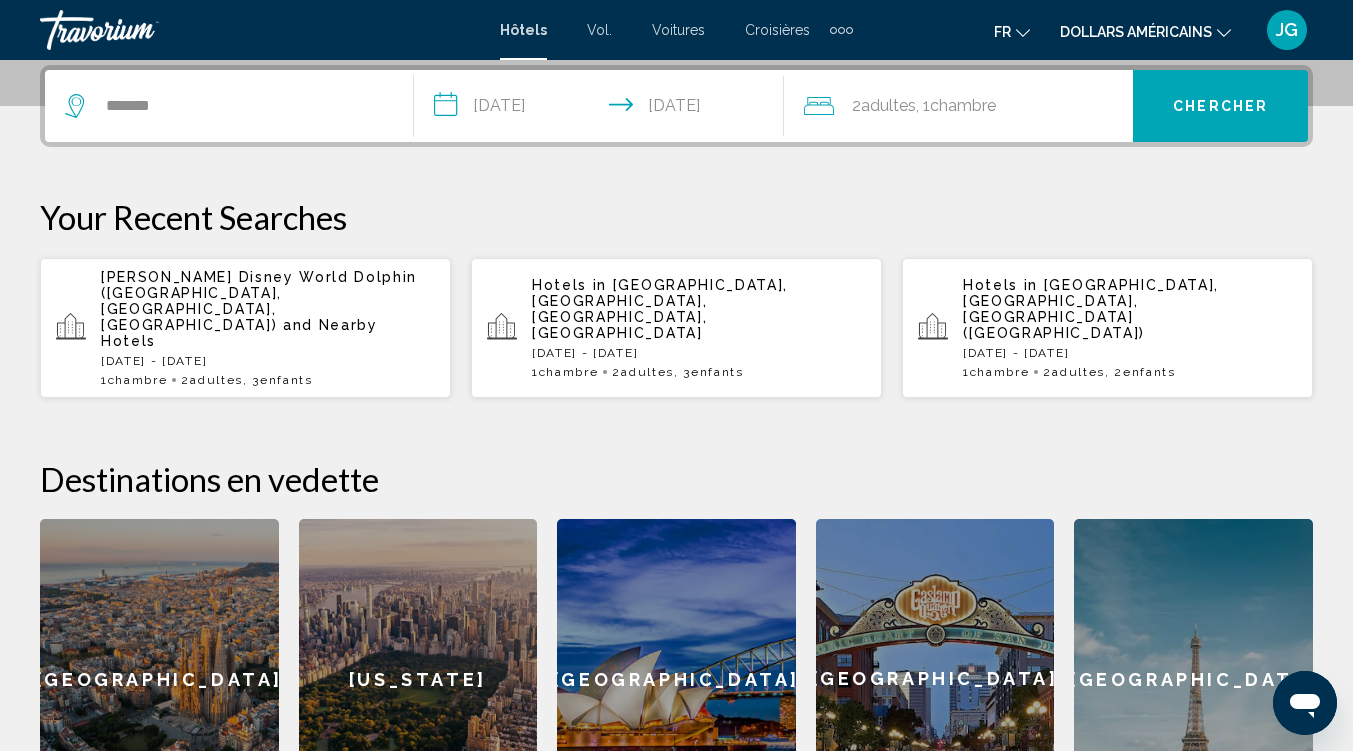 click on "2  Adulte Adultes , 1  Chambre pièces" 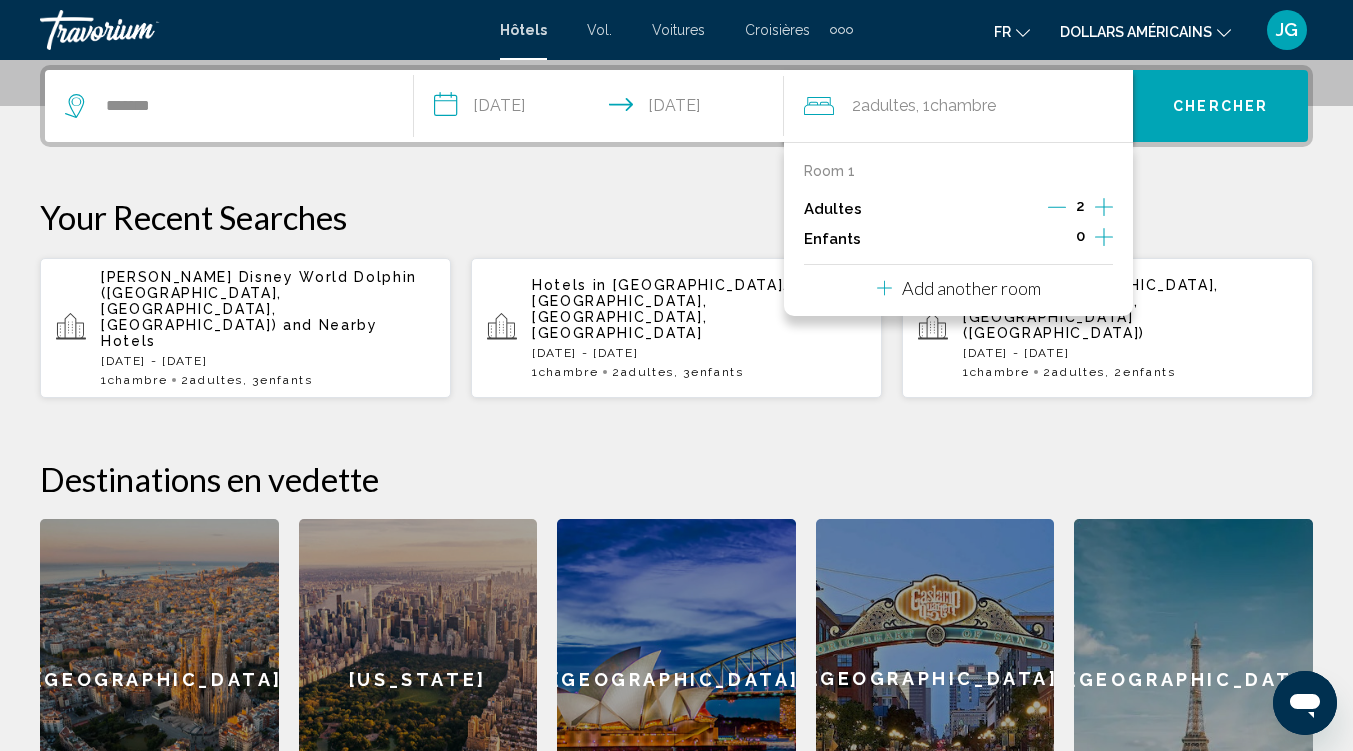 click at bounding box center (1104, 239) 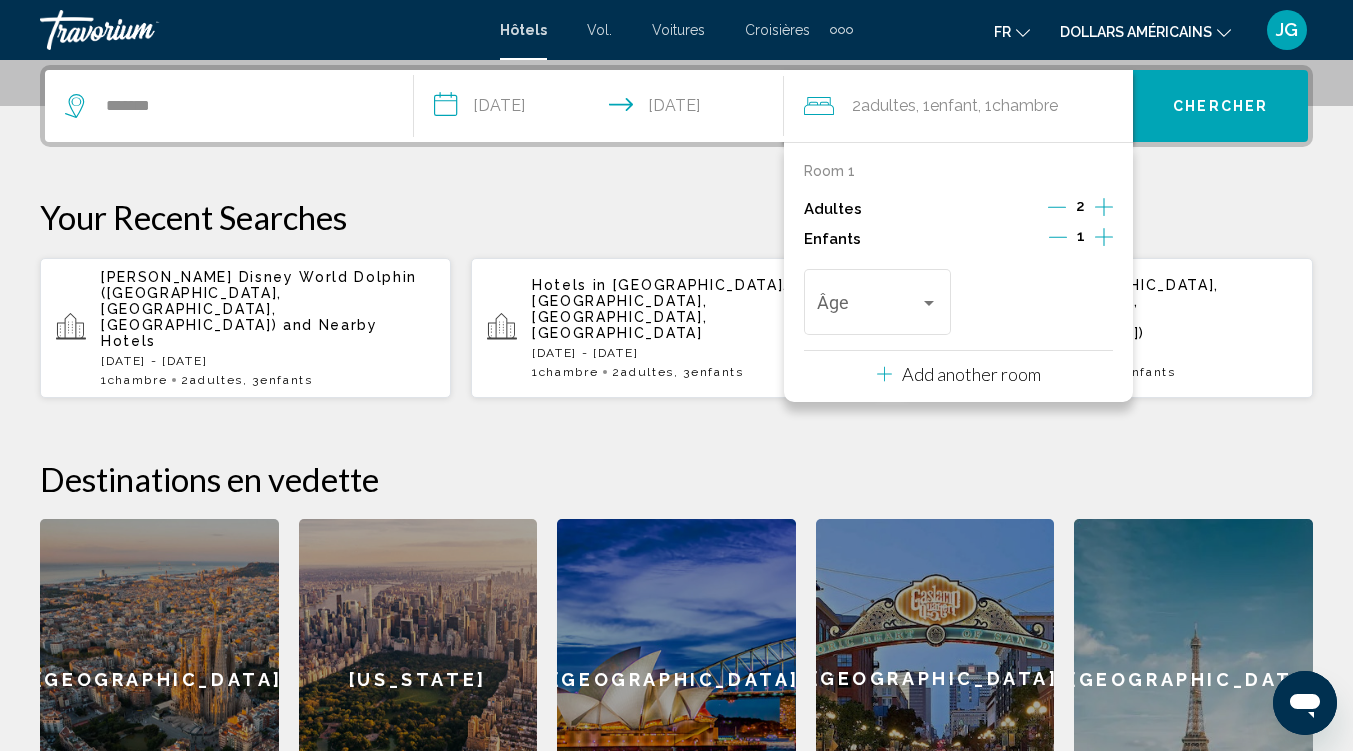 click 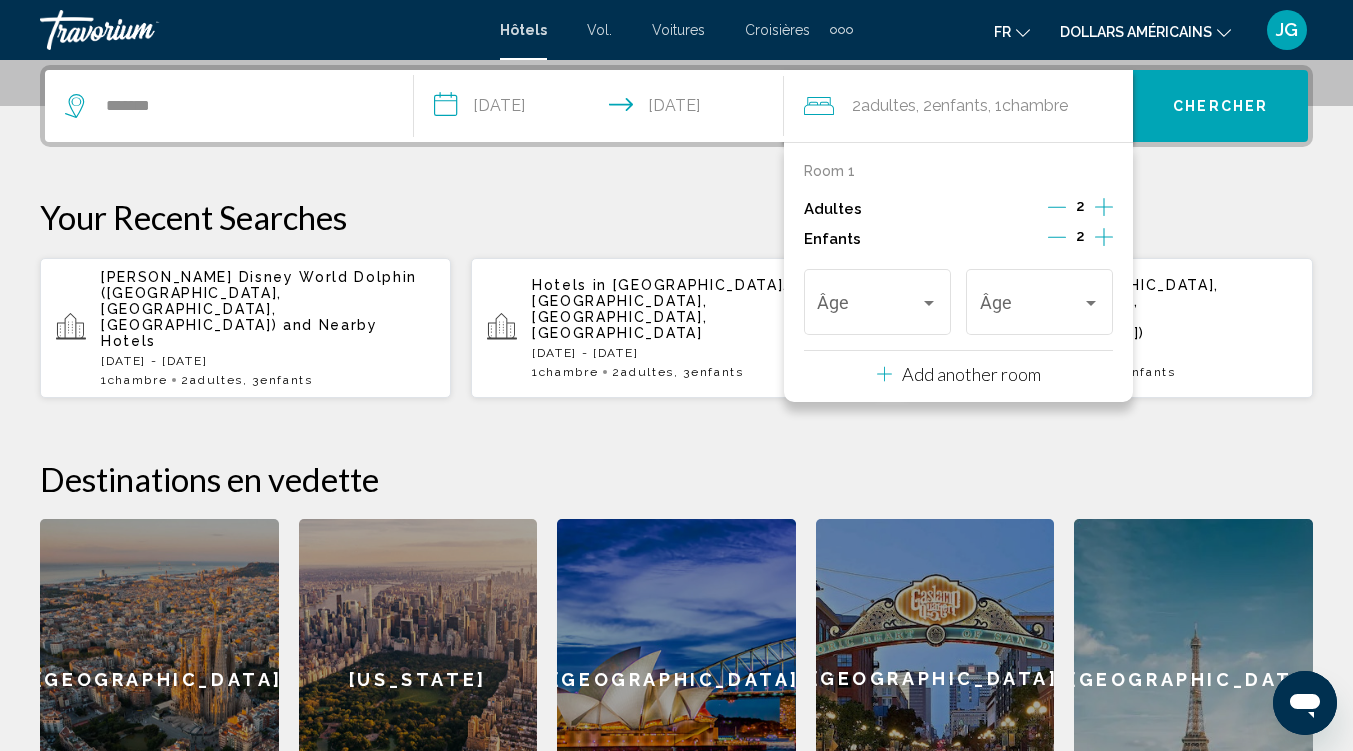 click 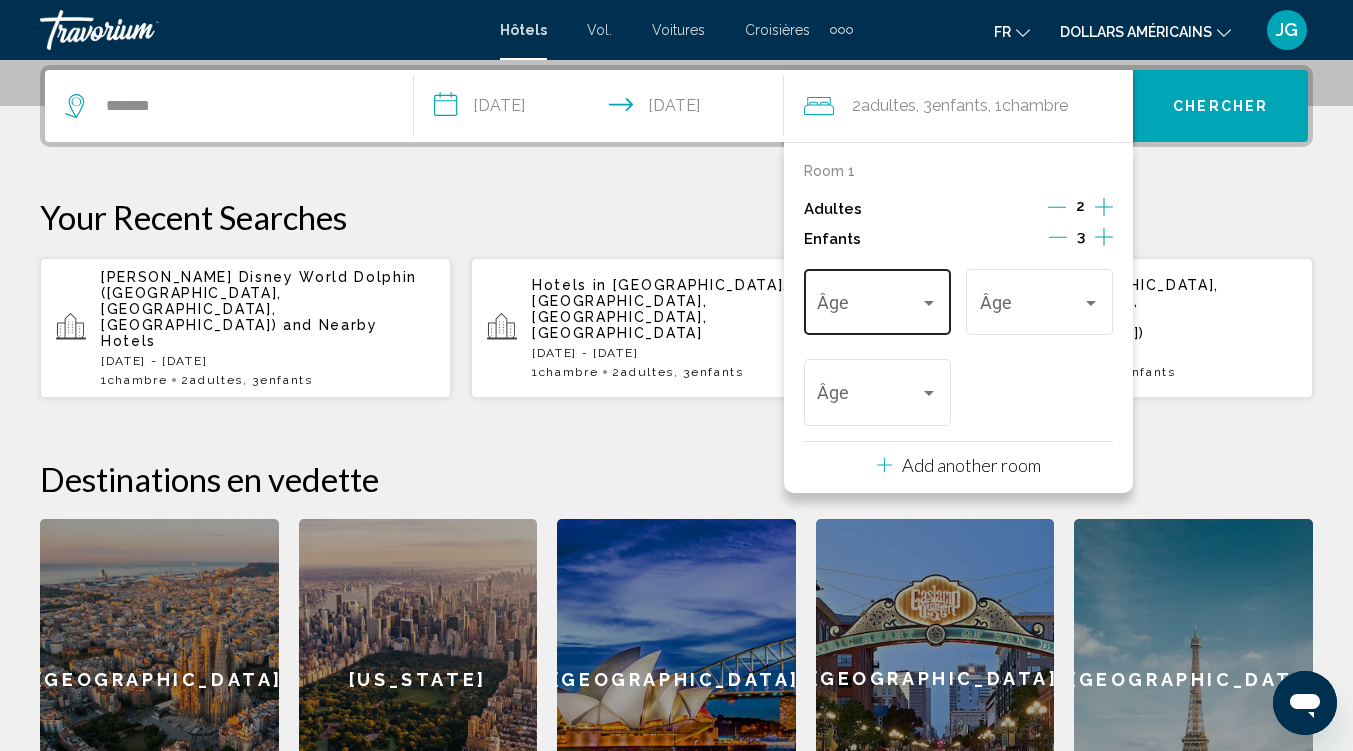 click at bounding box center [868, 307] 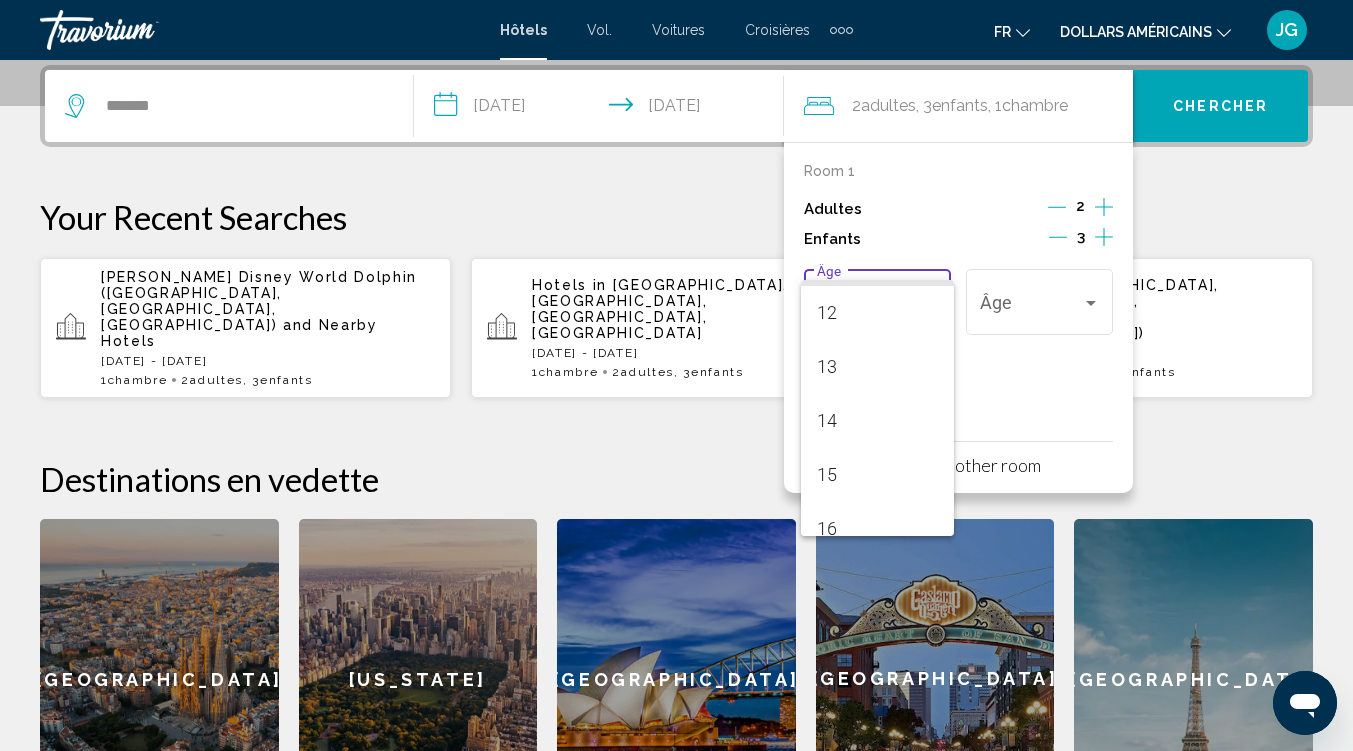 scroll, scrollTop: 663, scrollLeft: 0, axis: vertical 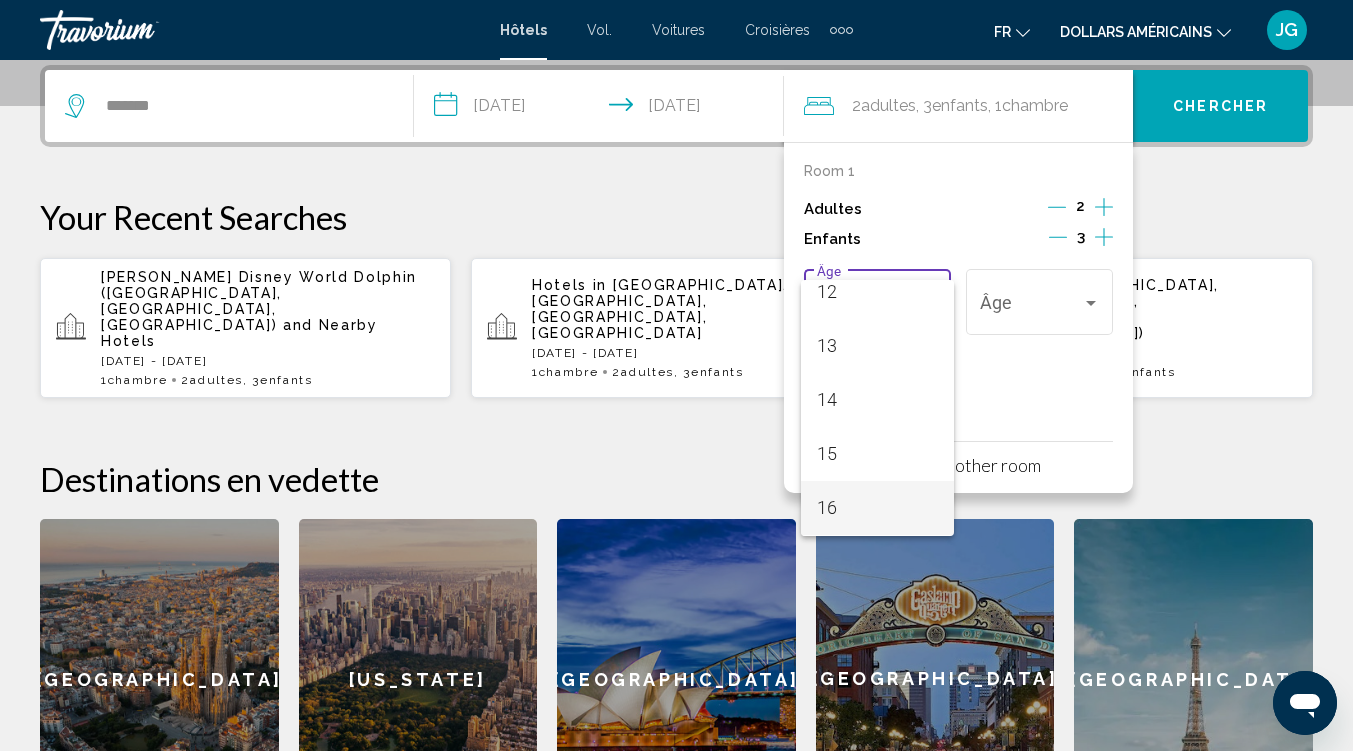 click on "16" at bounding box center (877, 508) 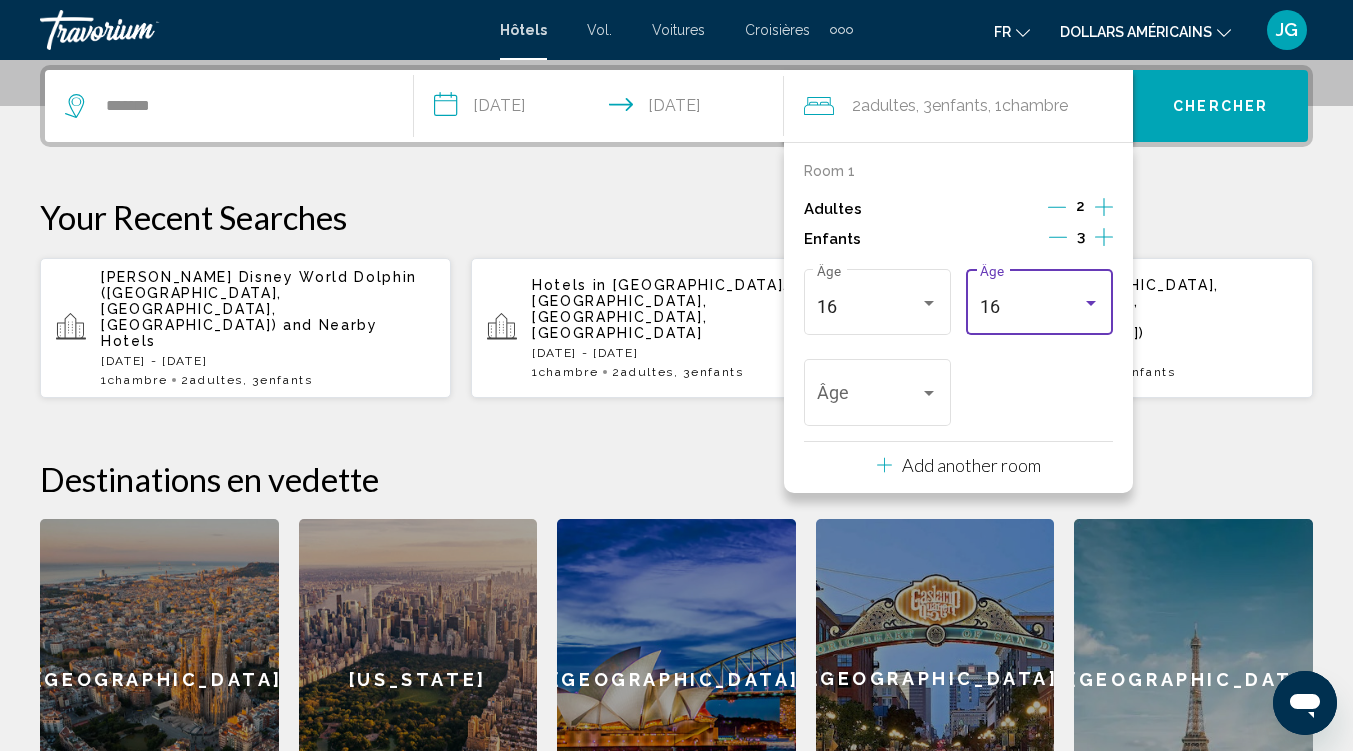 click on "16" at bounding box center [1031, 307] 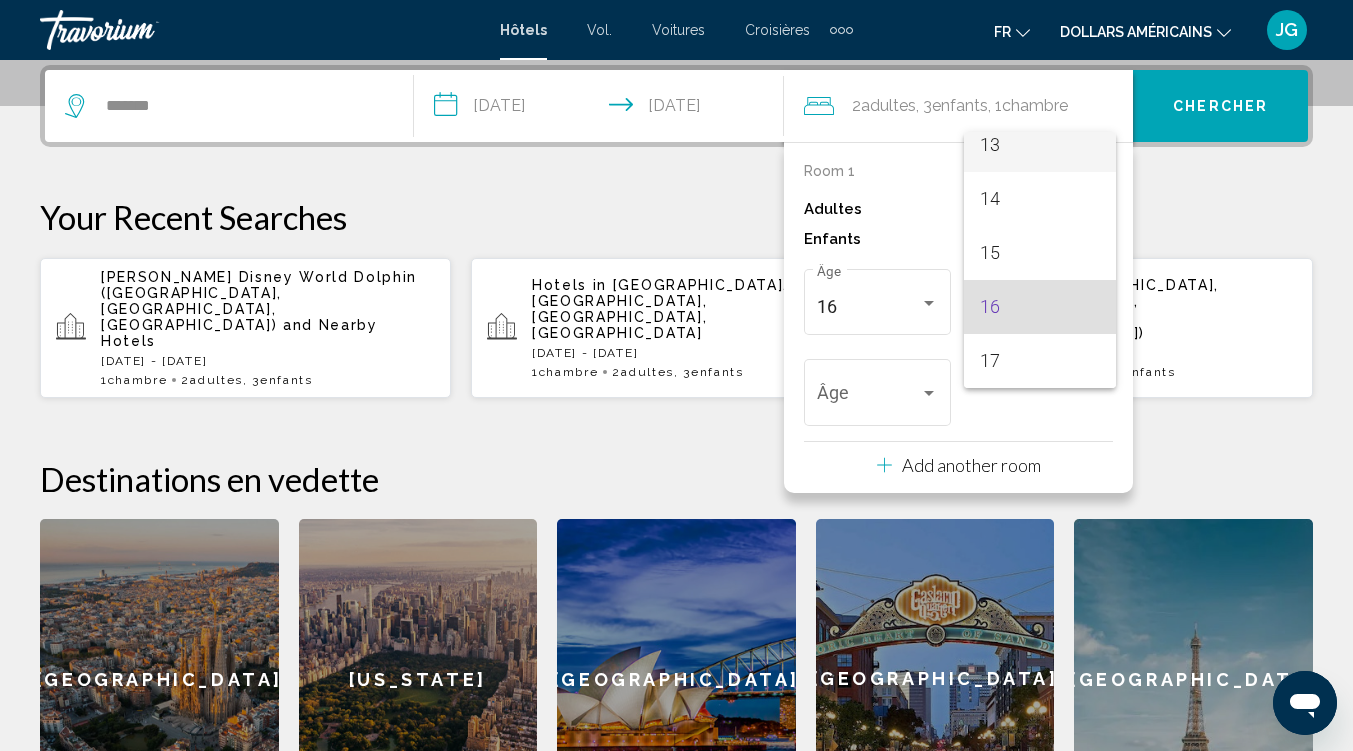 click on "13" at bounding box center (1040, 145) 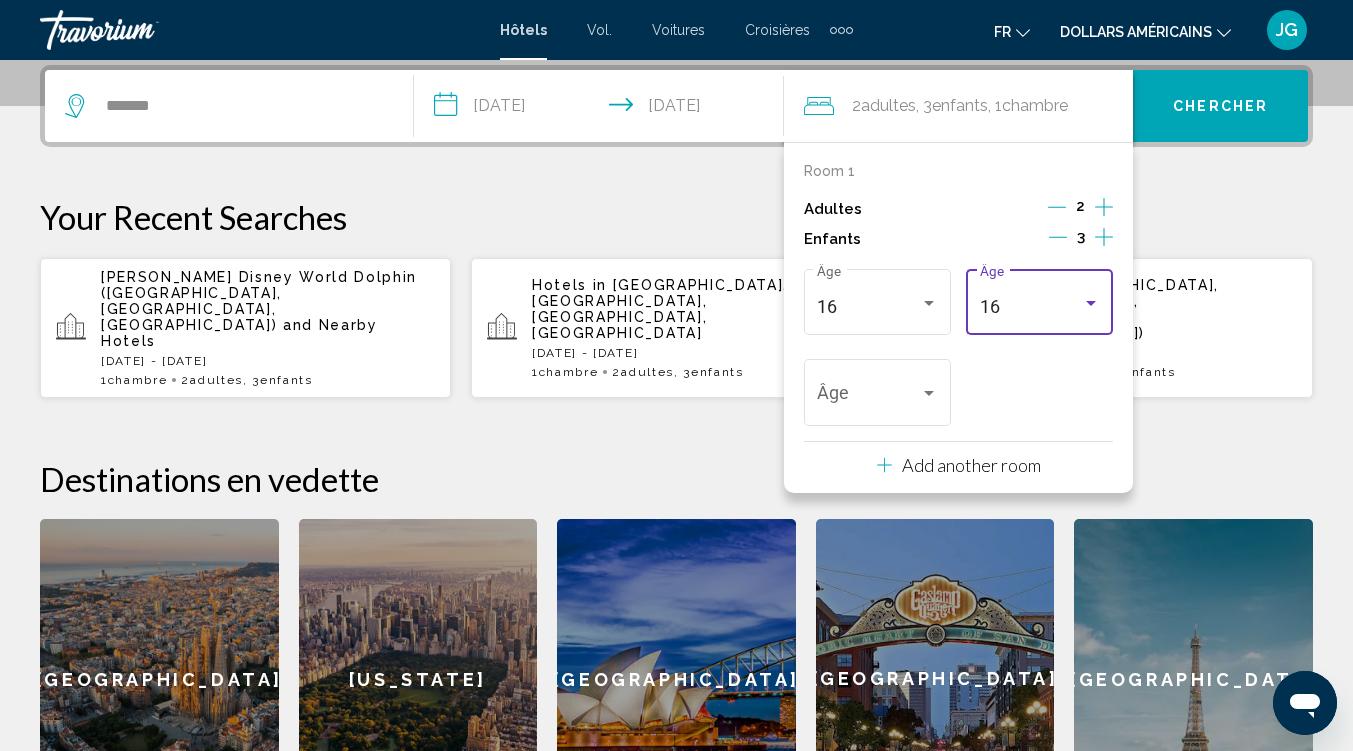 scroll, scrollTop: 702, scrollLeft: 0, axis: vertical 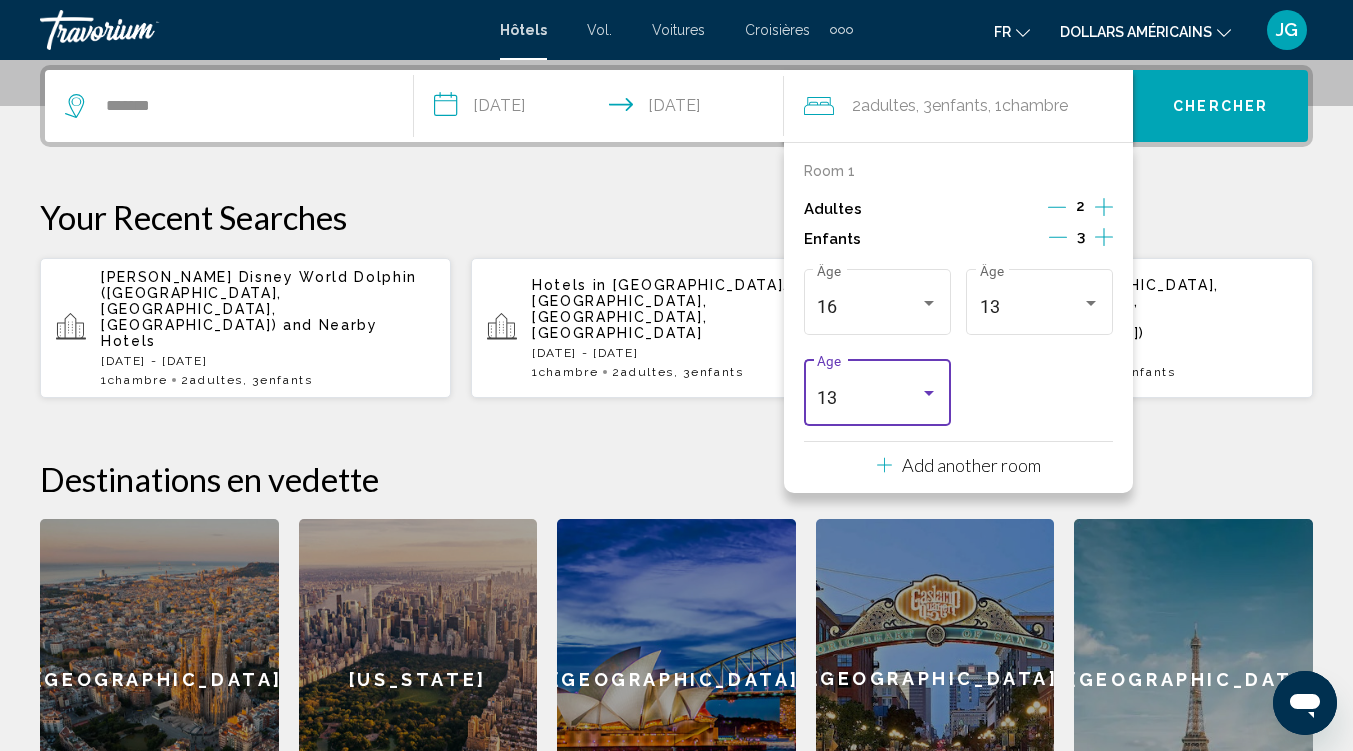click on "13" at bounding box center (868, 398) 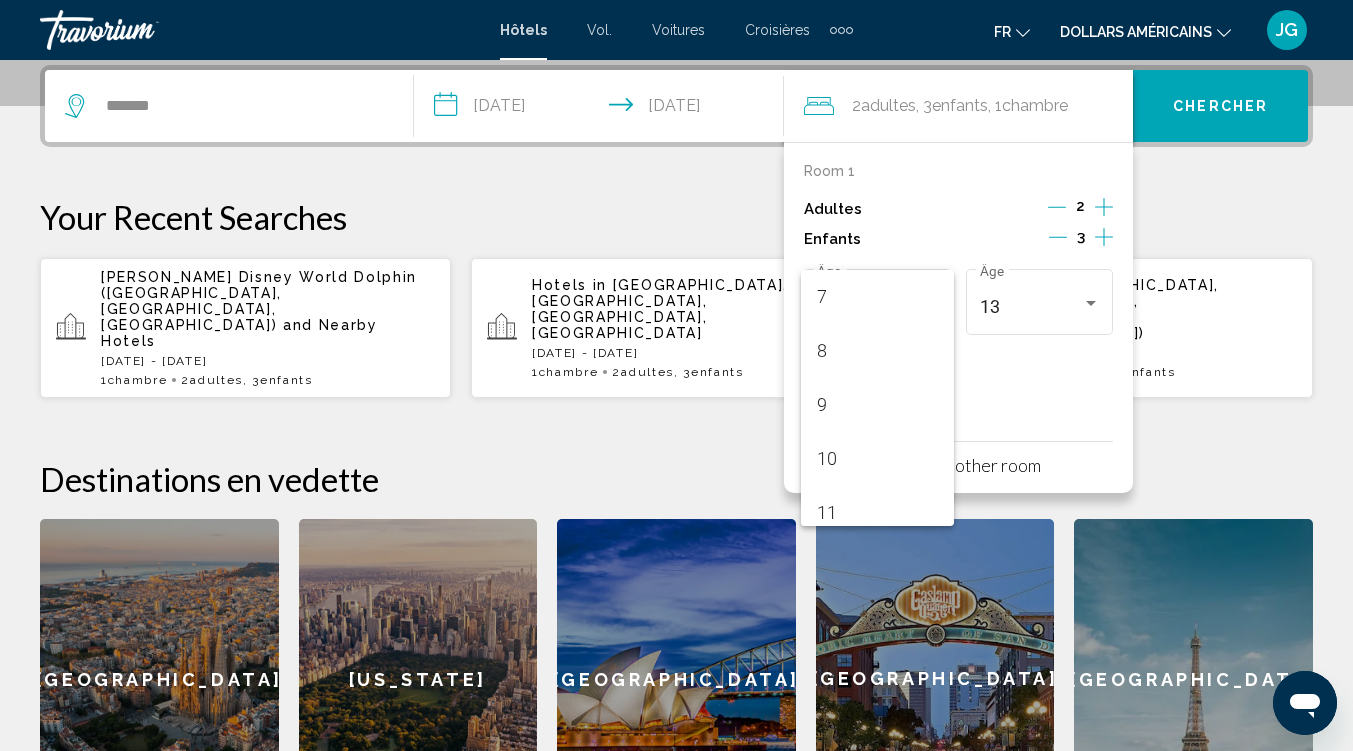 scroll, scrollTop: 384, scrollLeft: 0, axis: vertical 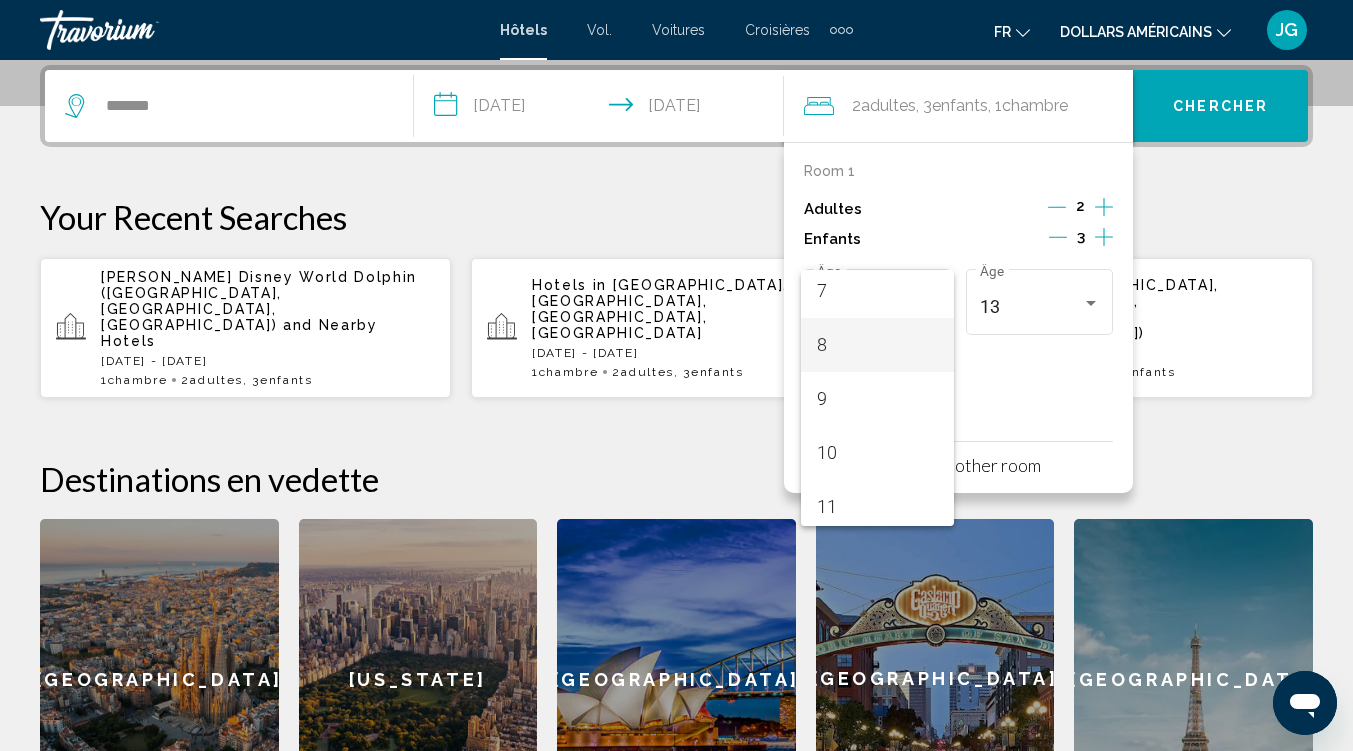 click on "8" at bounding box center (877, 345) 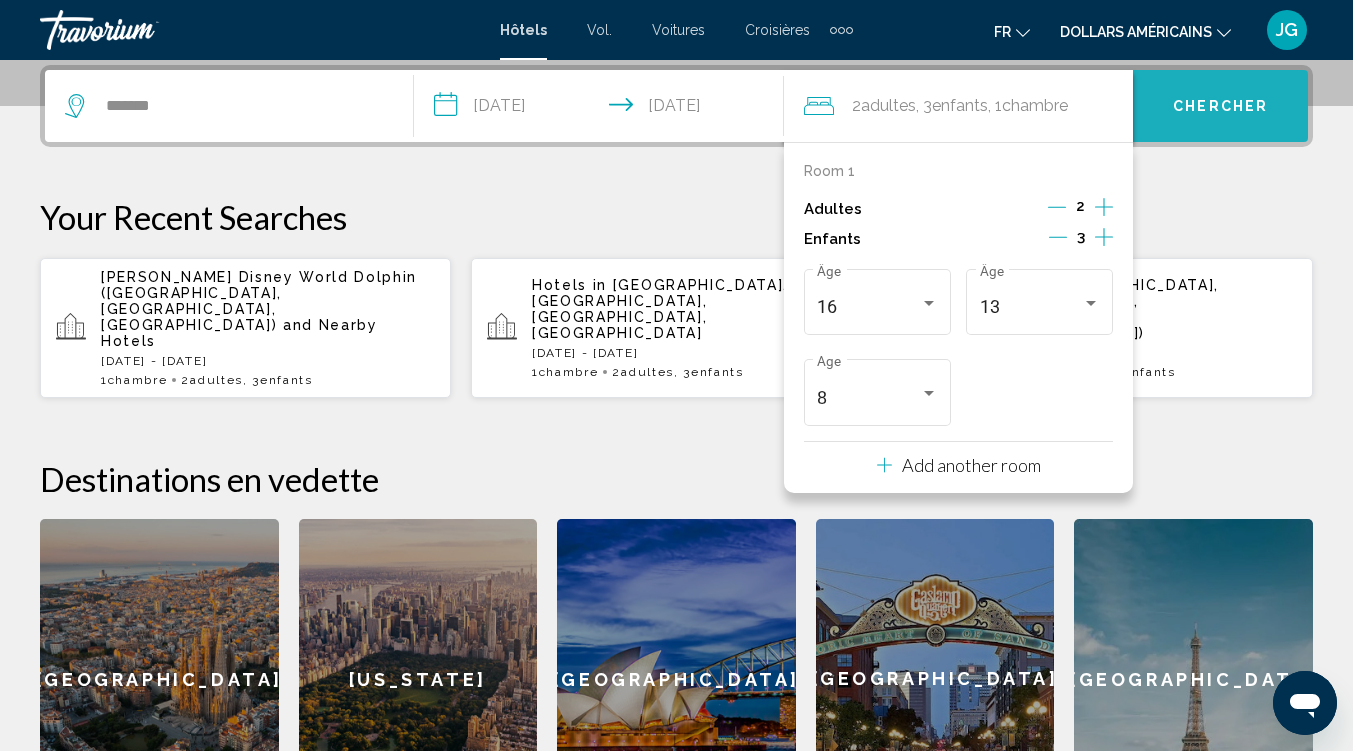 click on "Chercher" at bounding box center (1220, 106) 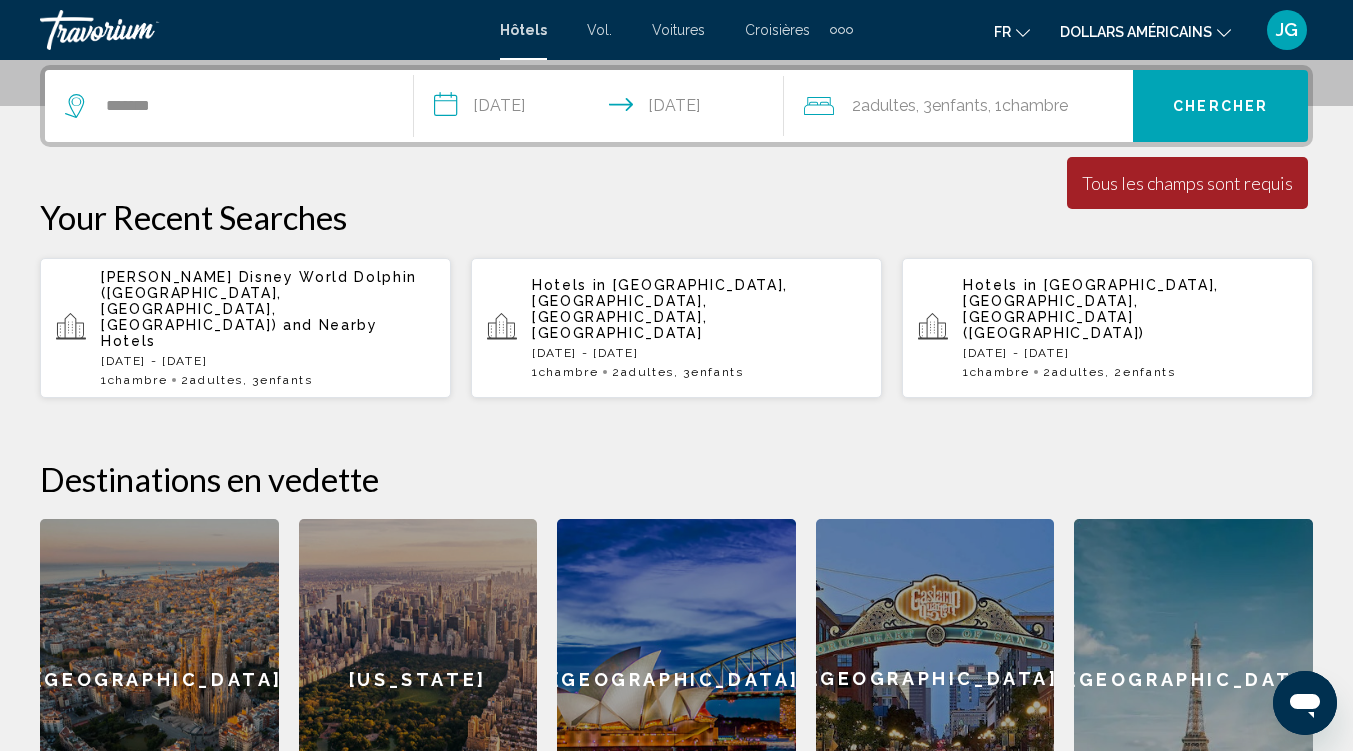 click on "Chercher" at bounding box center [1220, 107] 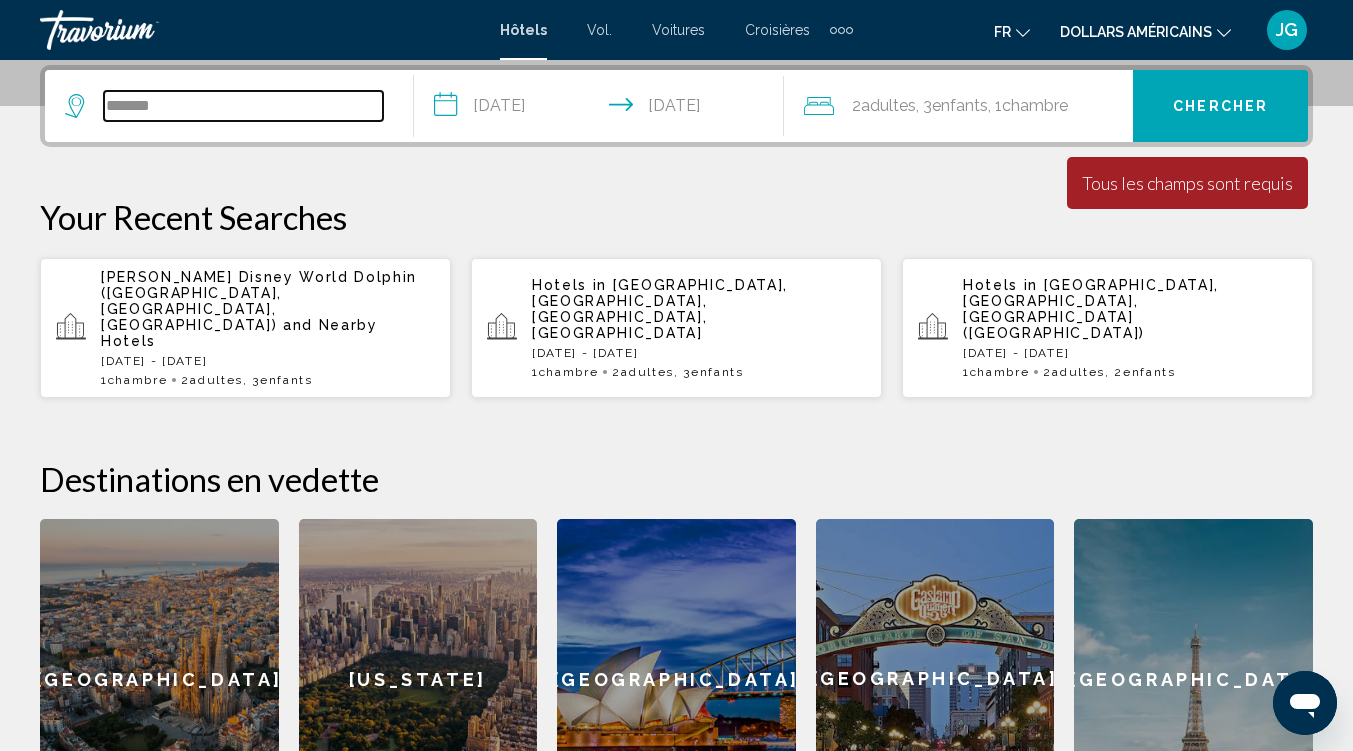 click on "*******" at bounding box center (243, 106) 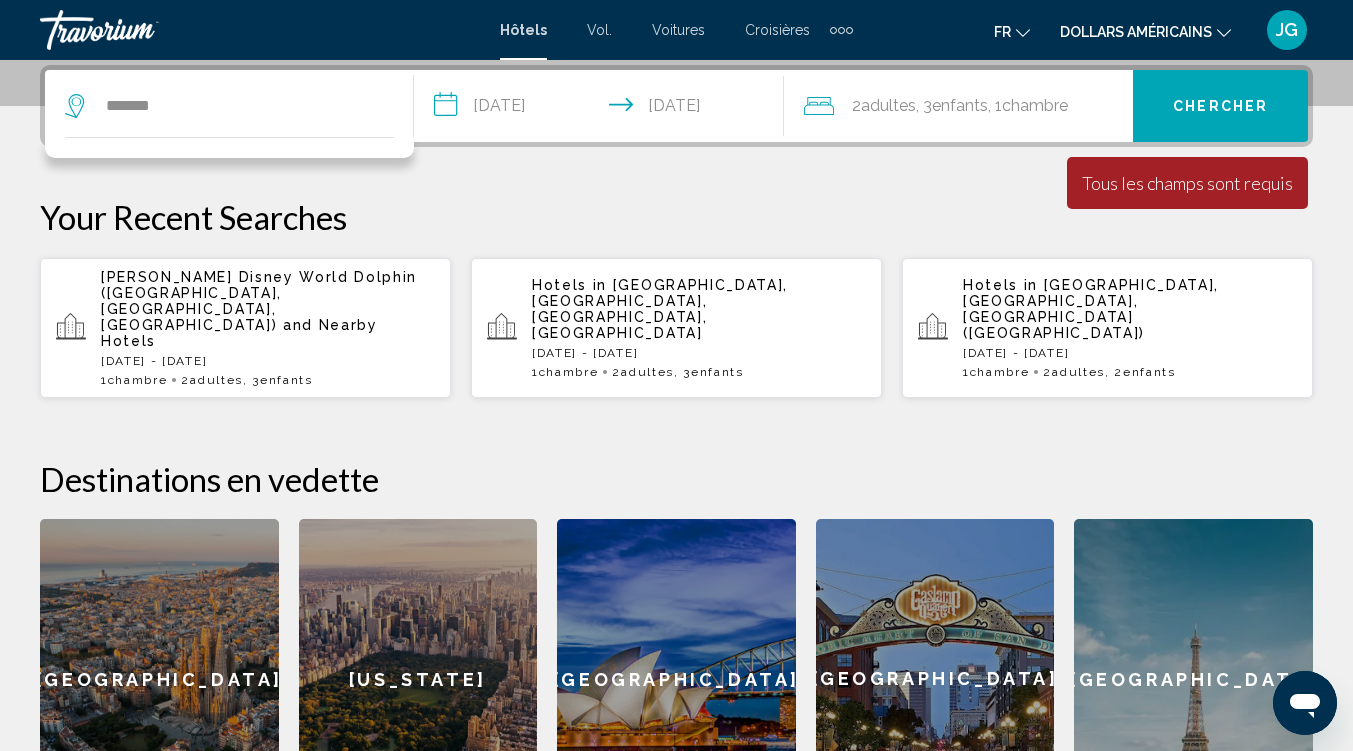 click on "Chercher" at bounding box center [1220, 107] 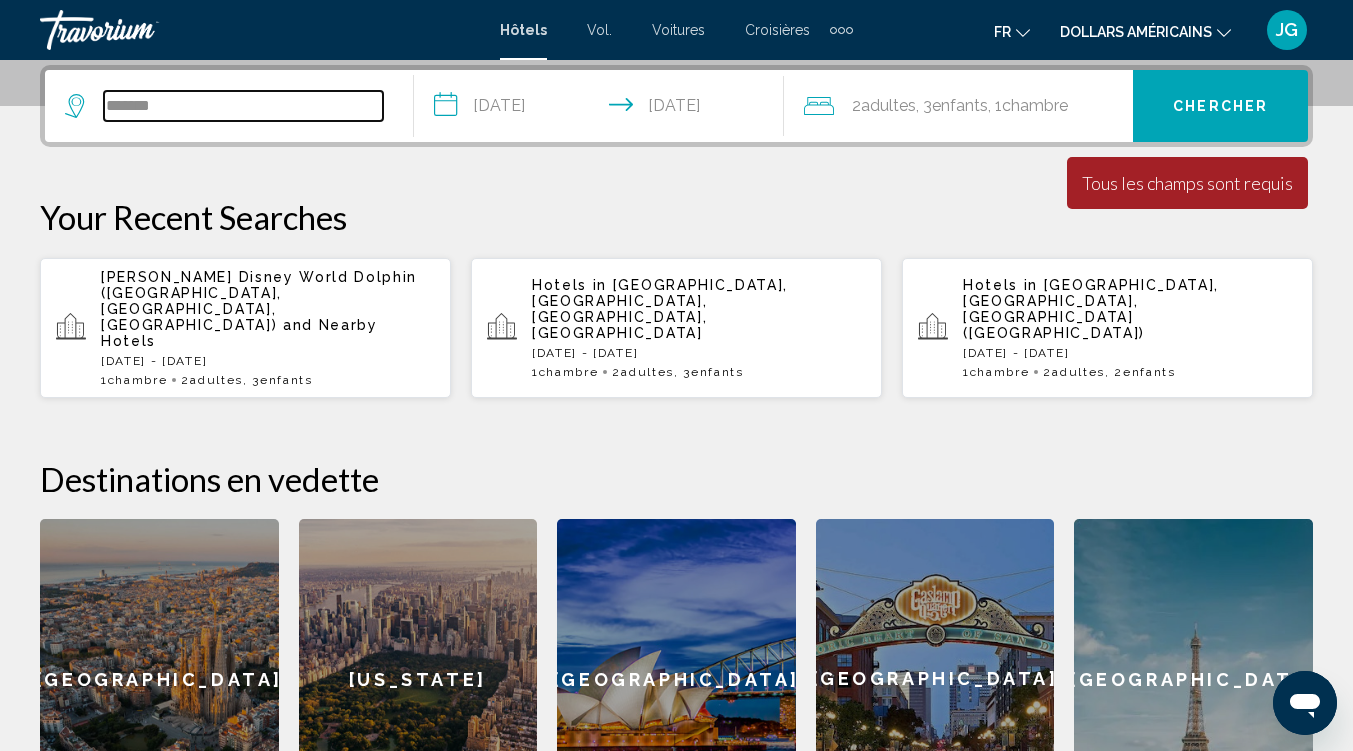 click on "*******" at bounding box center (243, 106) 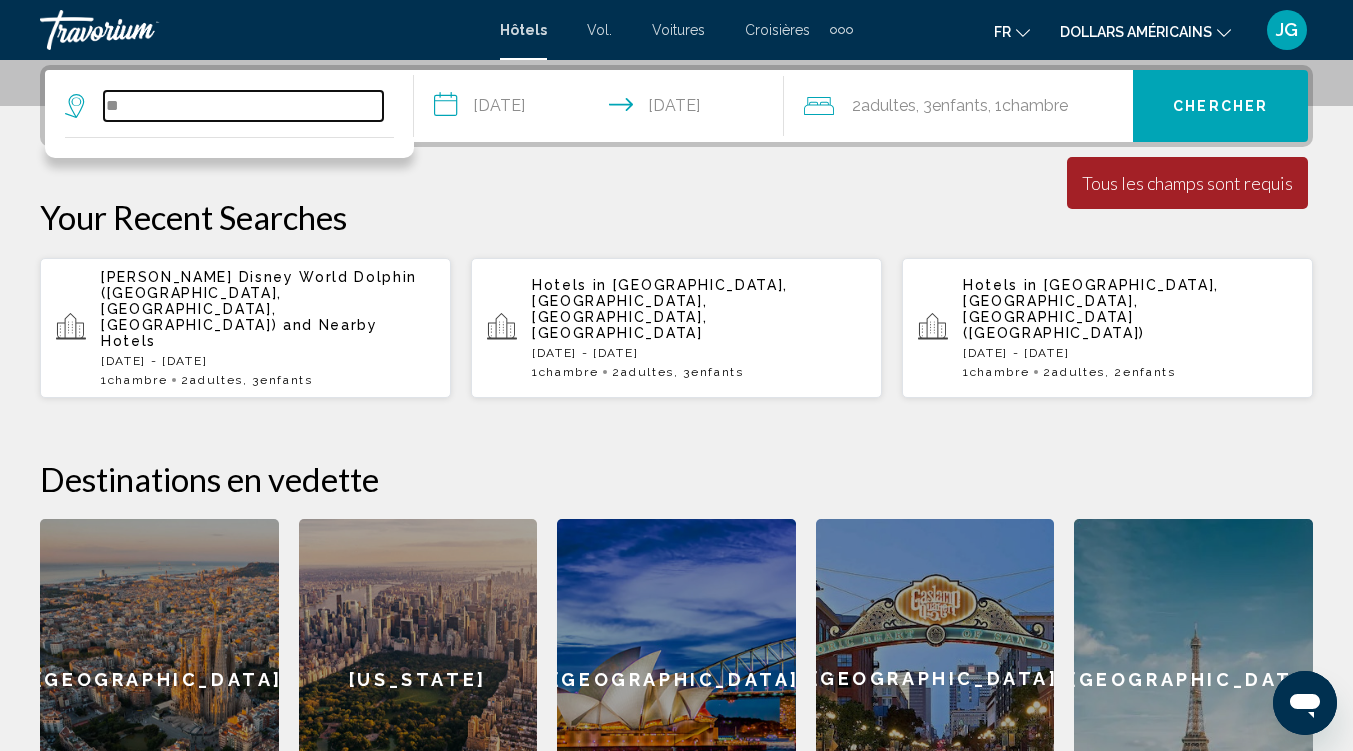 type on "*" 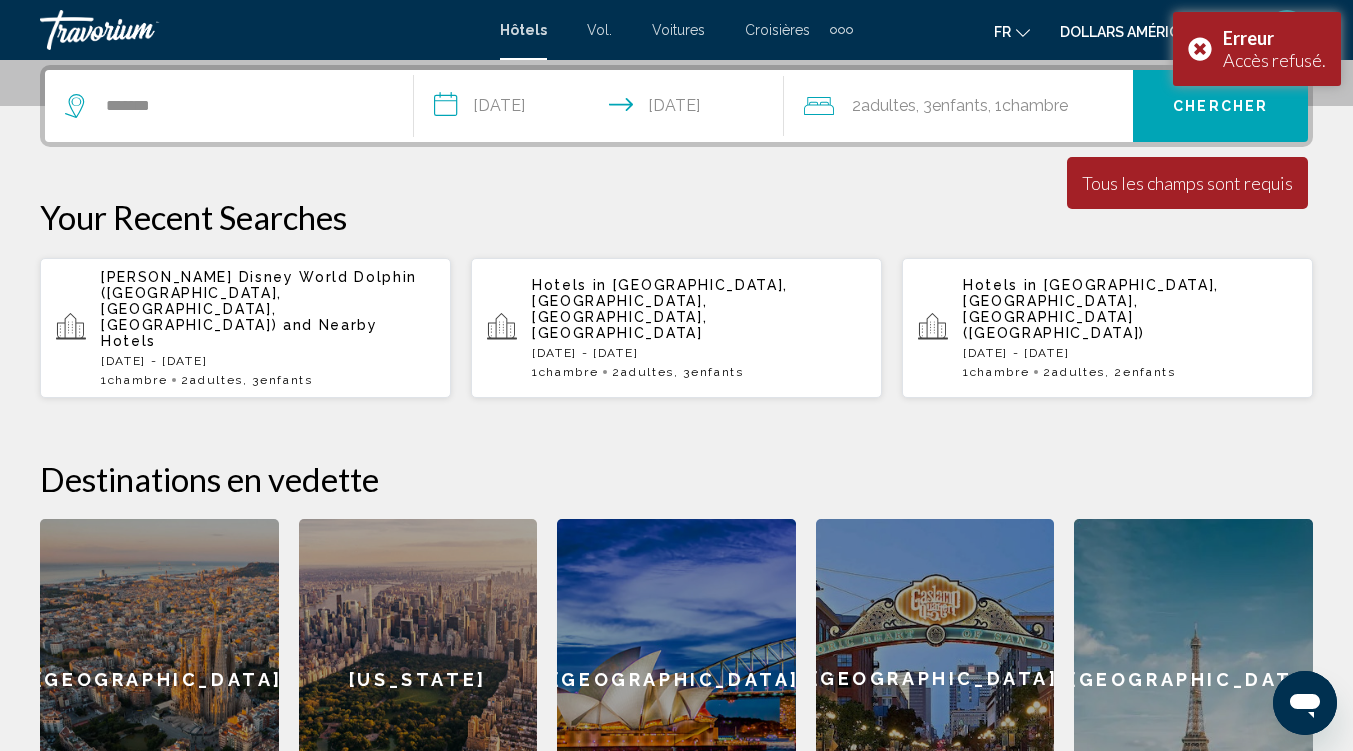 click on "Chercher" at bounding box center [1220, 106] 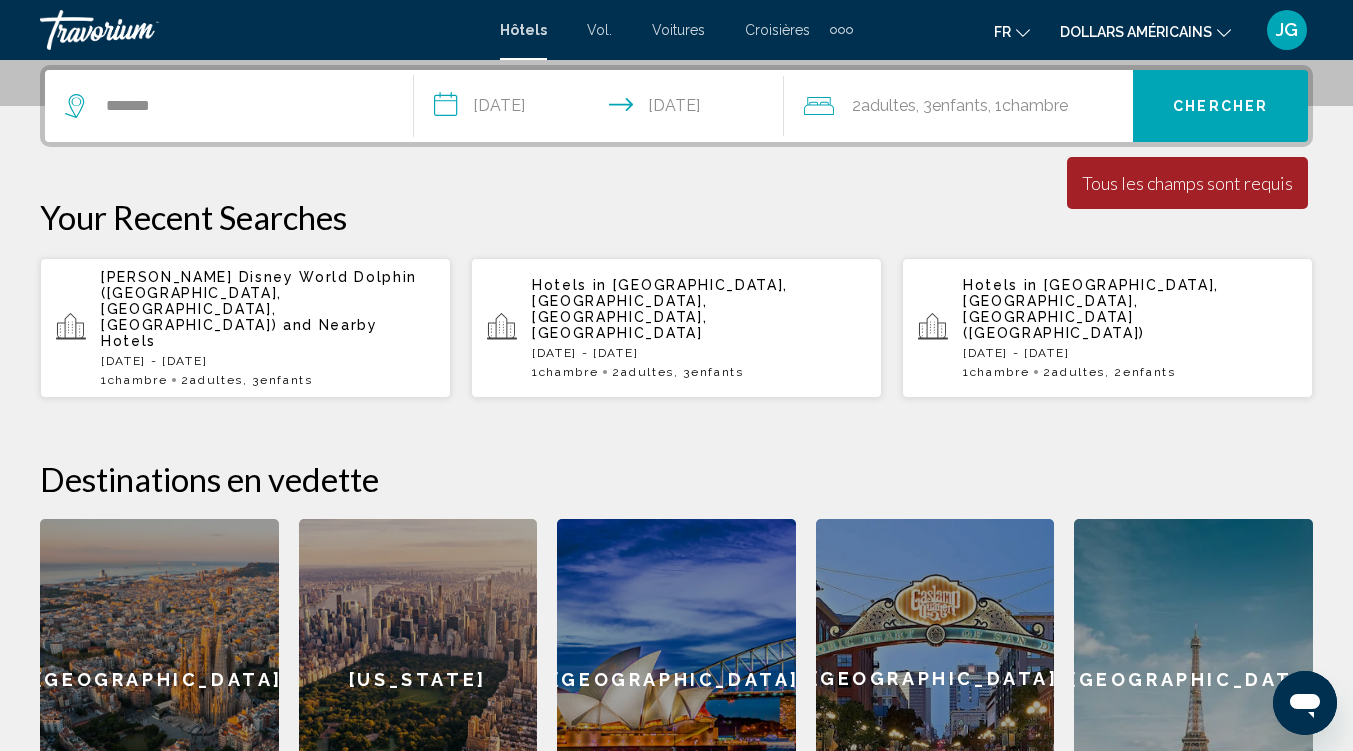 click 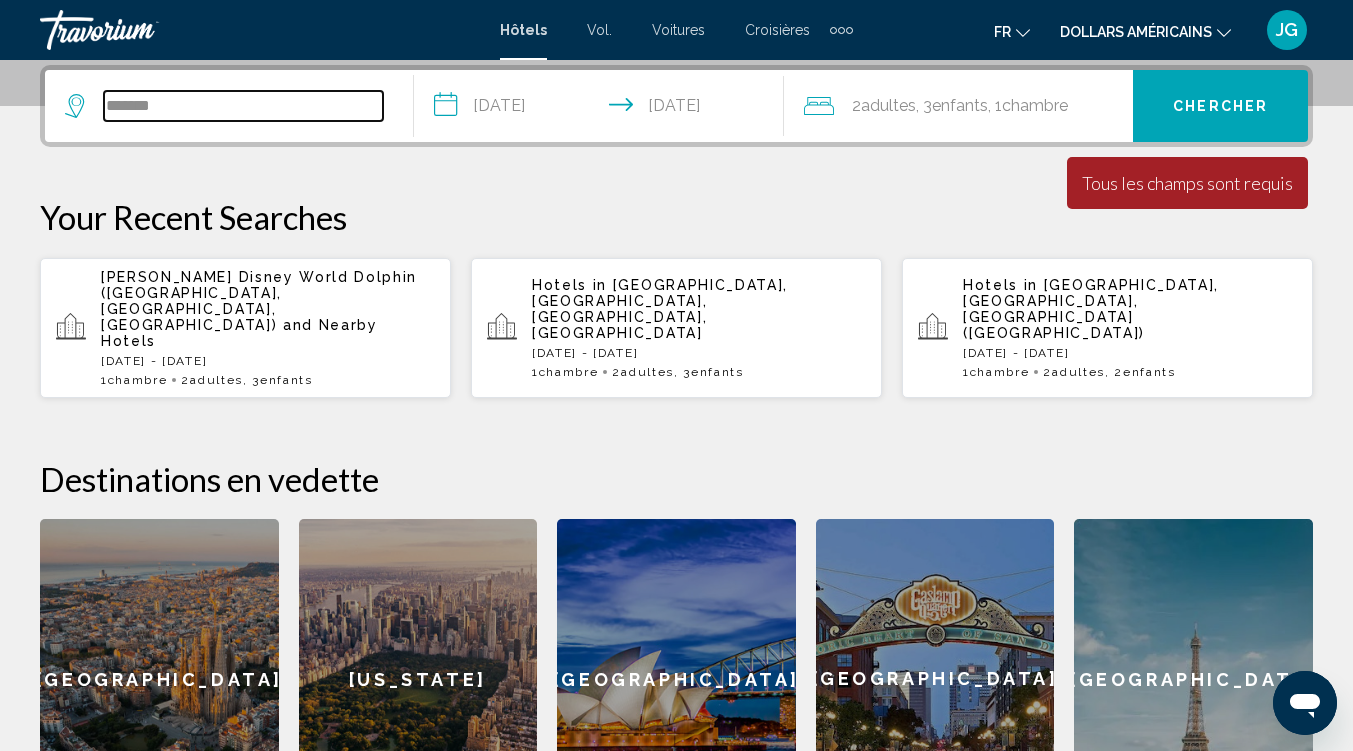 click on "*******" at bounding box center (243, 106) 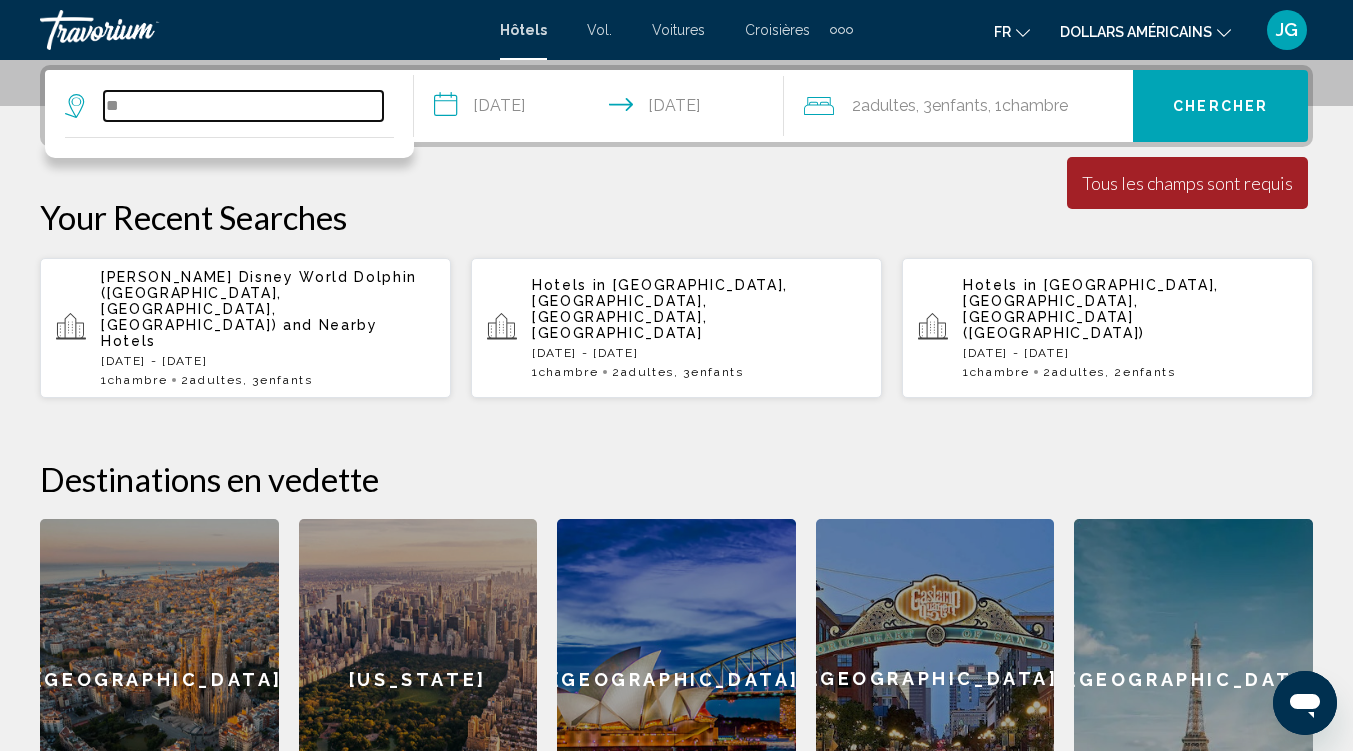 type on "*" 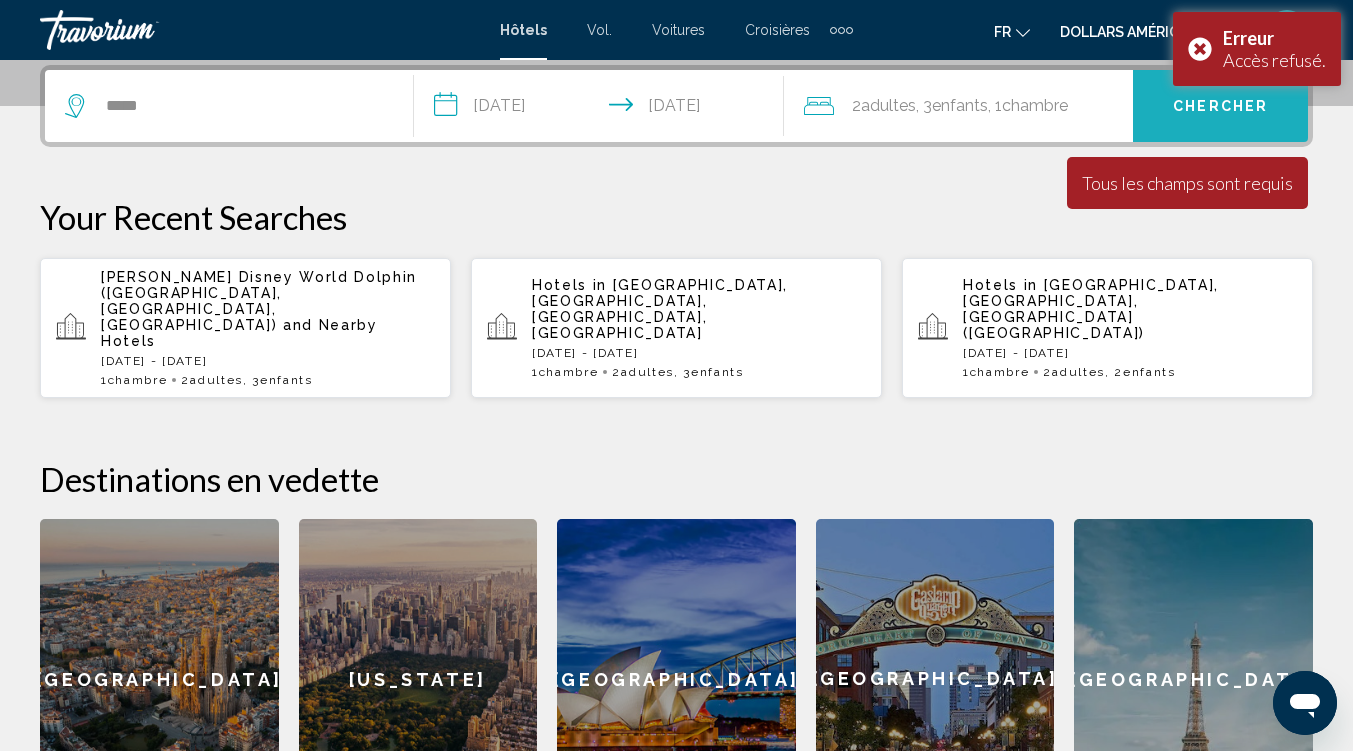 click on "Chercher" at bounding box center (1220, 106) 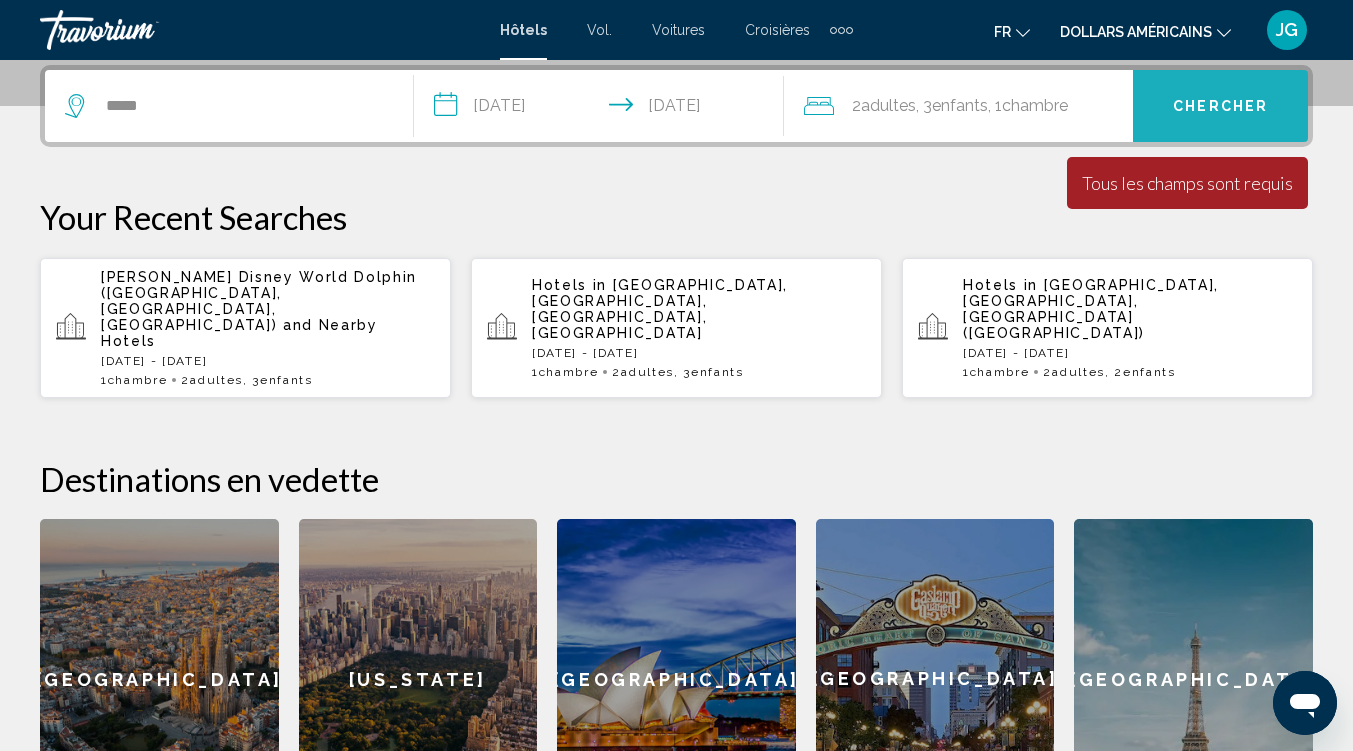 click on "Chercher" at bounding box center [1220, 106] 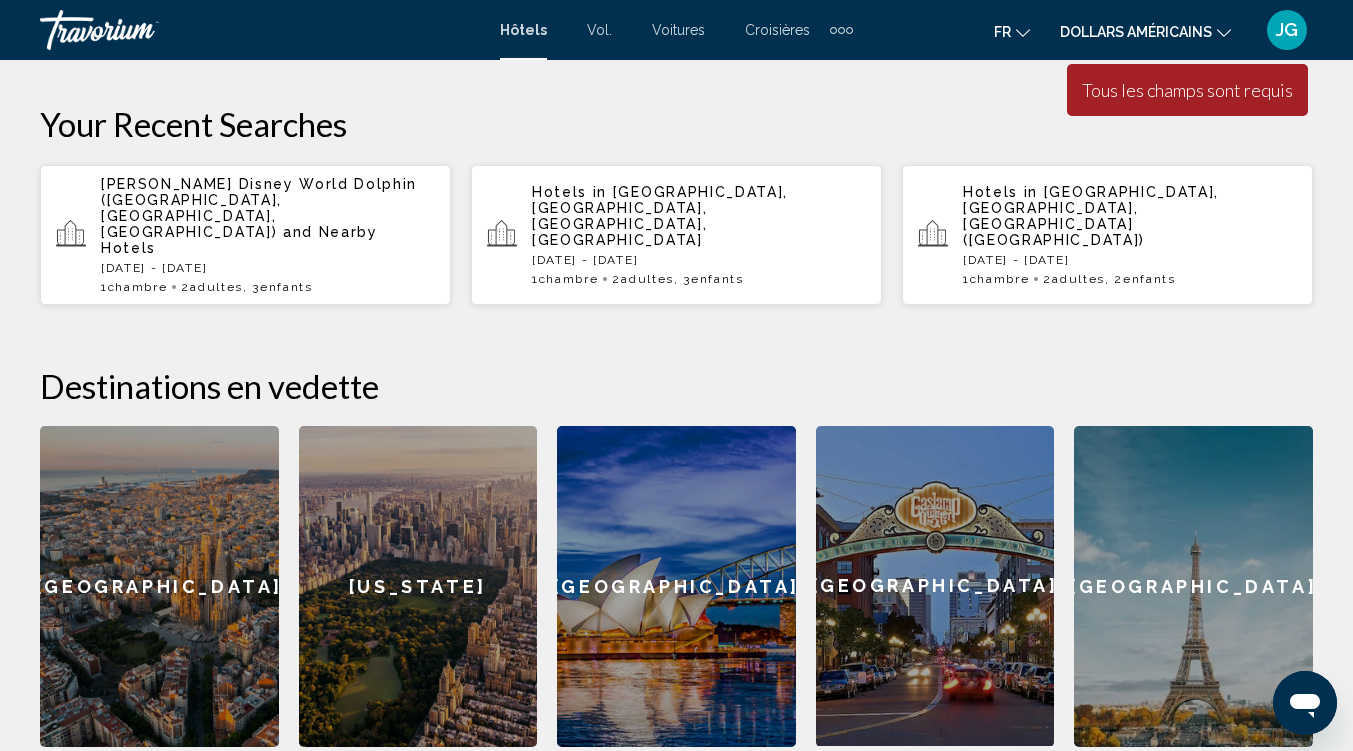 scroll, scrollTop: 0, scrollLeft: 0, axis: both 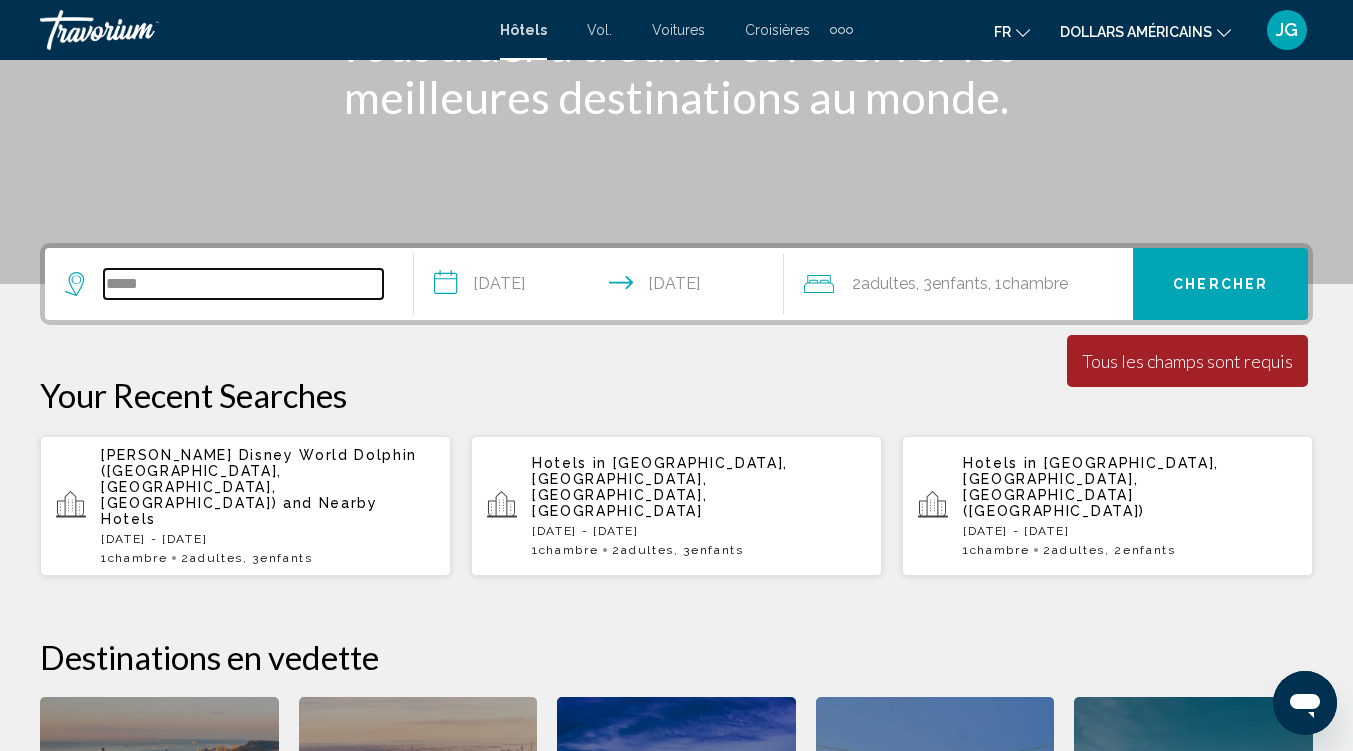 click on "*****" at bounding box center [243, 284] 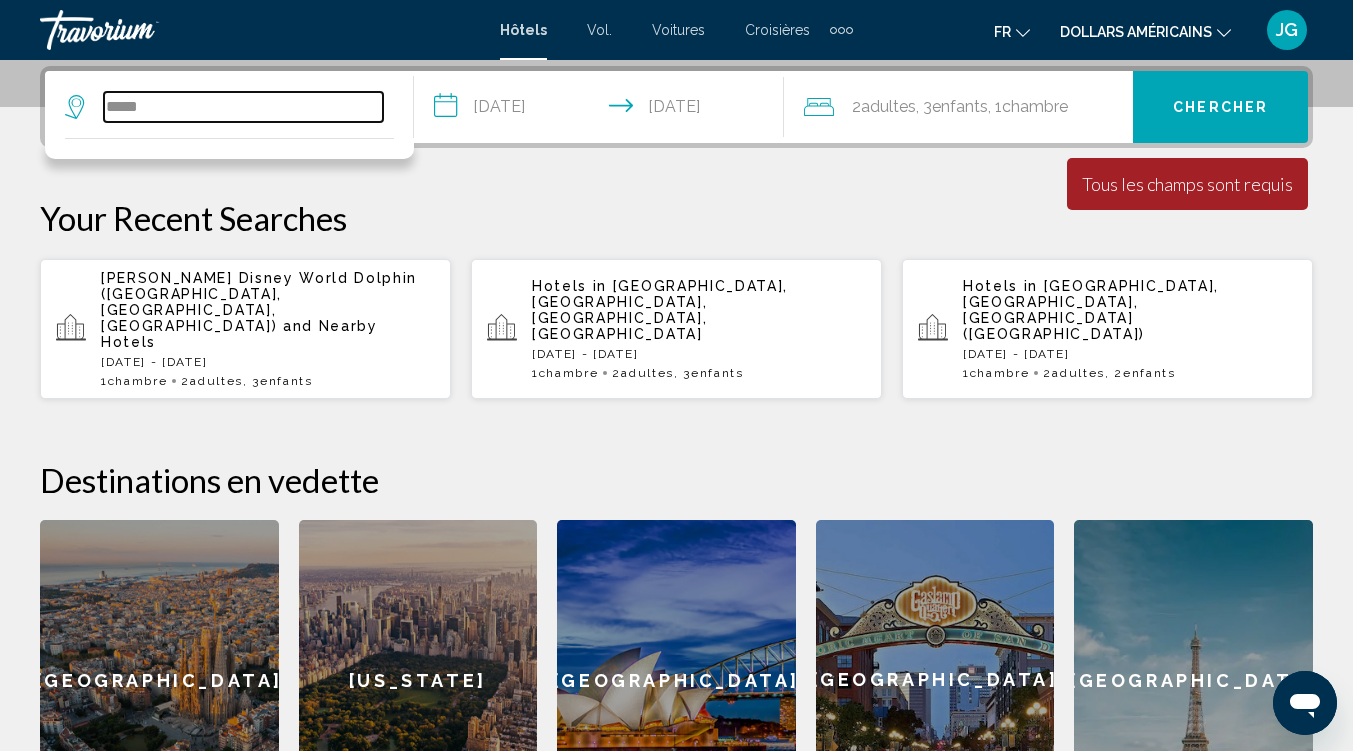 scroll, scrollTop: 494, scrollLeft: 0, axis: vertical 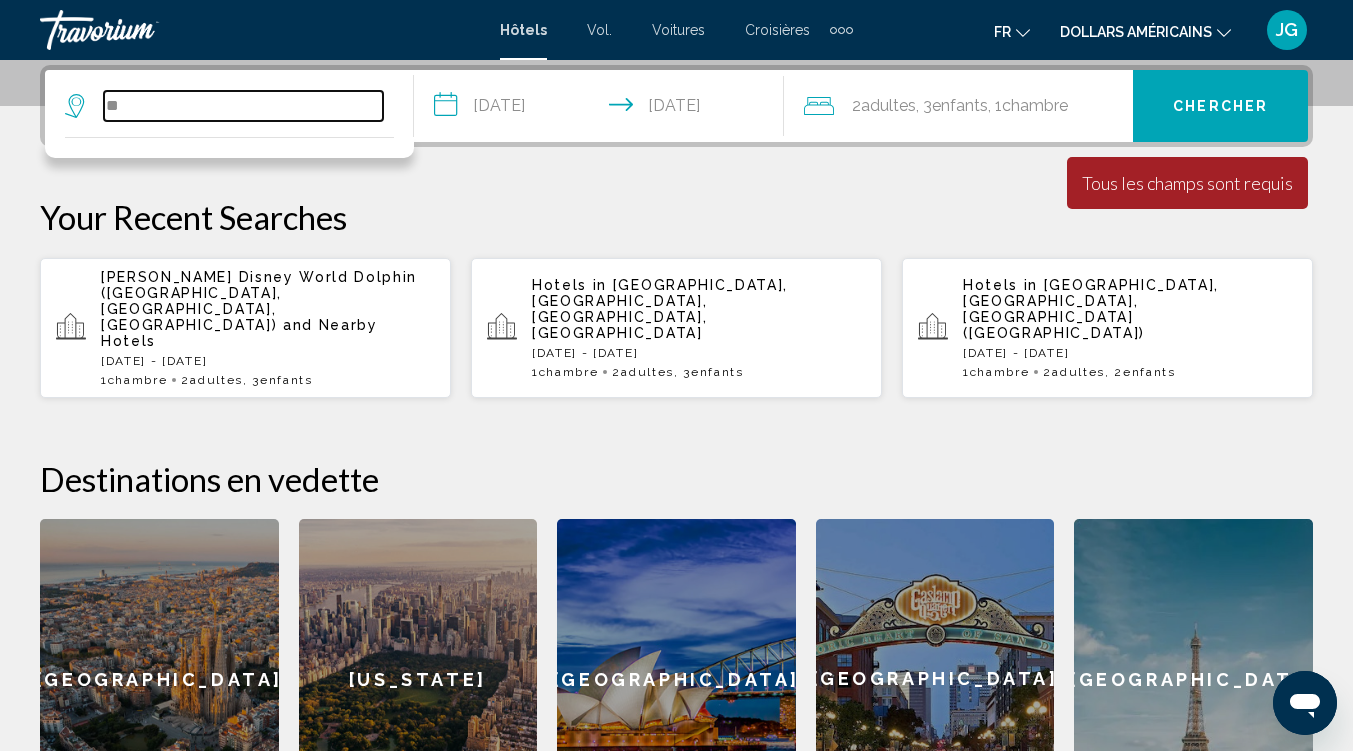 type on "*" 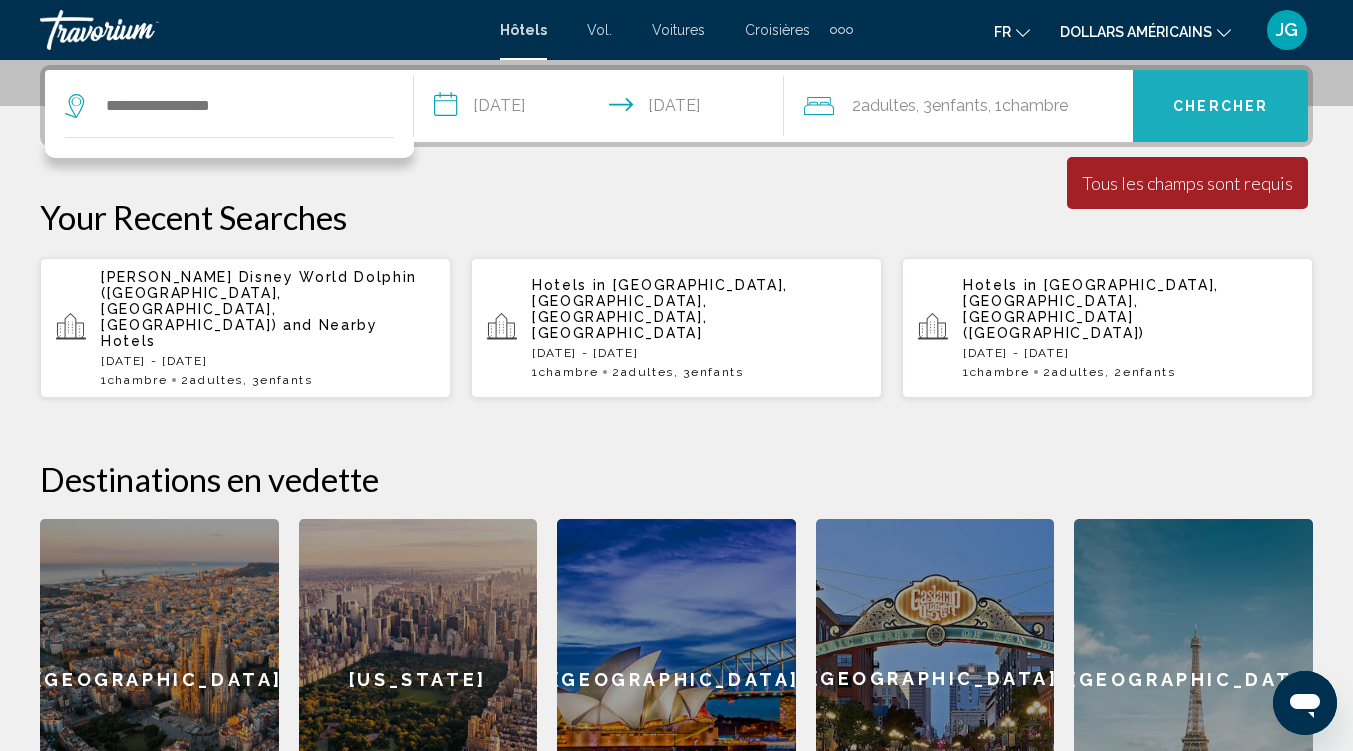click on "Chercher" at bounding box center [1220, 106] 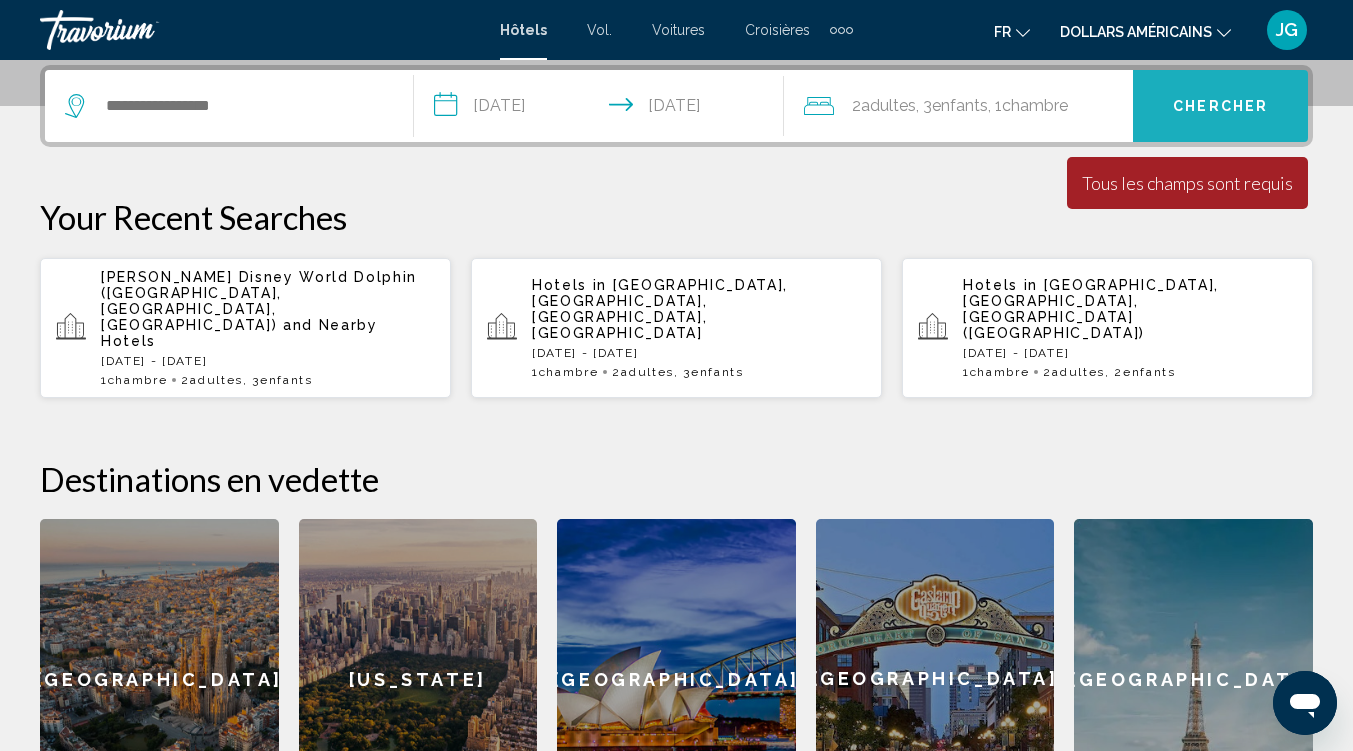 click on "Chercher" at bounding box center [1220, 107] 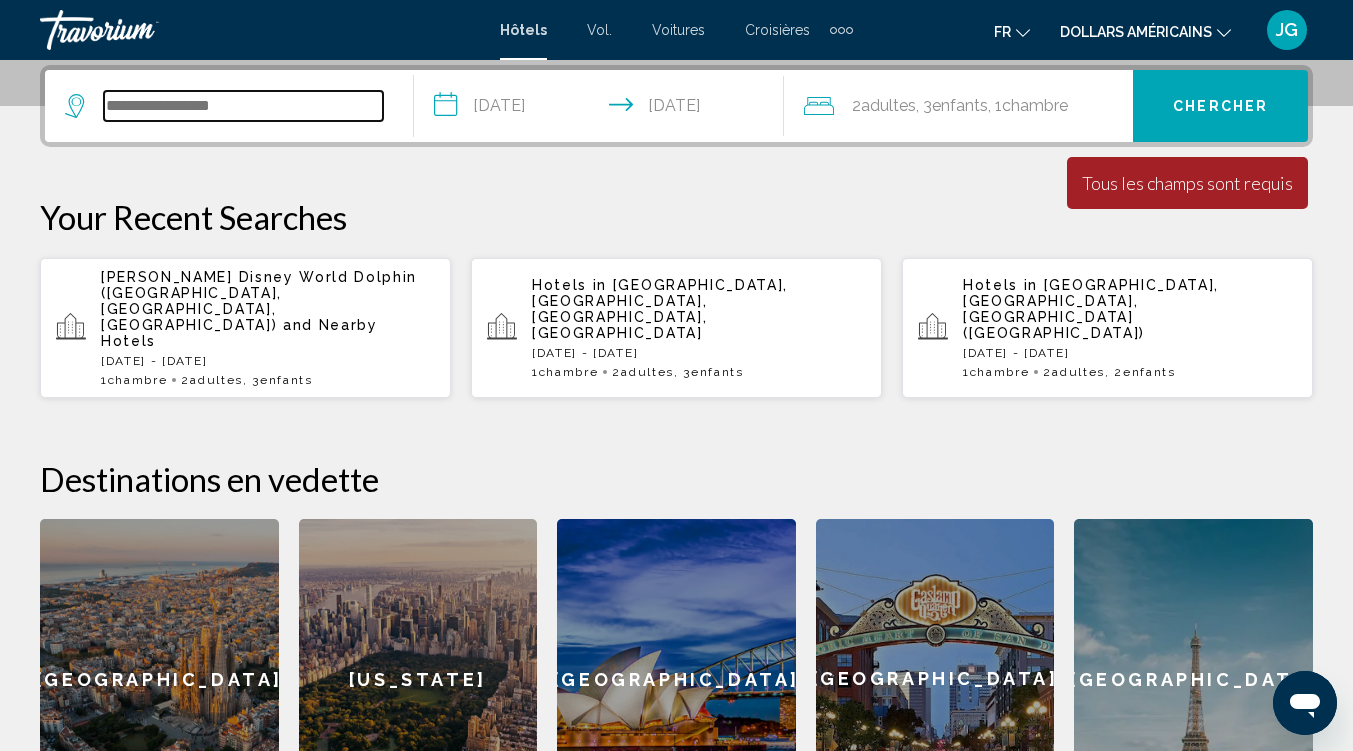 click at bounding box center [243, 106] 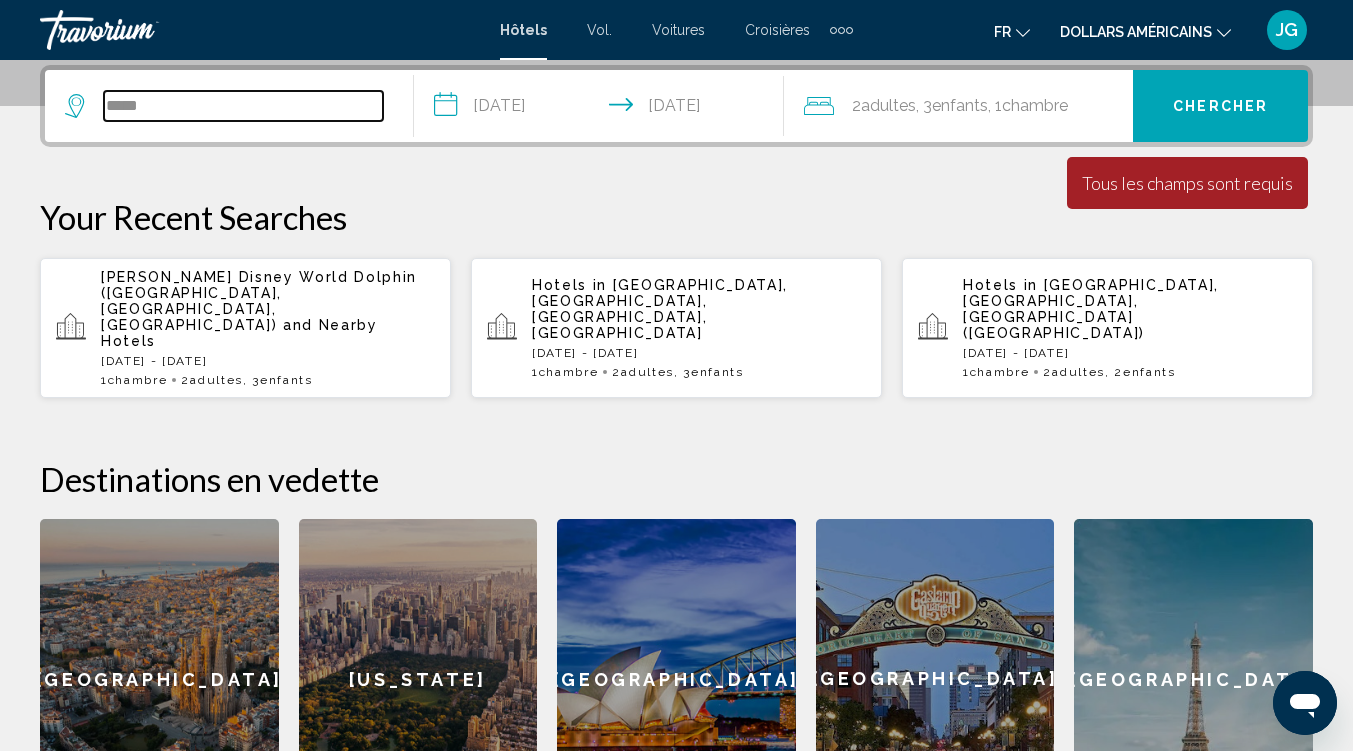type on "*****" 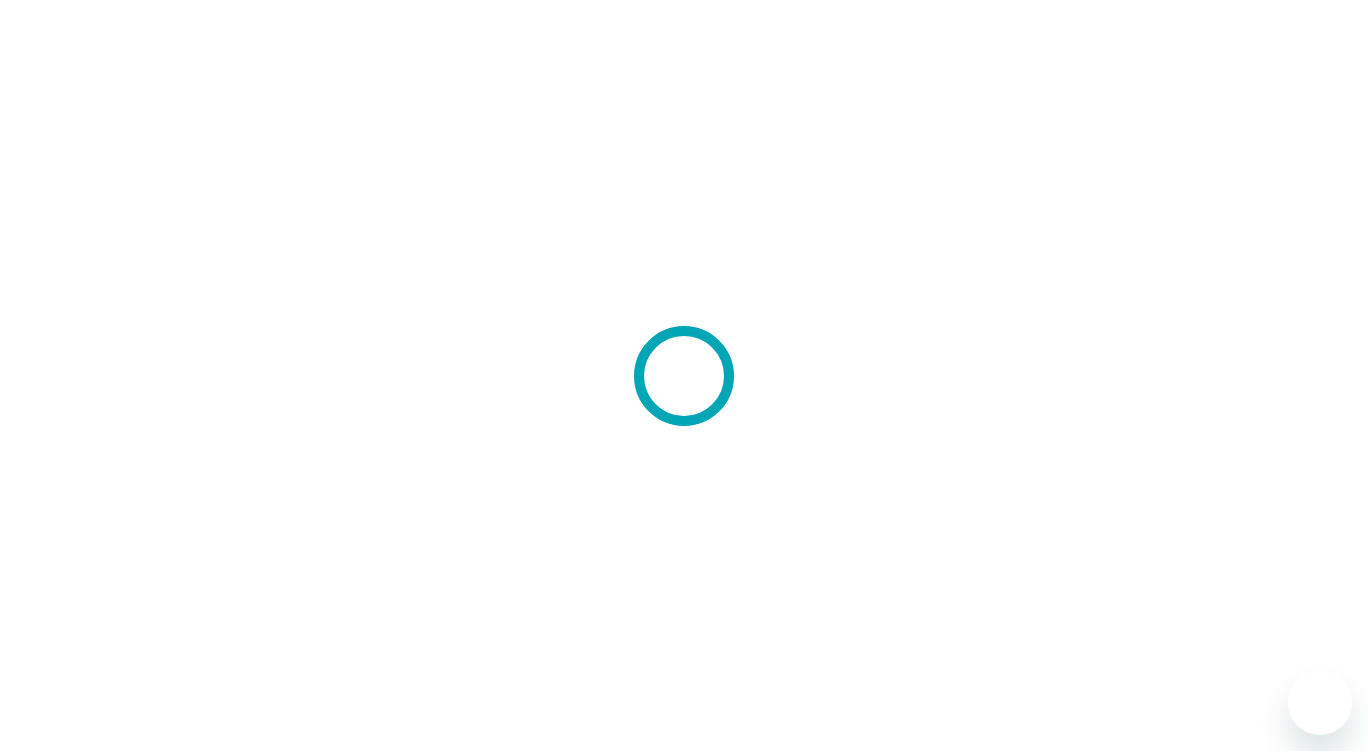 scroll, scrollTop: 0, scrollLeft: 0, axis: both 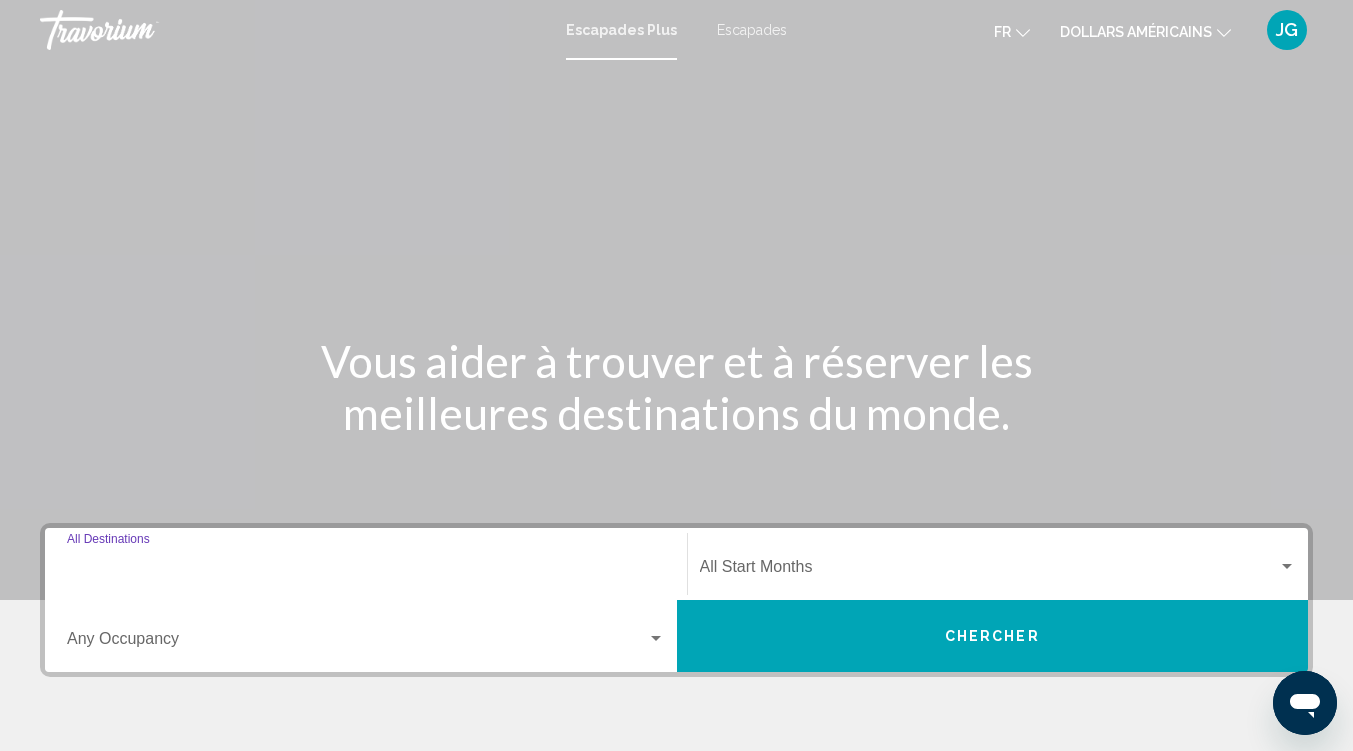 click on "Destination All Destinations" at bounding box center (366, 571) 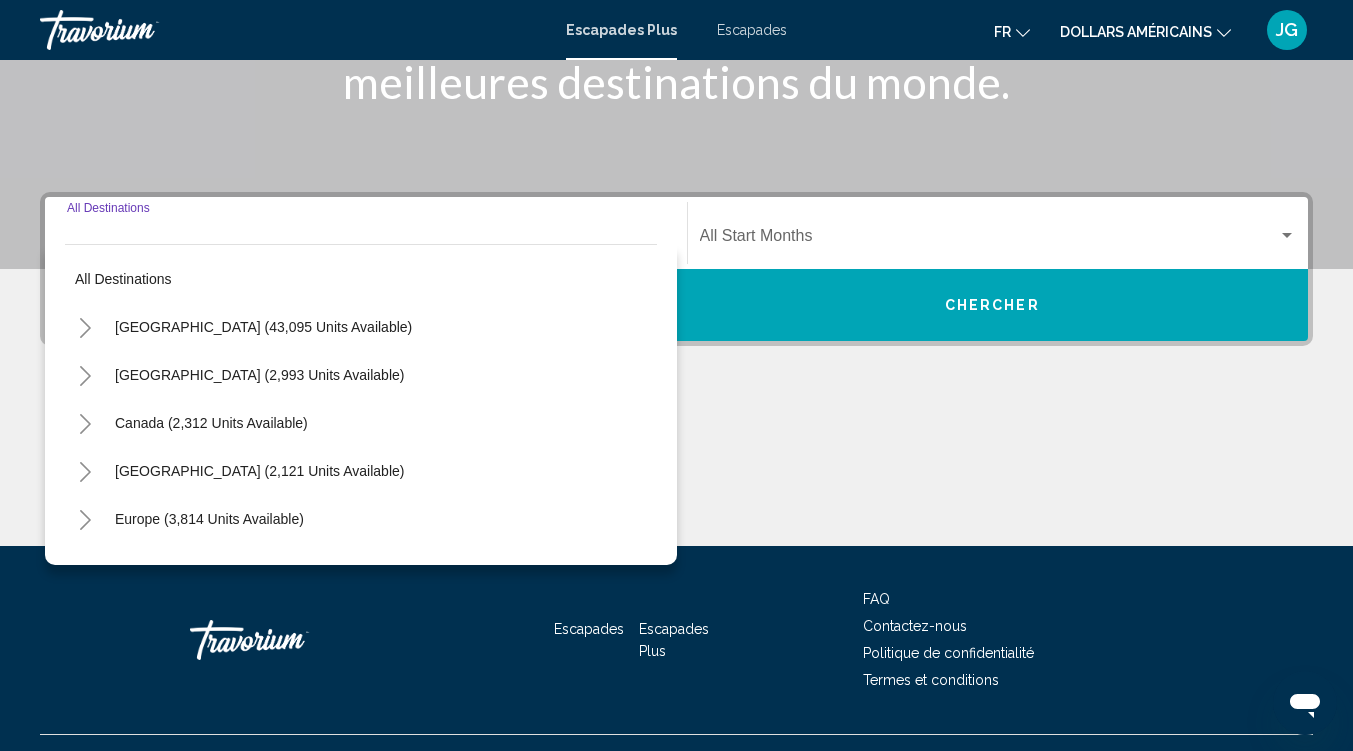 scroll, scrollTop: 371, scrollLeft: 0, axis: vertical 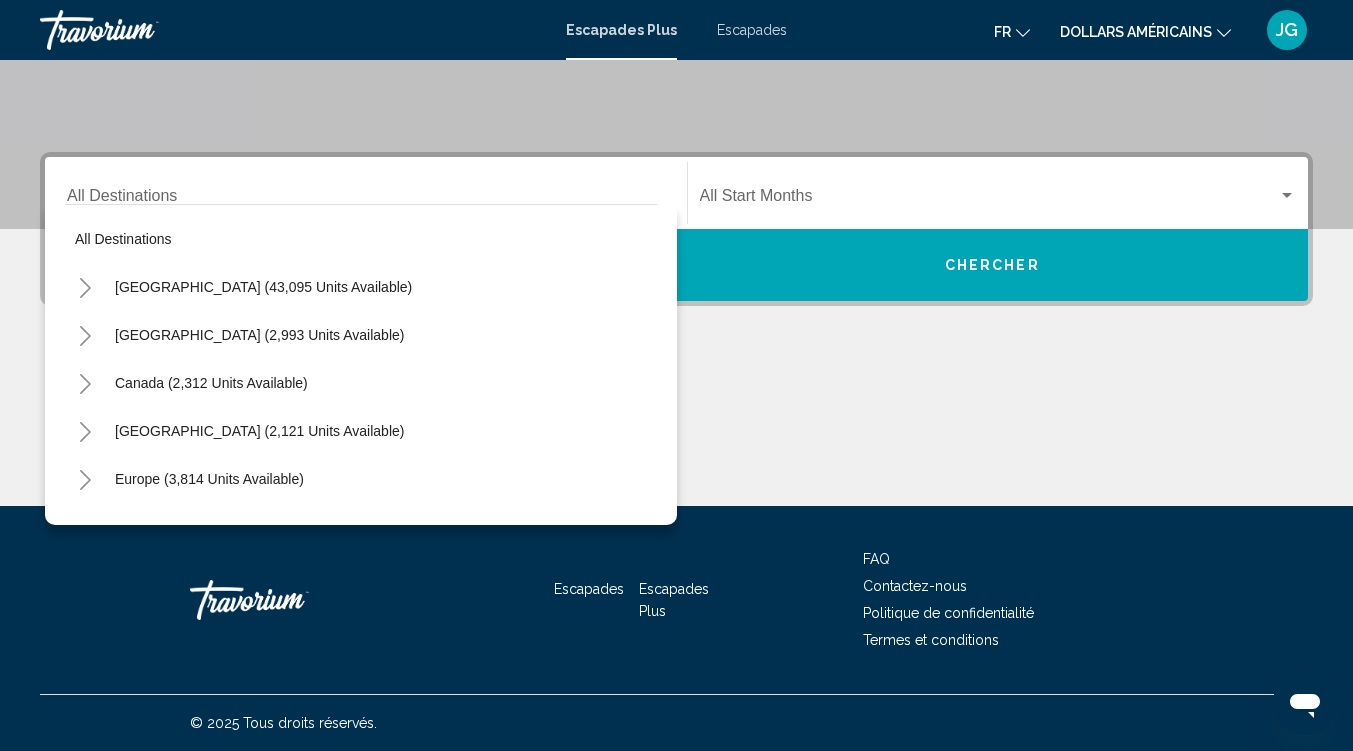 click on "United States (43,095 units available)" at bounding box center [239, 335] 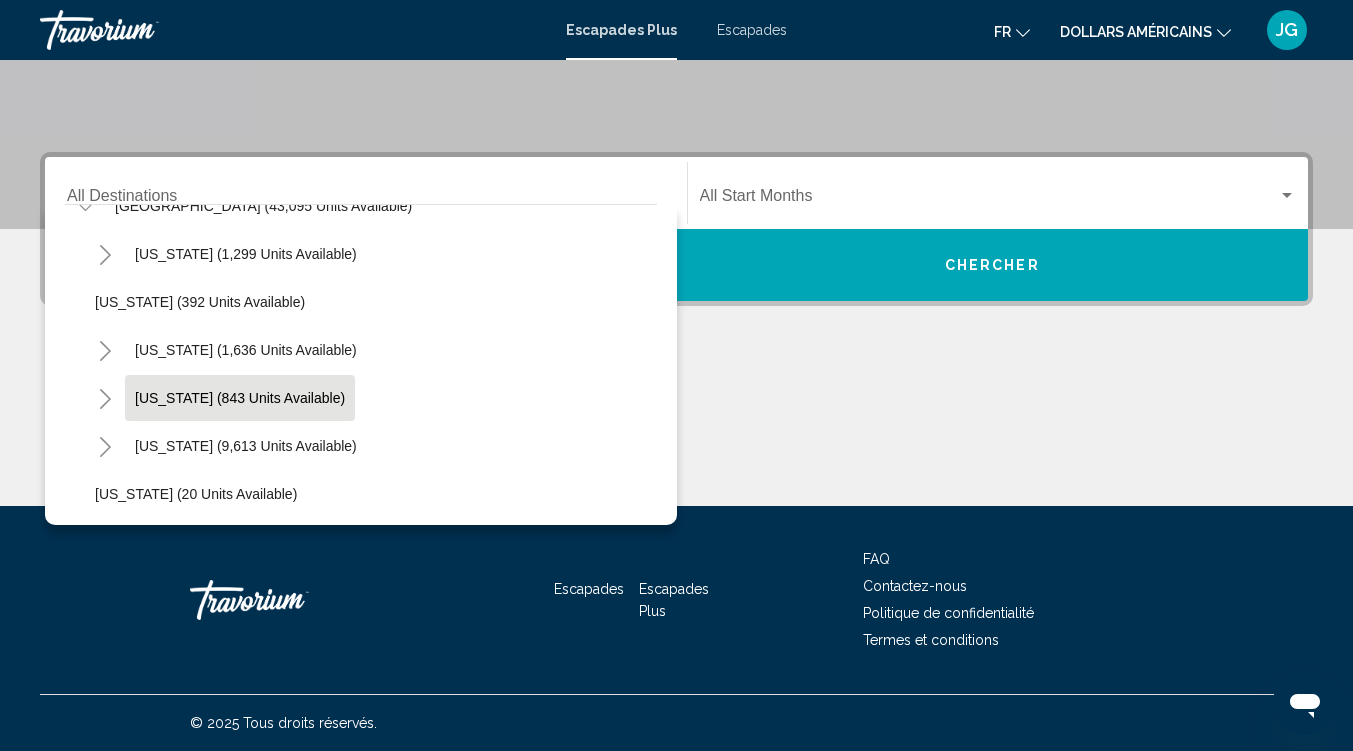 scroll, scrollTop: 199, scrollLeft: 0, axis: vertical 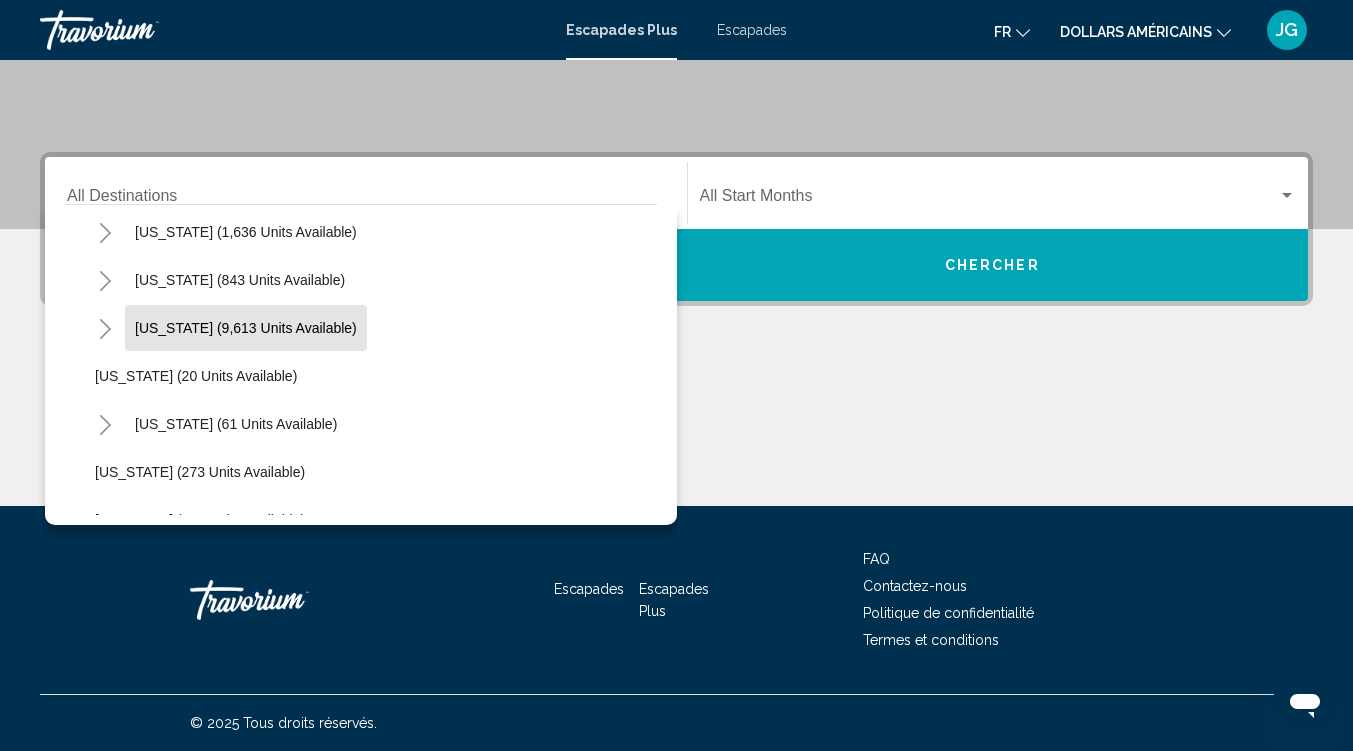 click on "Florida (9,613 units available)" 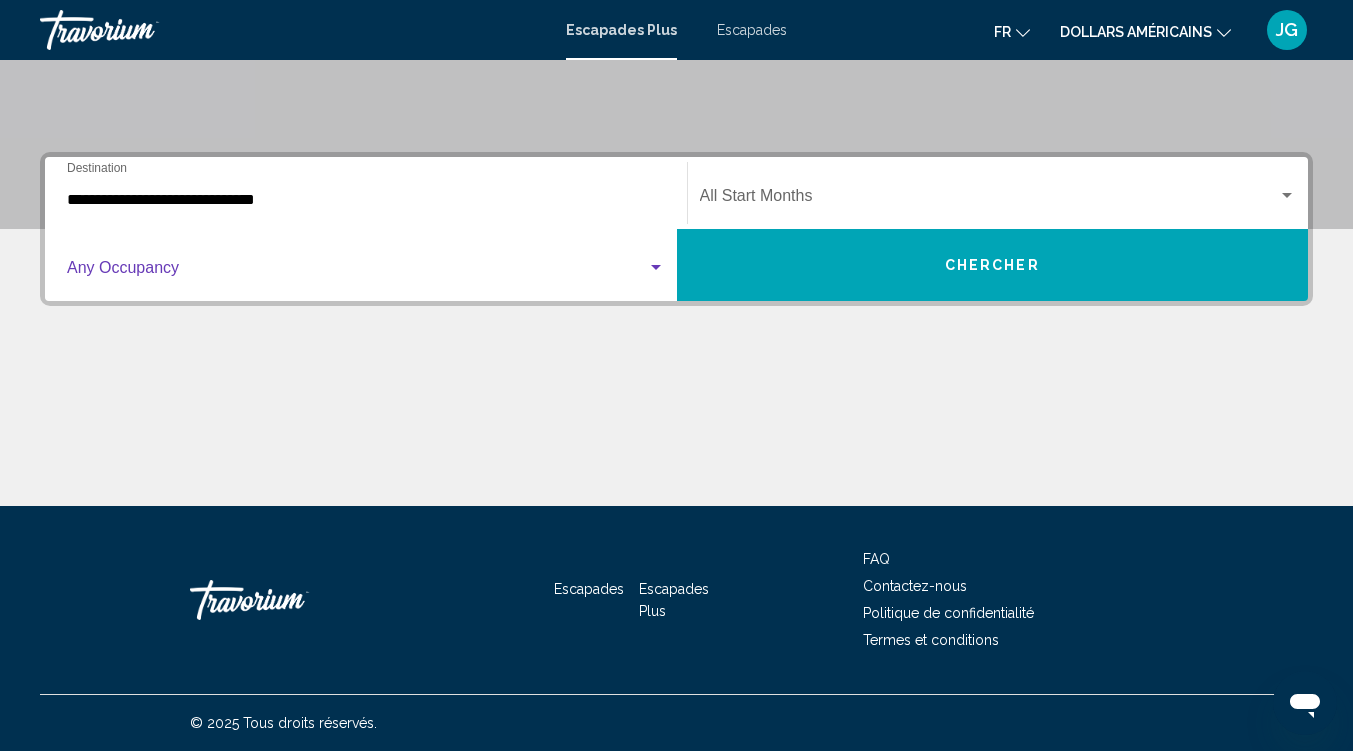 click at bounding box center [357, 272] 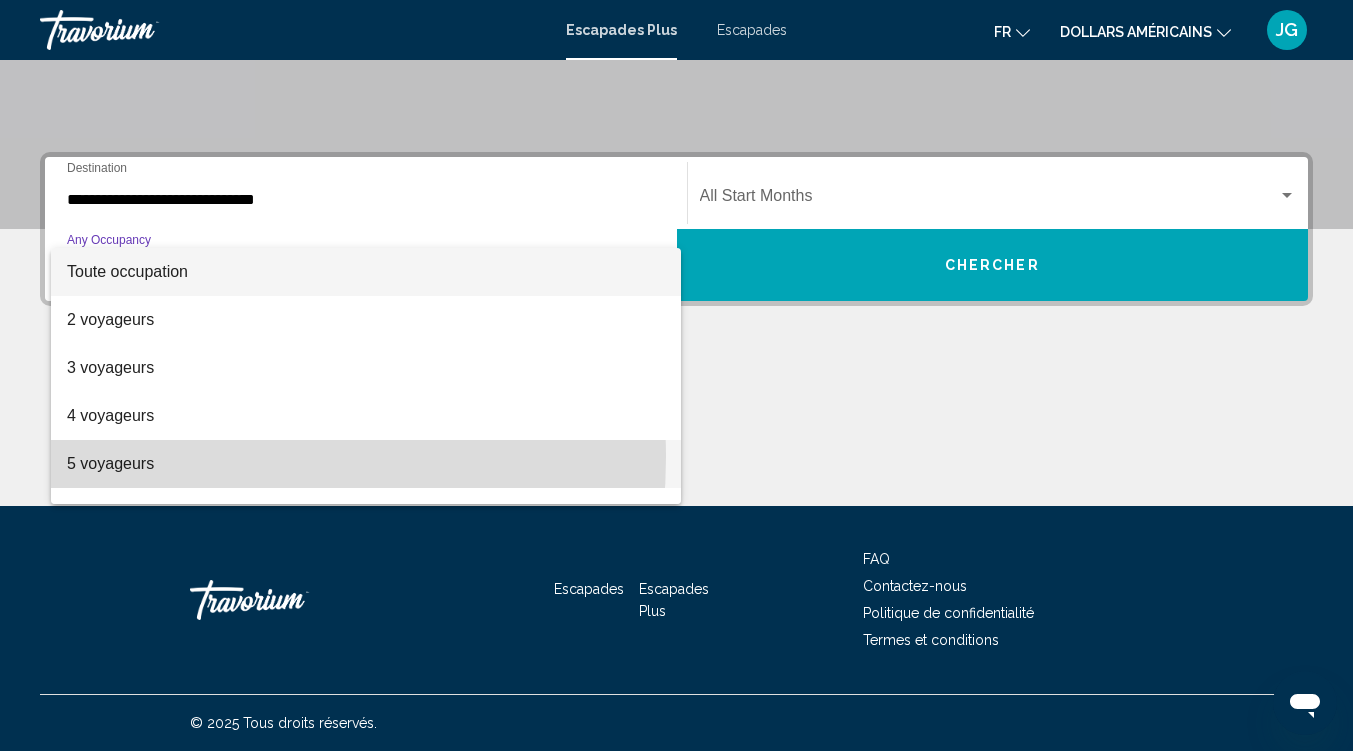 click on "5 voyageurs" at bounding box center [110, 463] 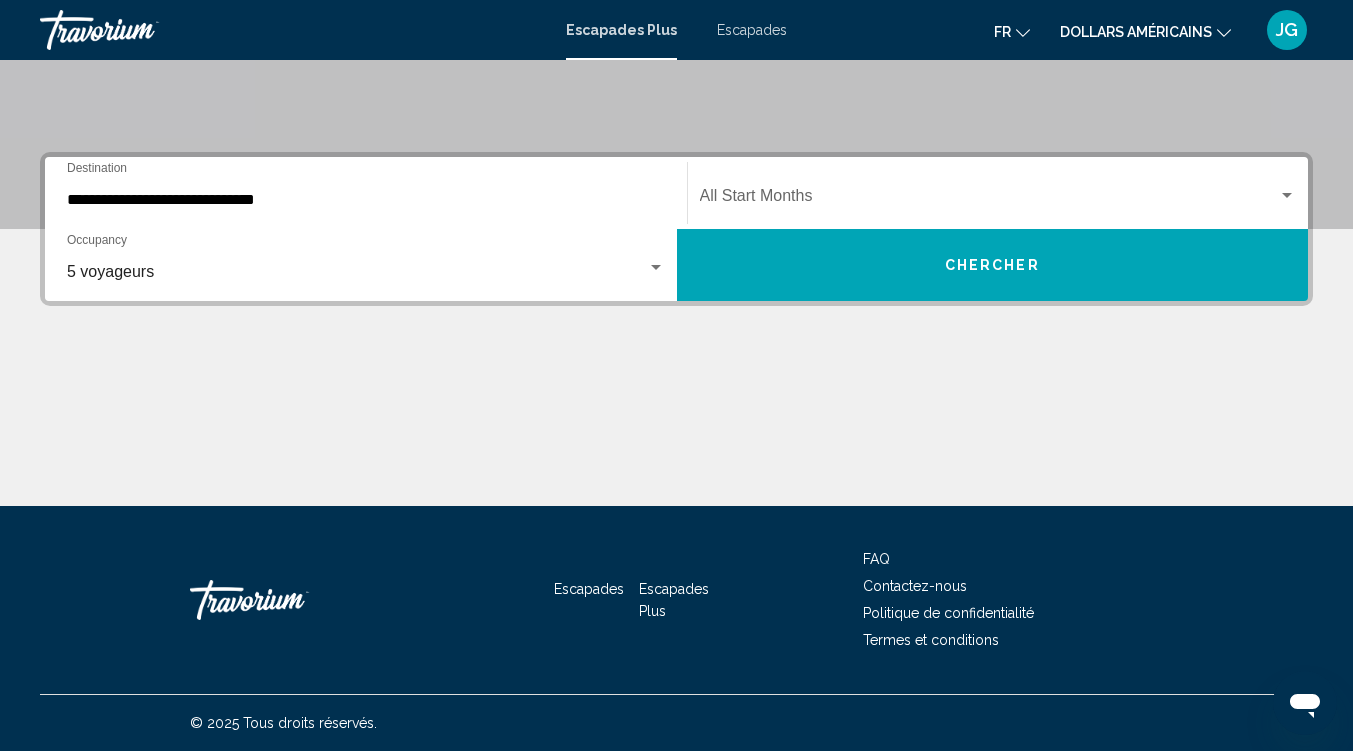 click on "Start Month All Start Months" 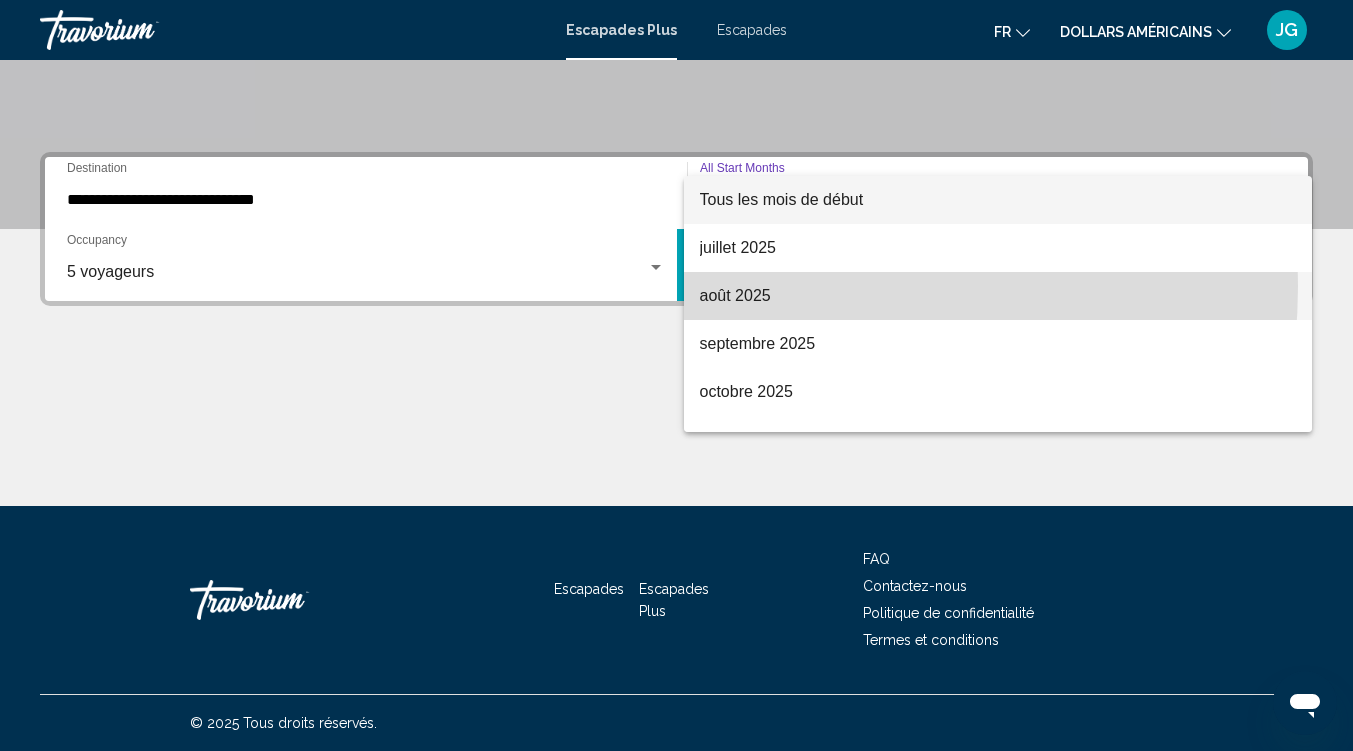 click on "août 2025" at bounding box center (998, 296) 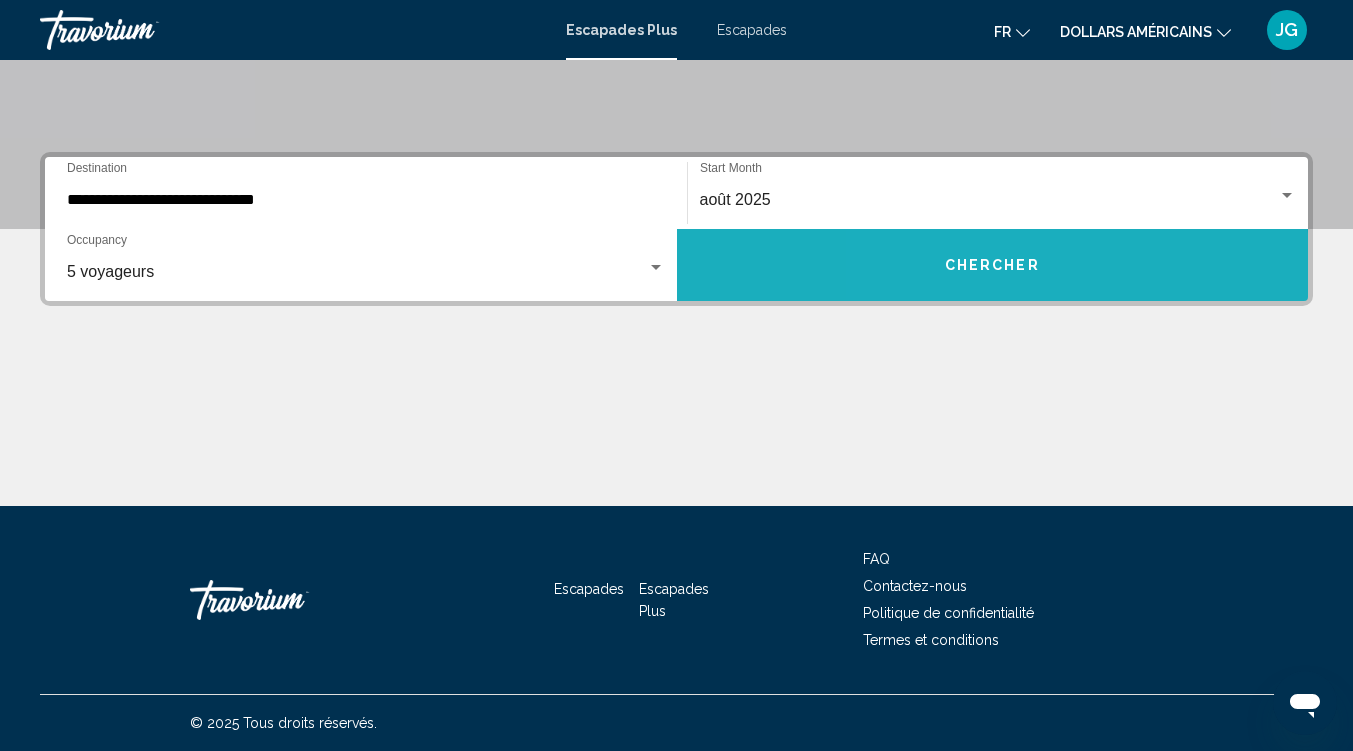 click on "Chercher" at bounding box center [993, 265] 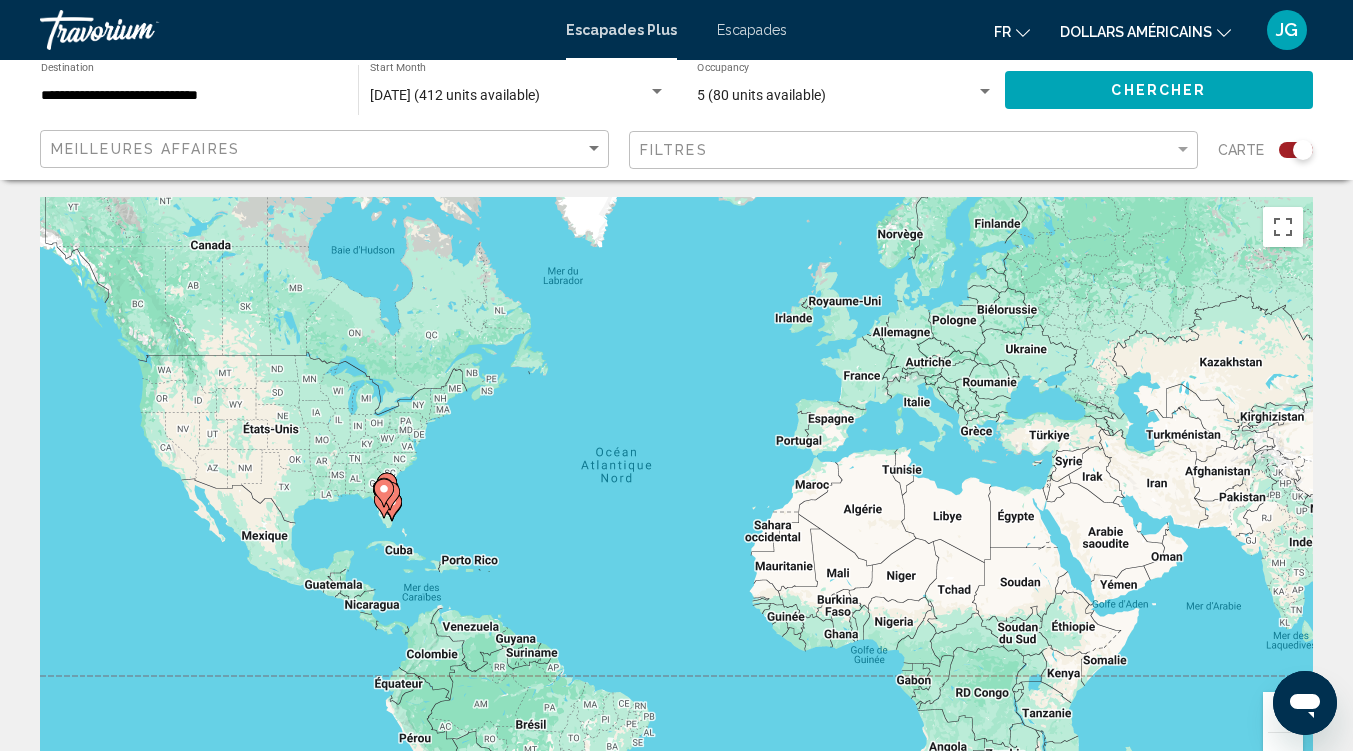 scroll, scrollTop: 0, scrollLeft: 0, axis: both 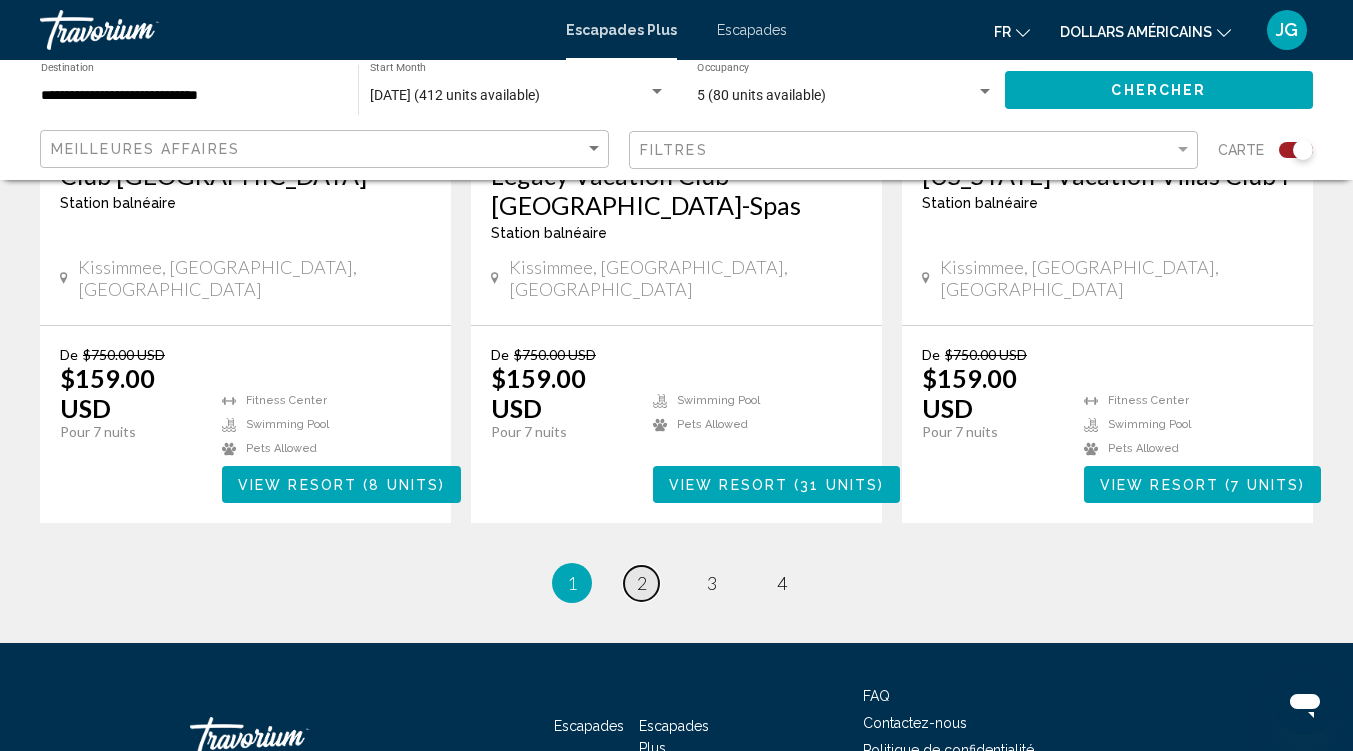 click on "page  2" at bounding box center (641, 583) 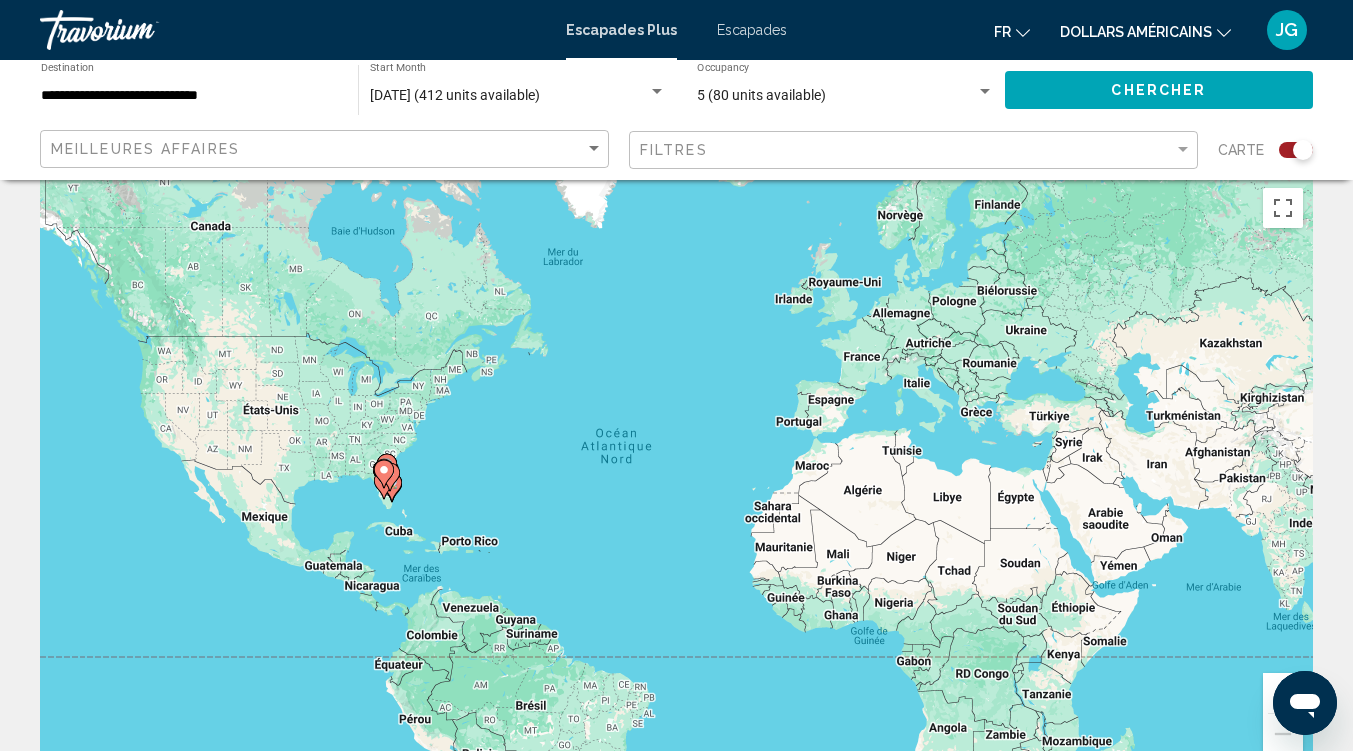 scroll, scrollTop: 0, scrollLeft: 0, axis: both 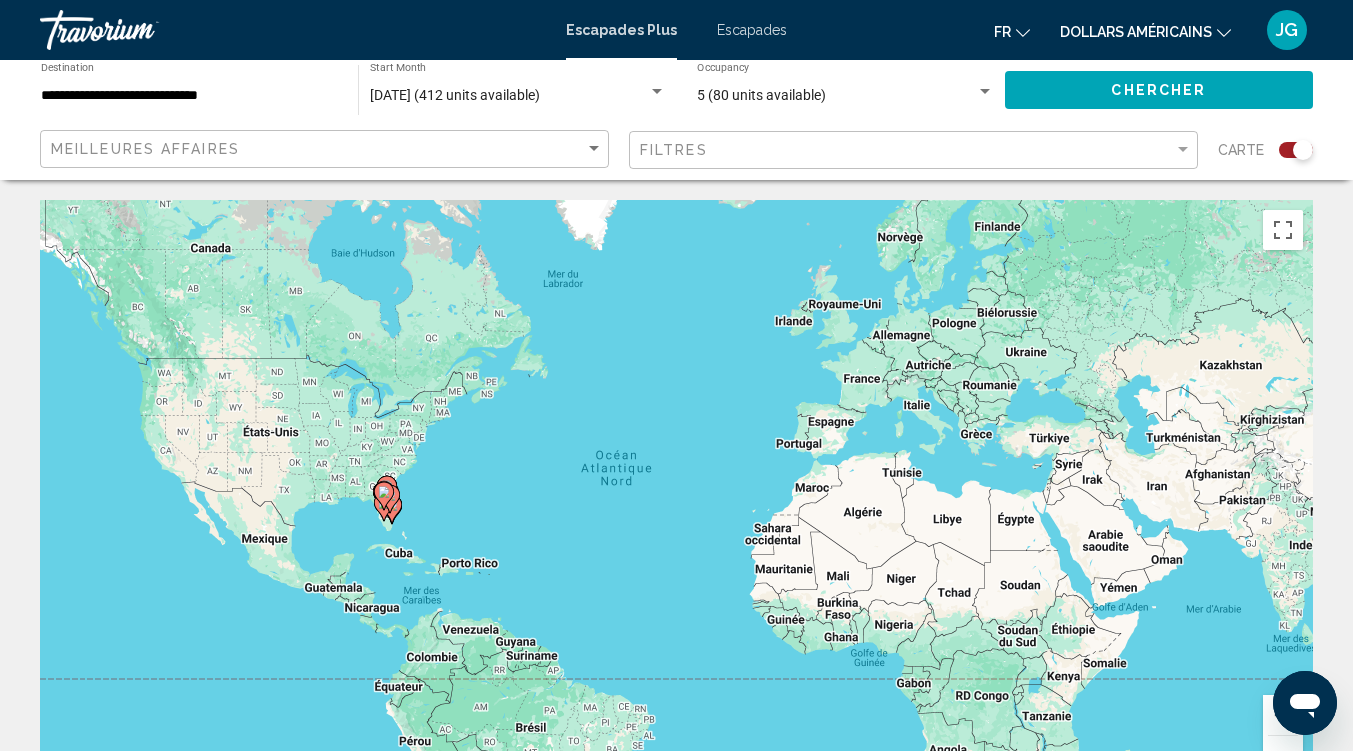 click at bounding box center (384, 496) 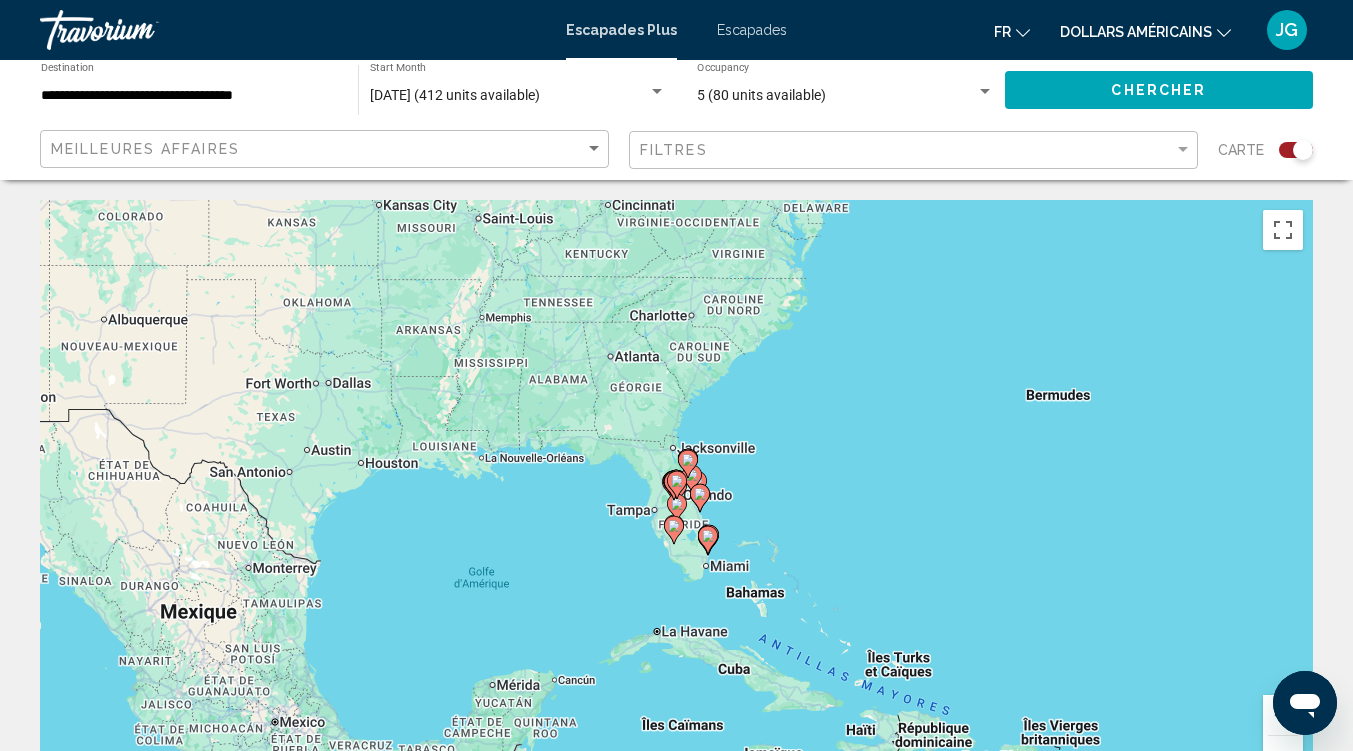 click 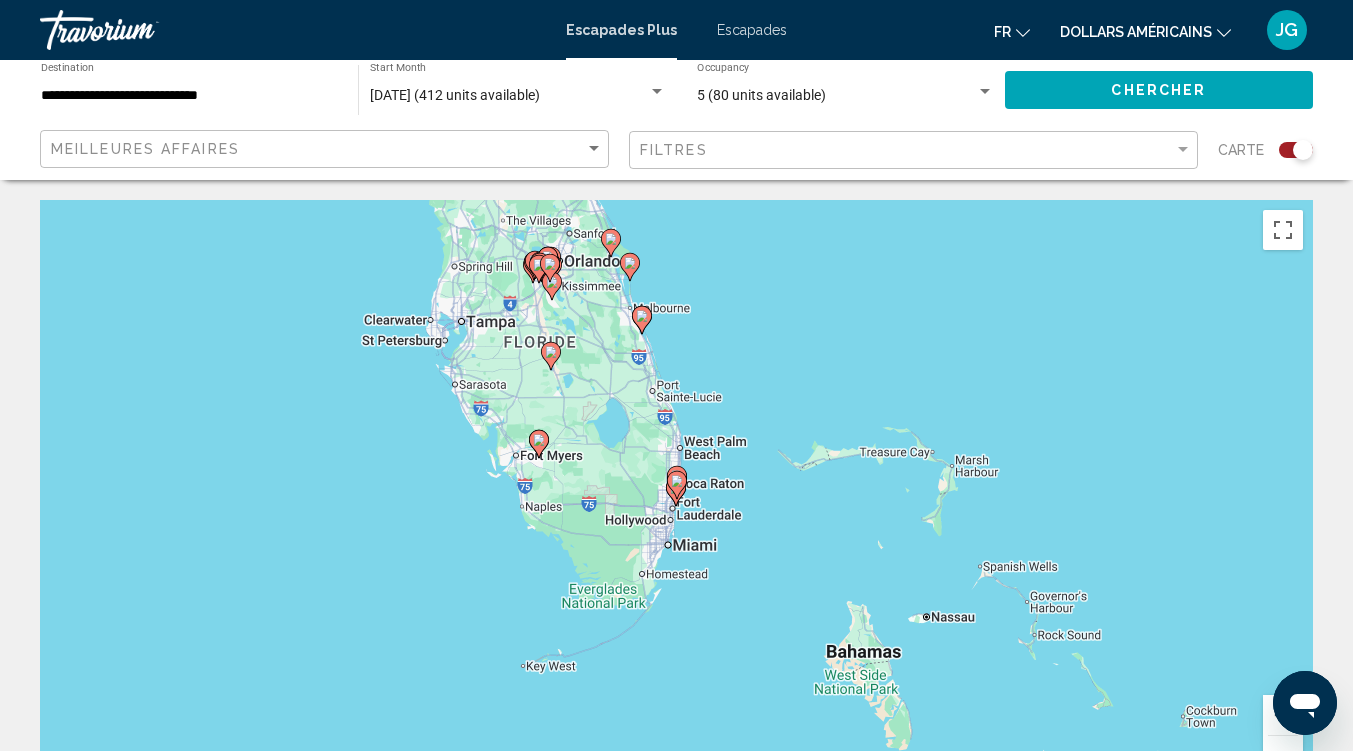 click 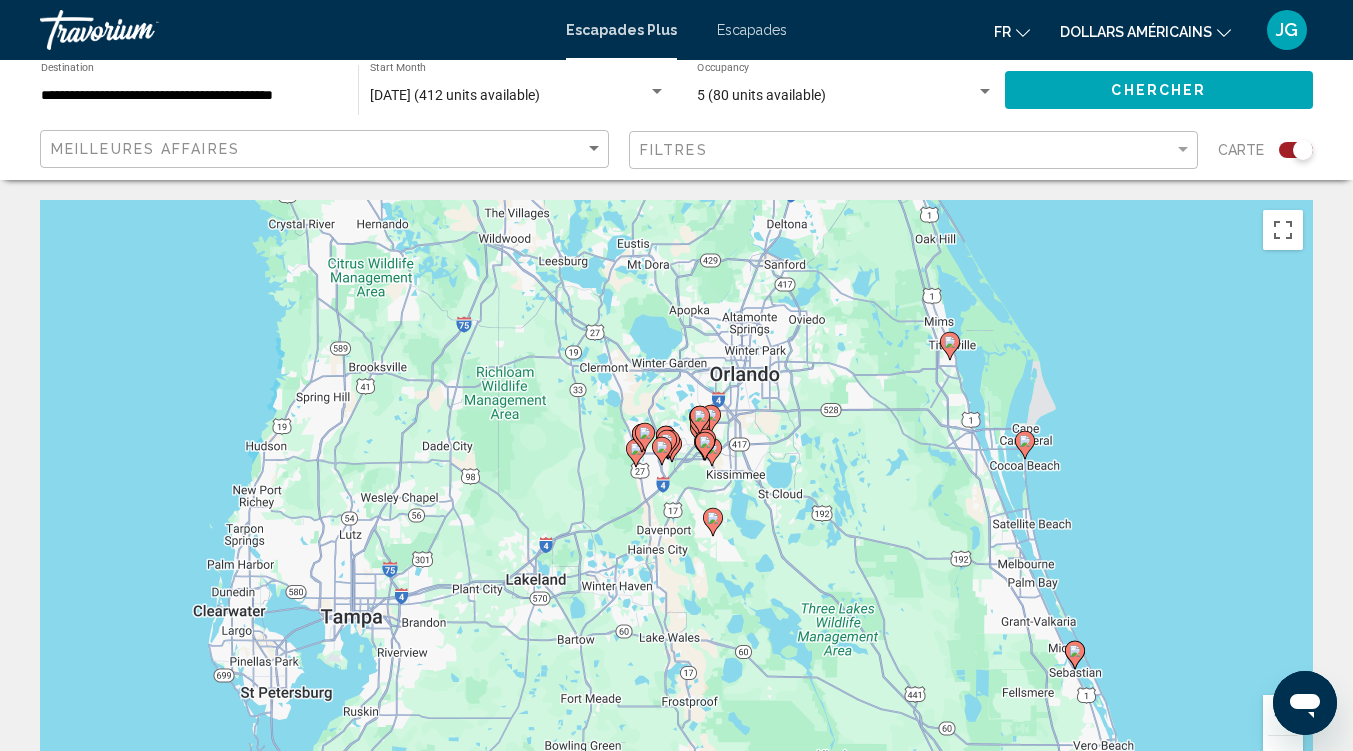 click 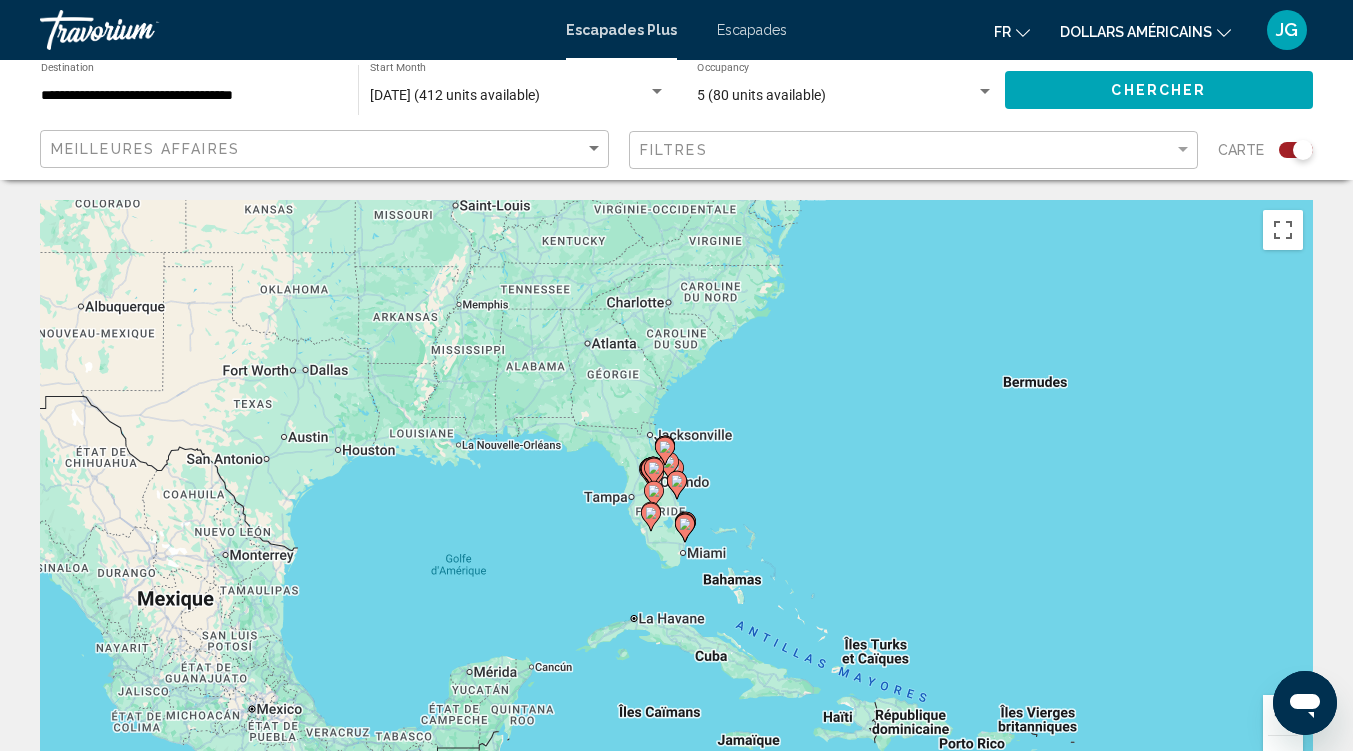 click 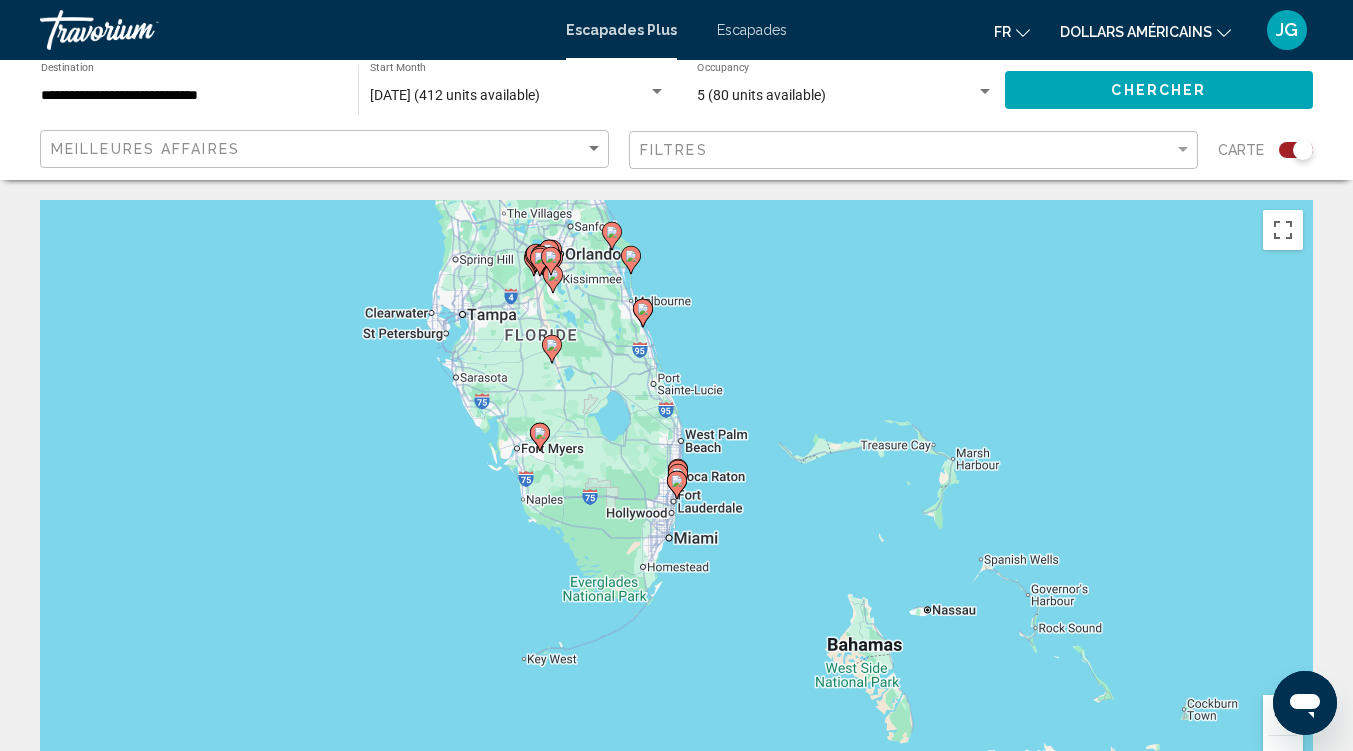 click 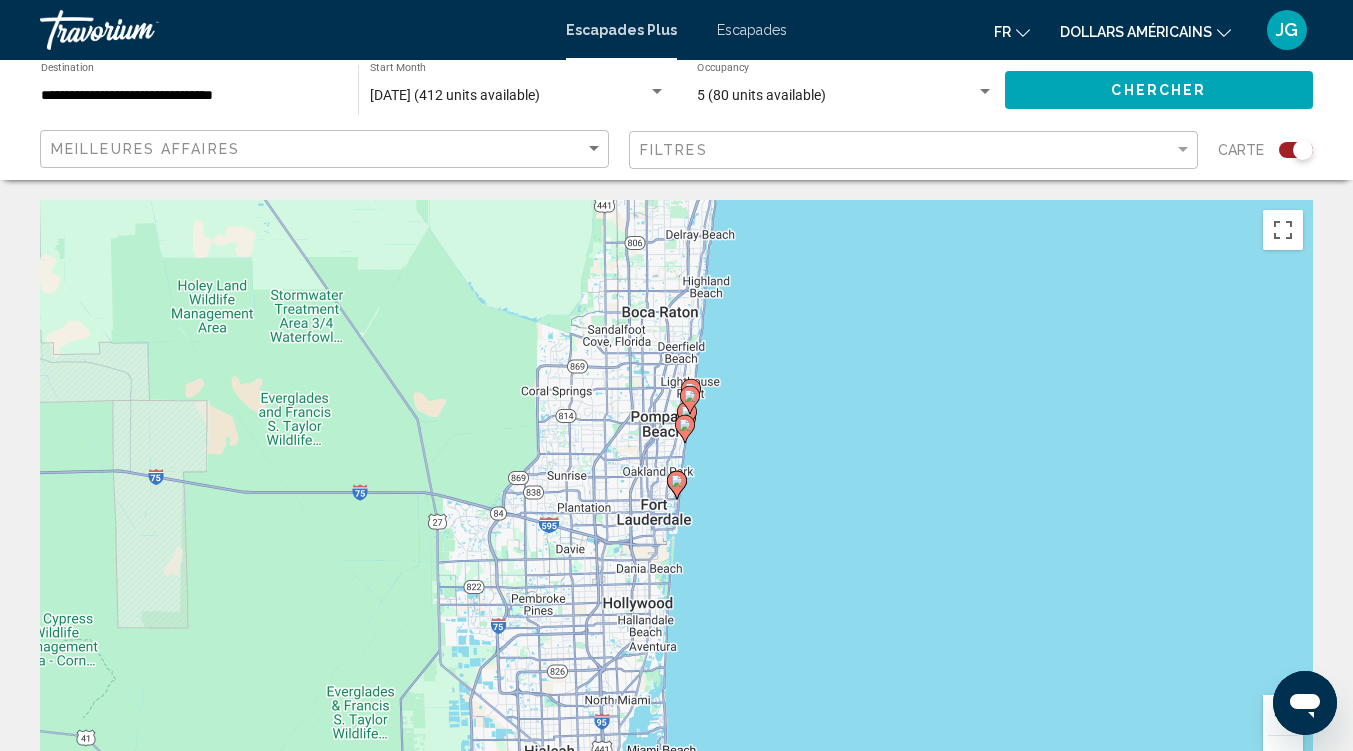 click 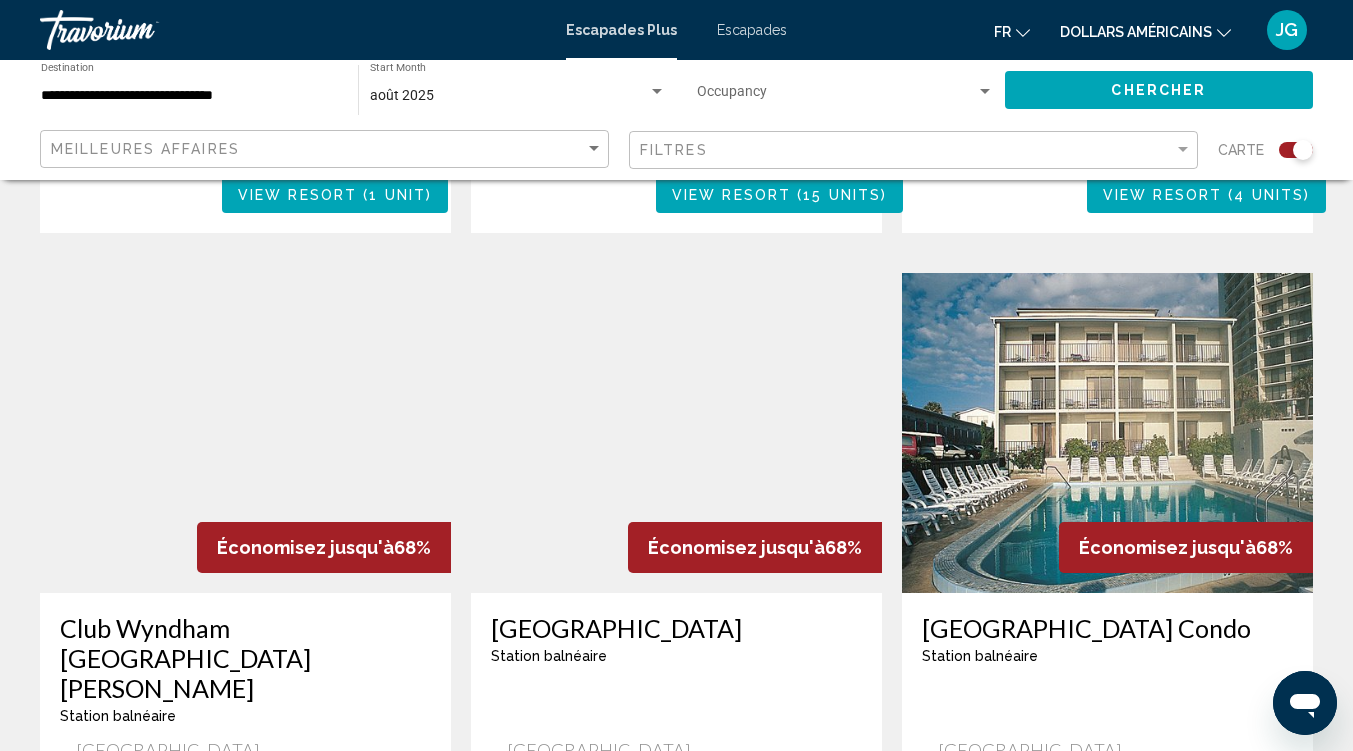 scroll, scrollTop: 2118, scrollLeft: 0, axis: vertical 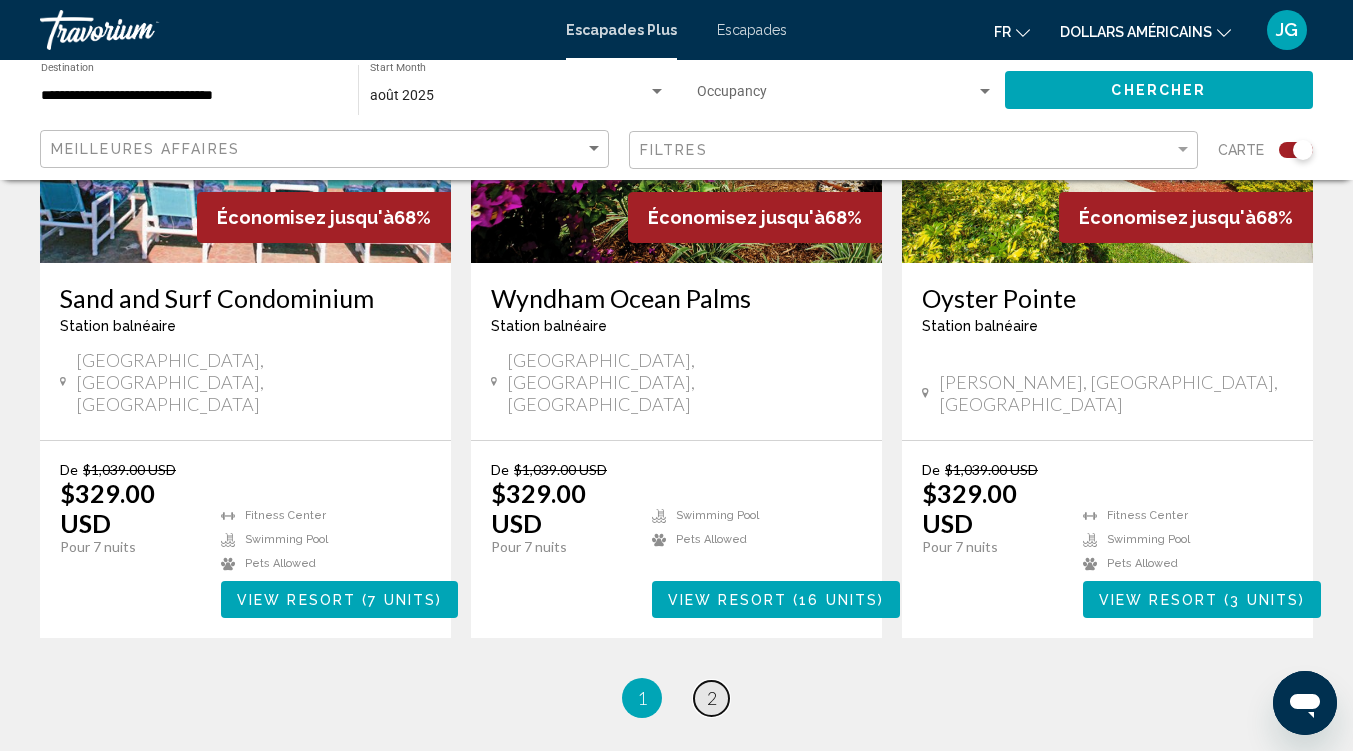 click on "page  2" at bounding box center [711, 698] 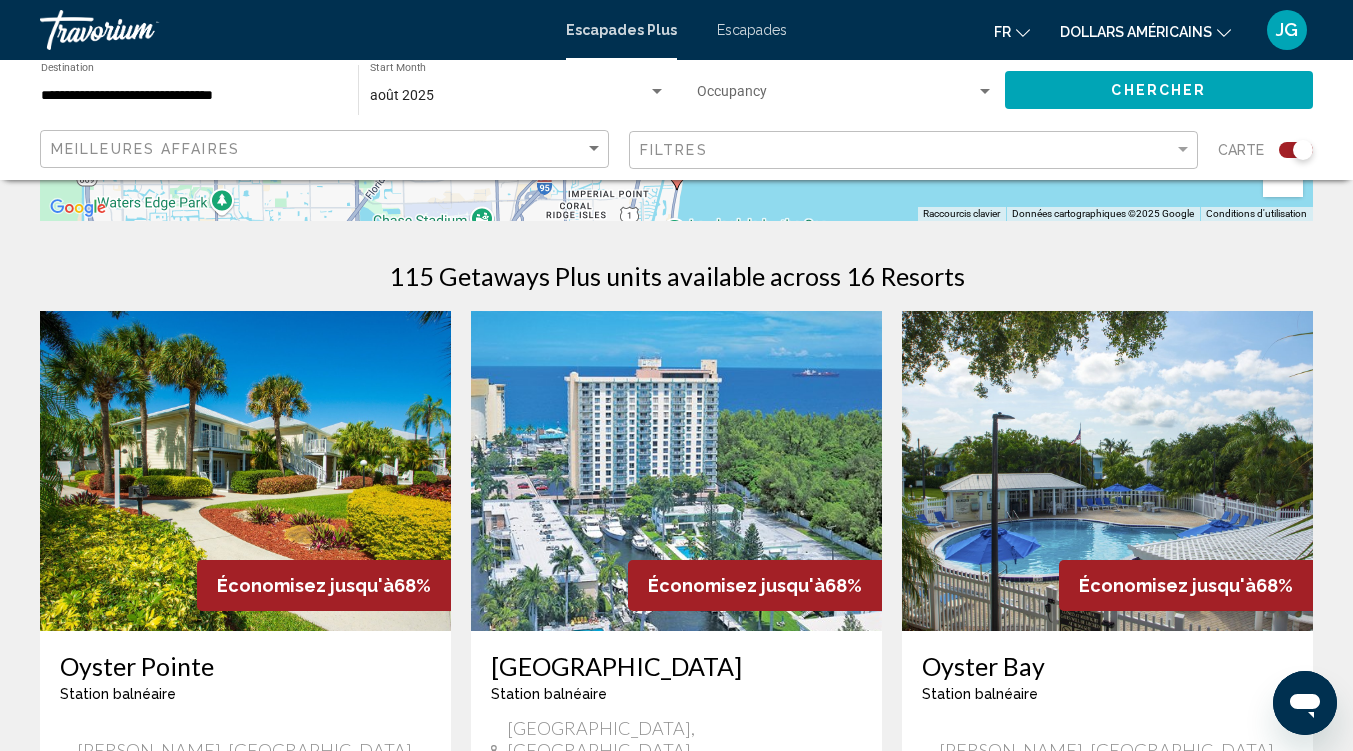 scroll, scrollTop: 0, scrollLeft: 0, axis: both 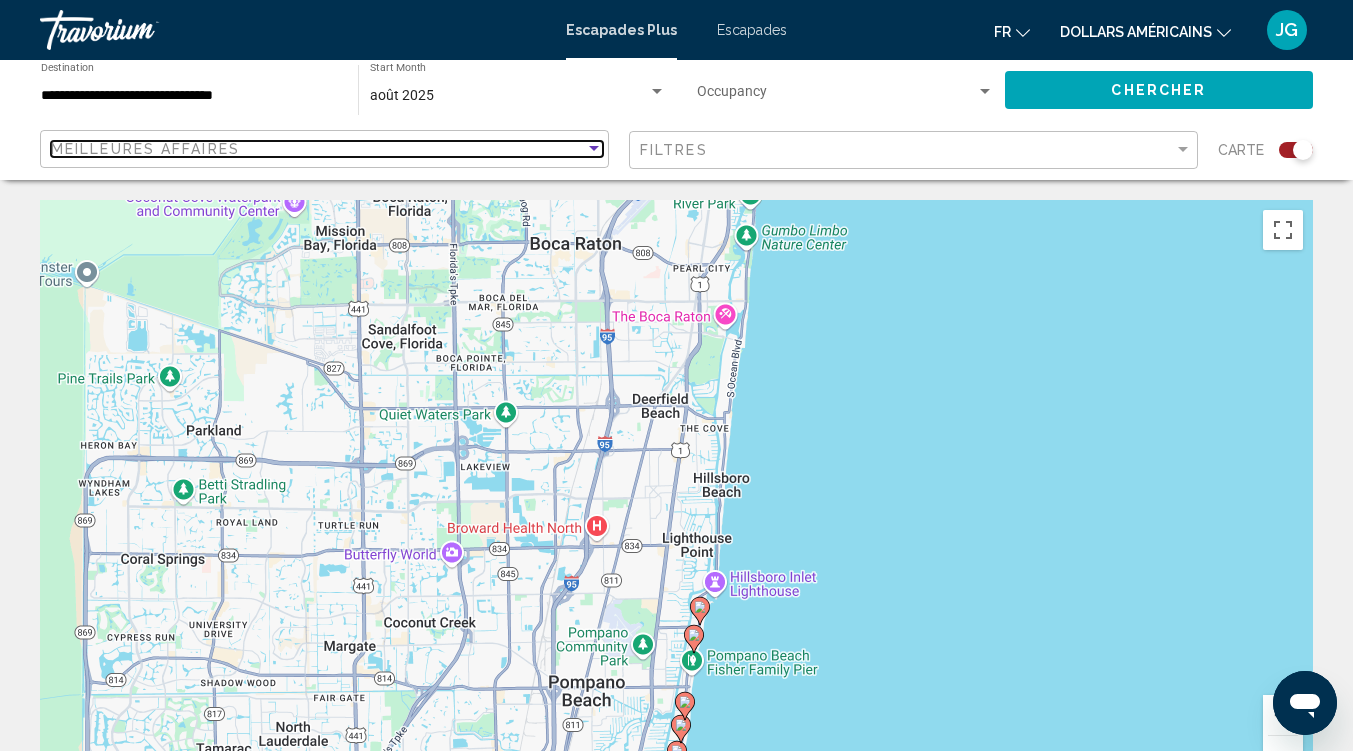 click on "Meilleures affaires" at bounding box center (318, 149) 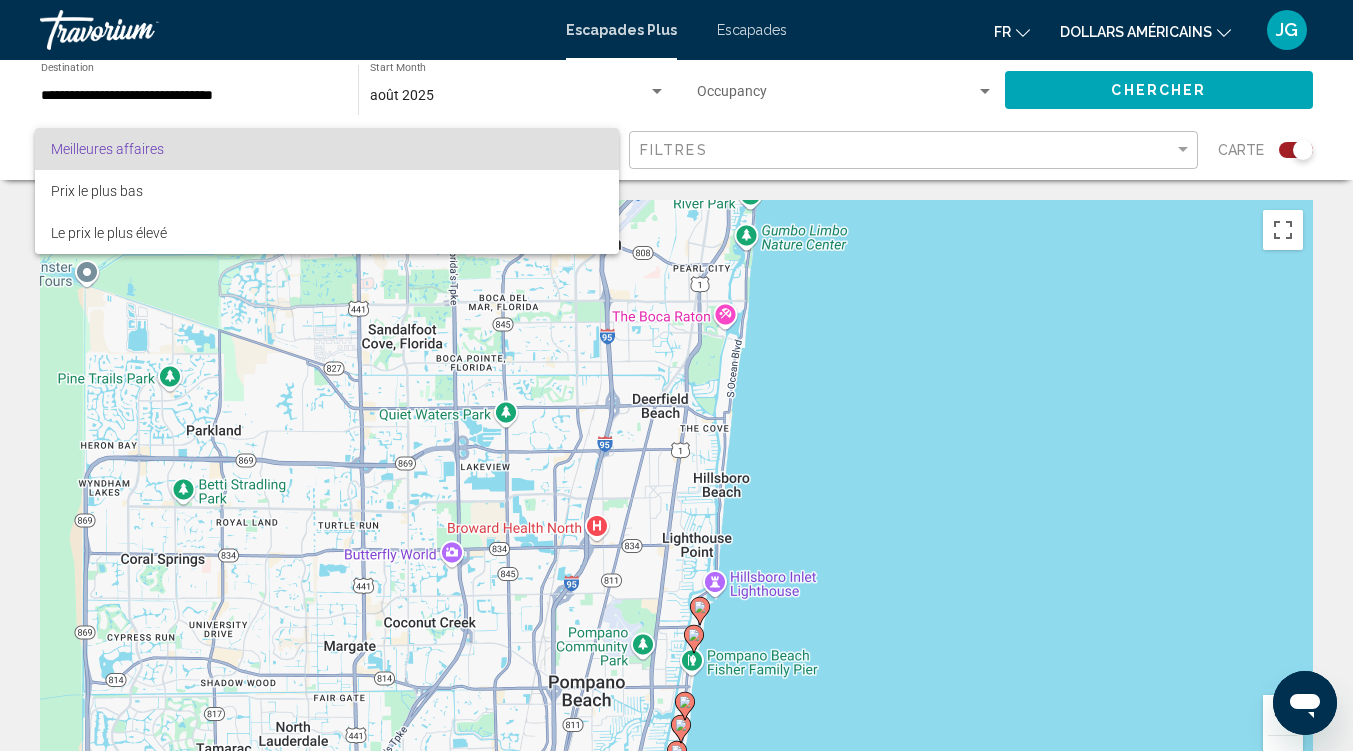 click at bounding box center (676, 375) 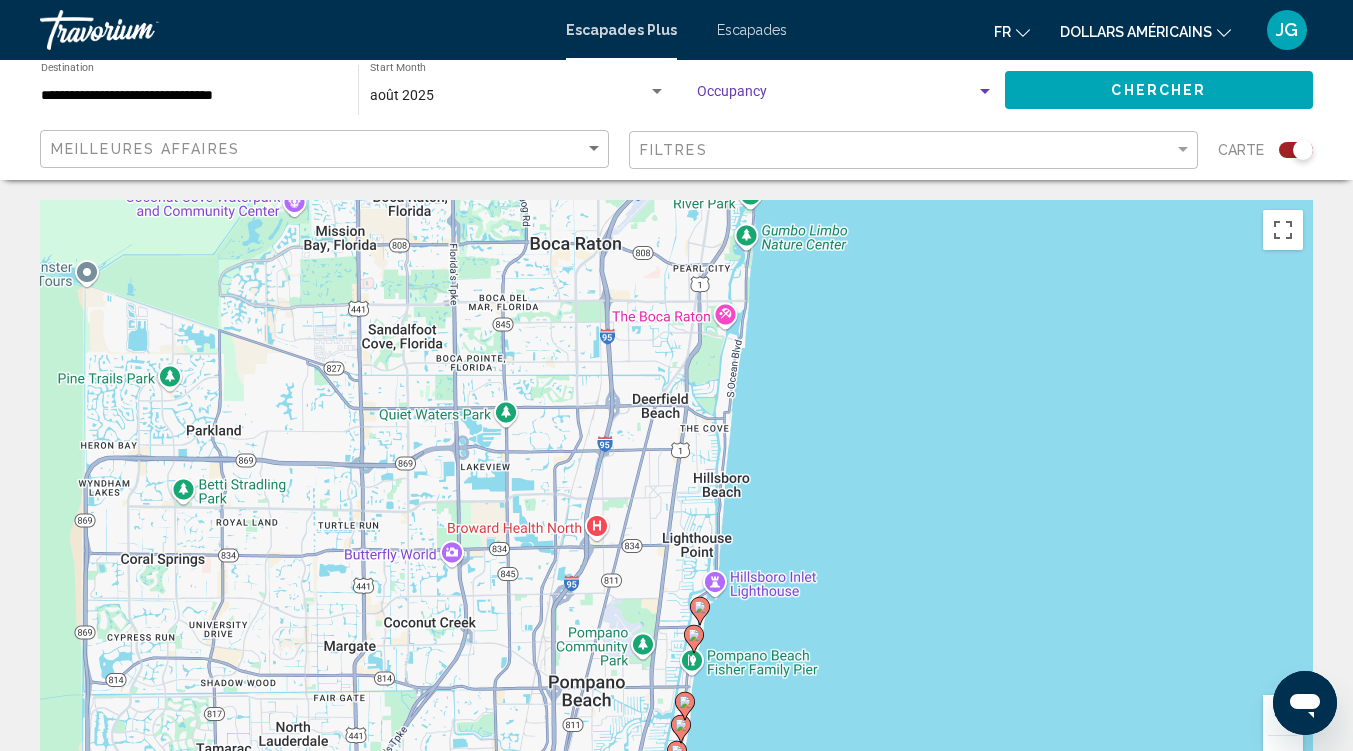 click at bounding box center [836, 96] 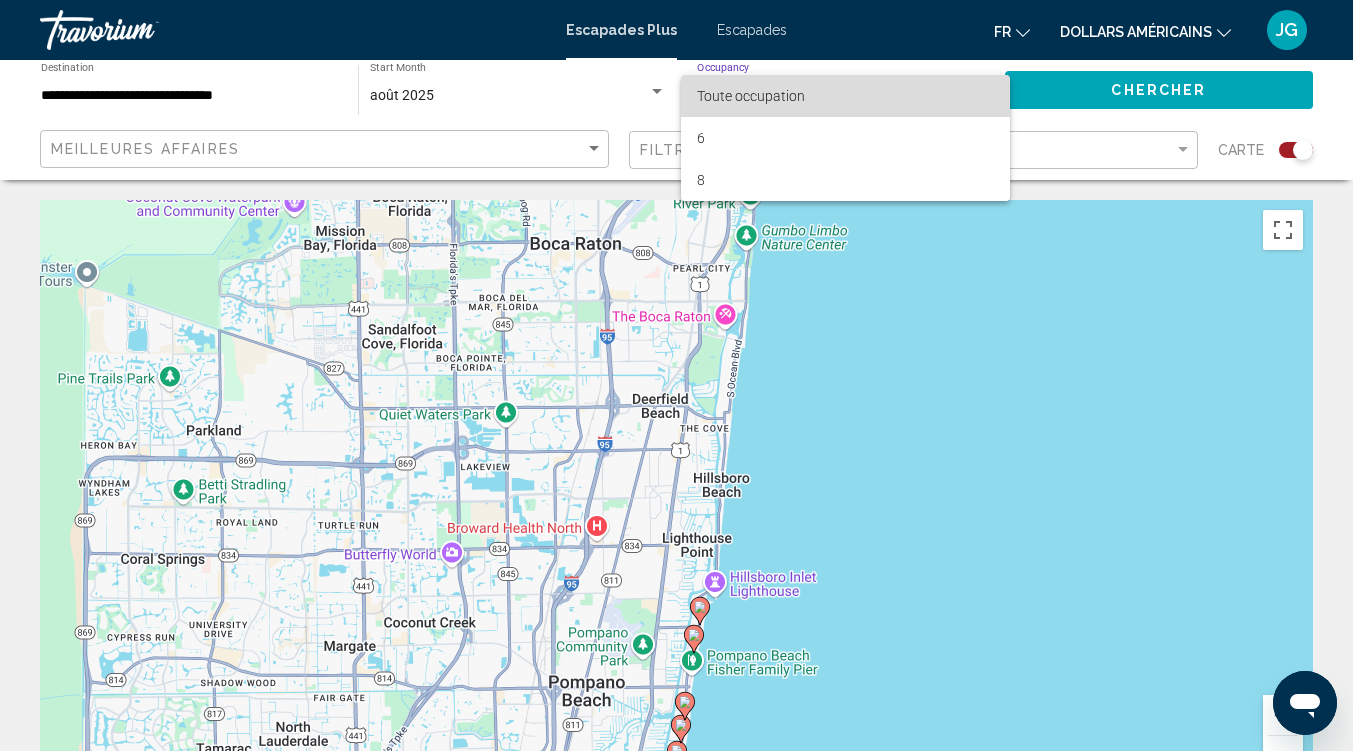 click on "Toute occupation" at bounding box center [751, 96] 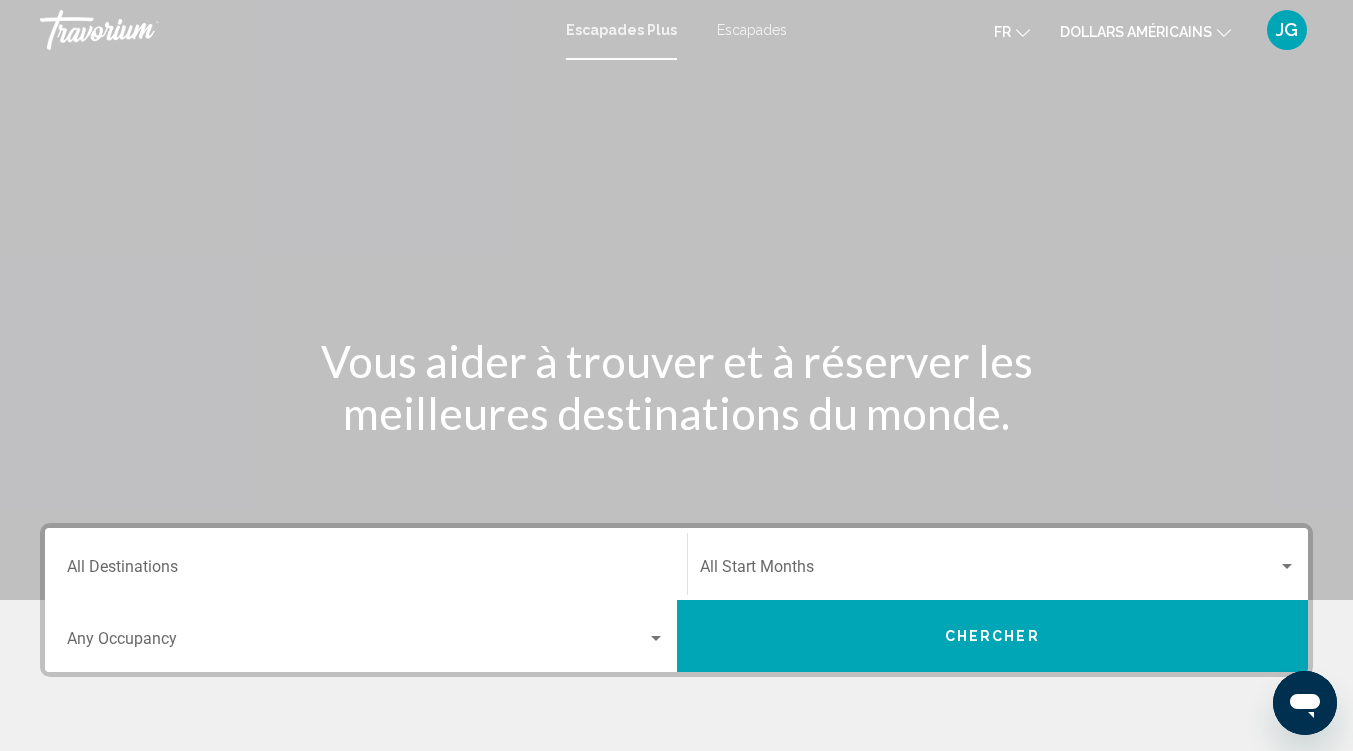 click on "Escapades" at bounding box center [752, 30] 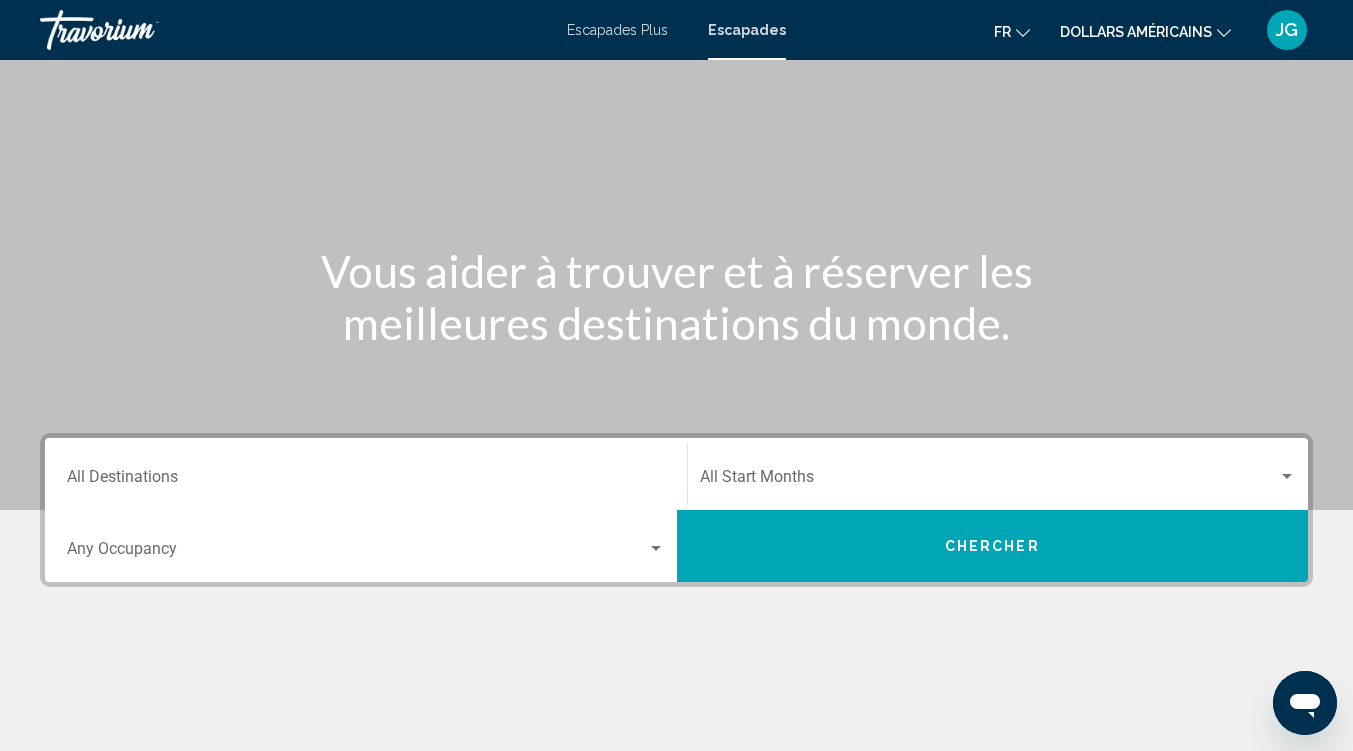 scroll, scrollTop: 175, scrollLeft: 0, axis: vertical 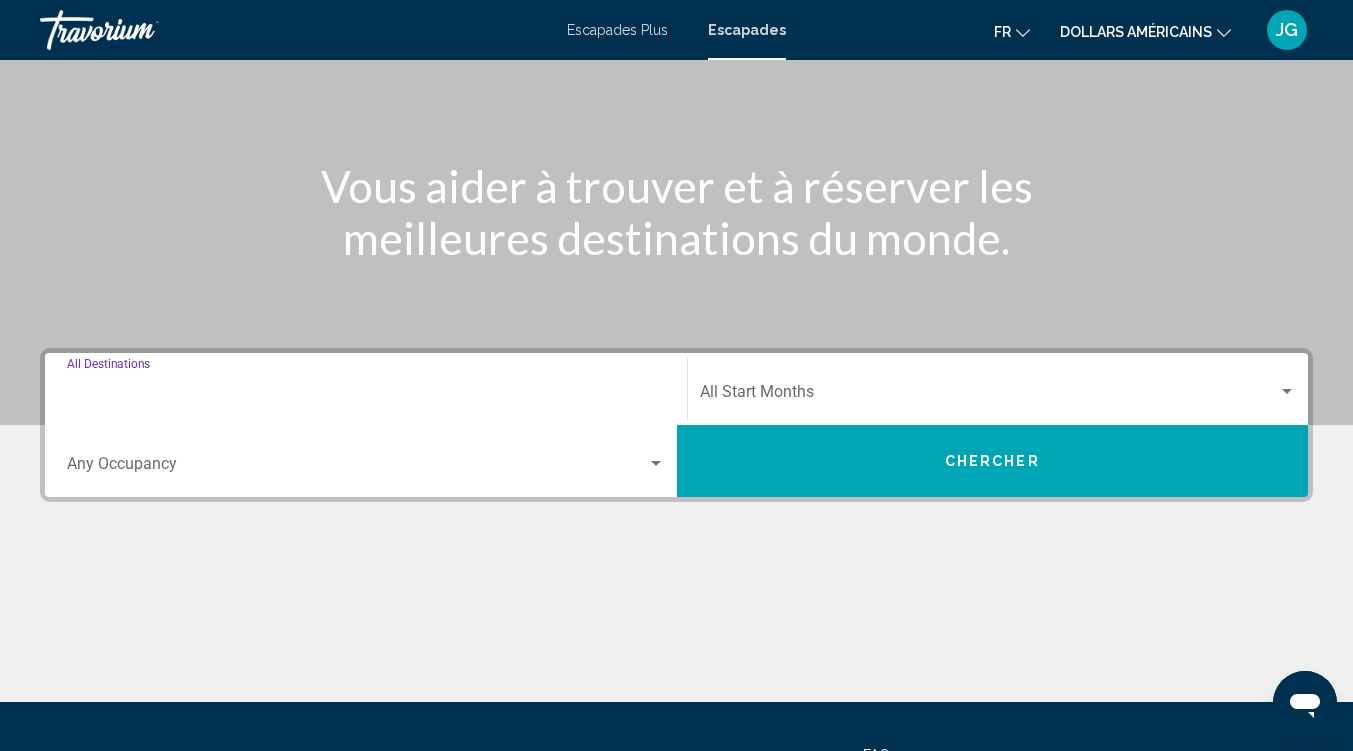 click on "Destination All Destinations" at bounding box center [366, 396] 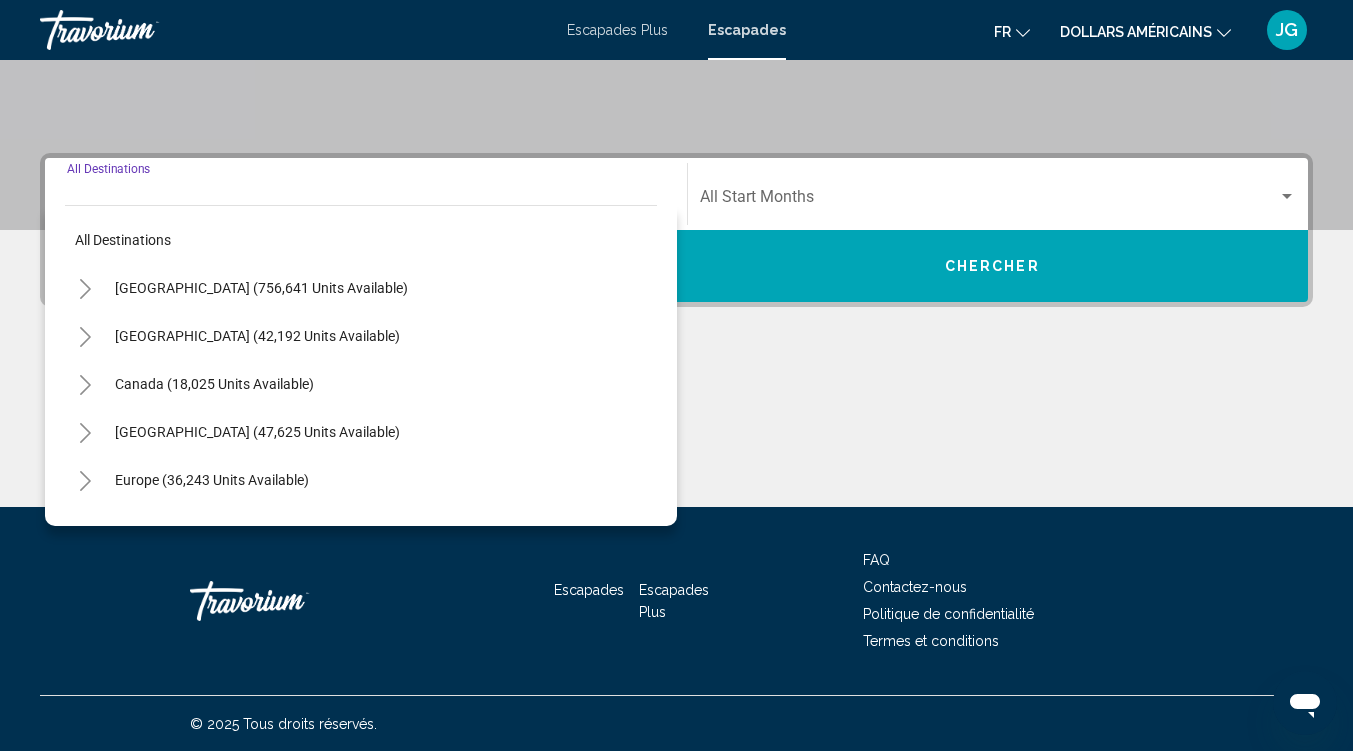 scroll, scrollTop: 371, scrollLeft: 0, axis: vertical 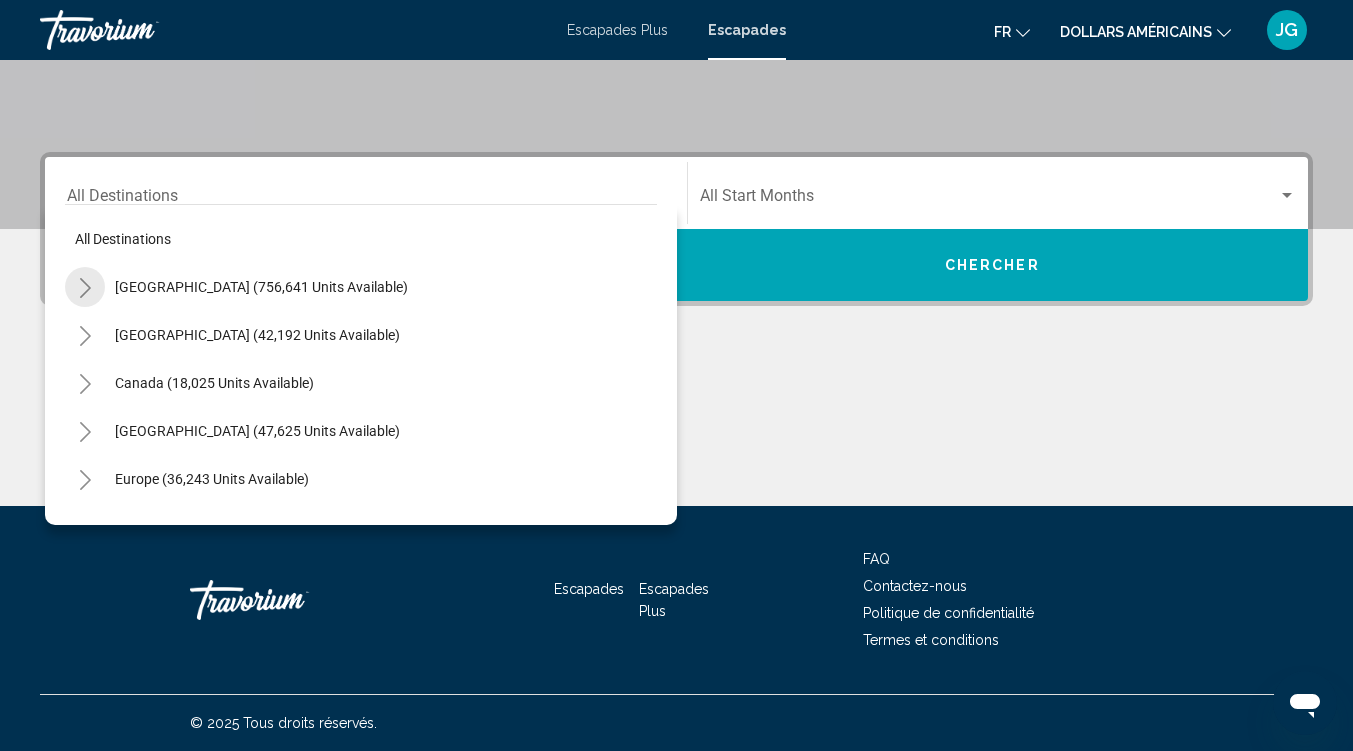 click 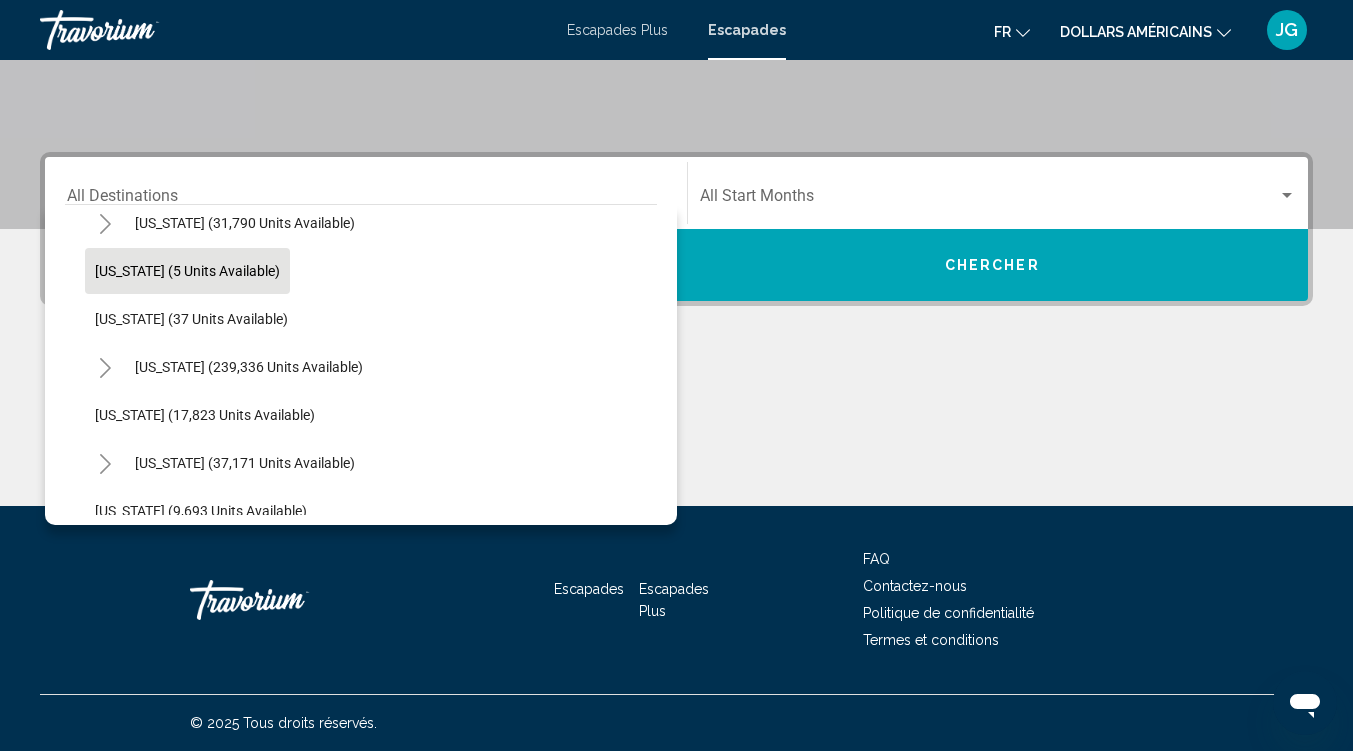 scroll, scrollTop: 268, scrollLeft: 0, axis: vertical 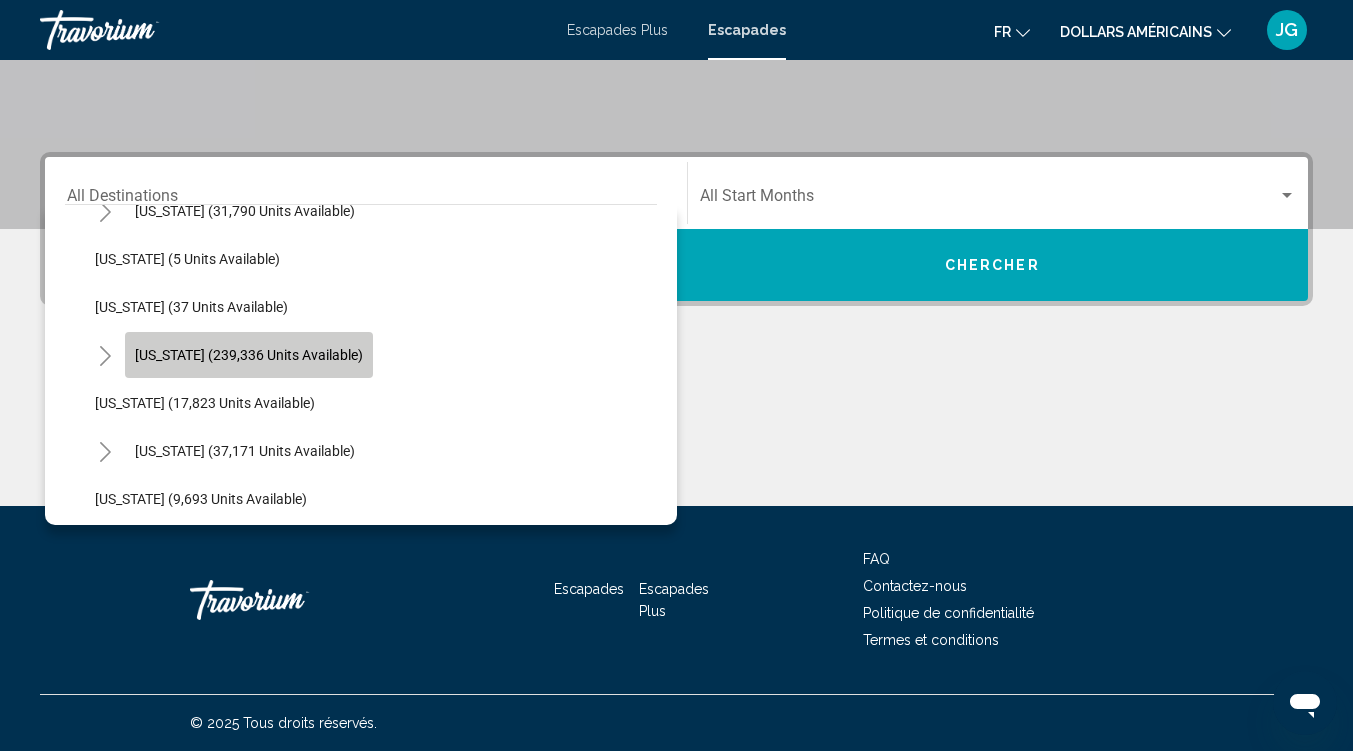 click on "Florida (239,336 units available)" 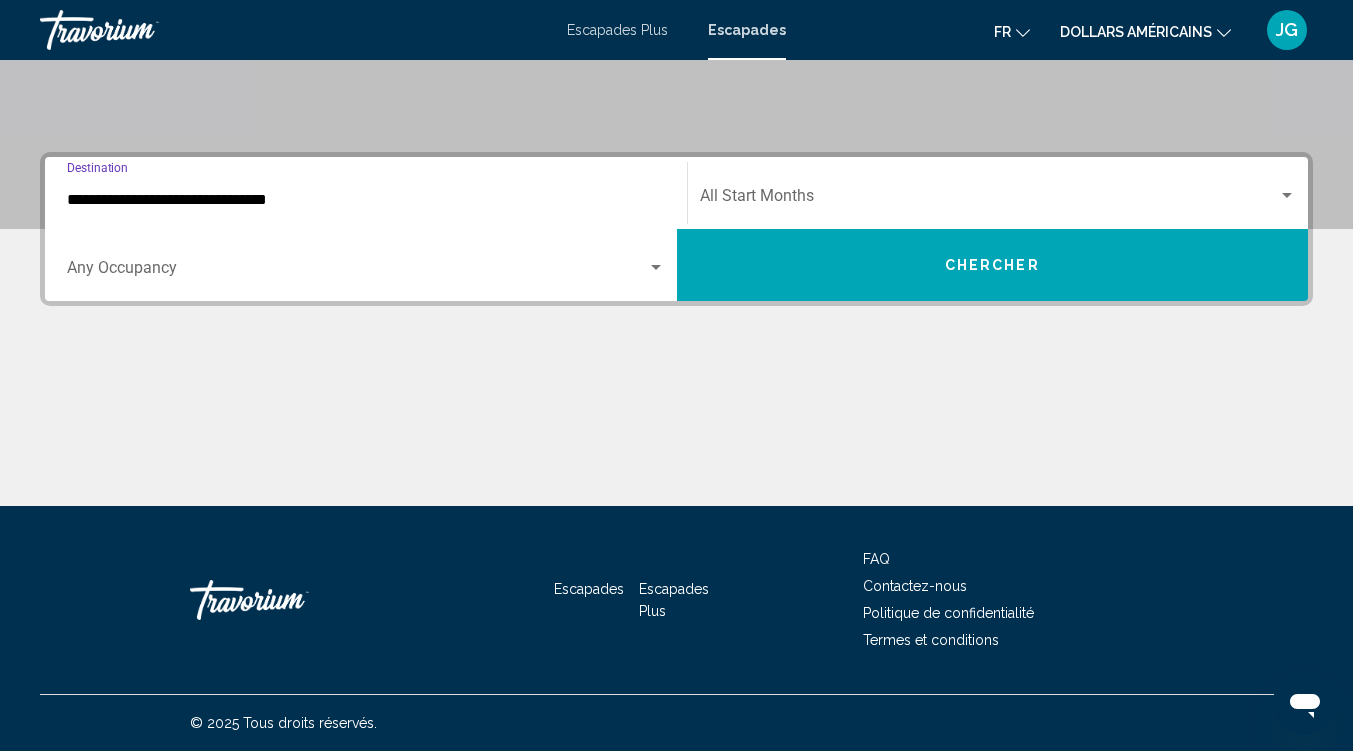 click at bounding box center (357, 272) 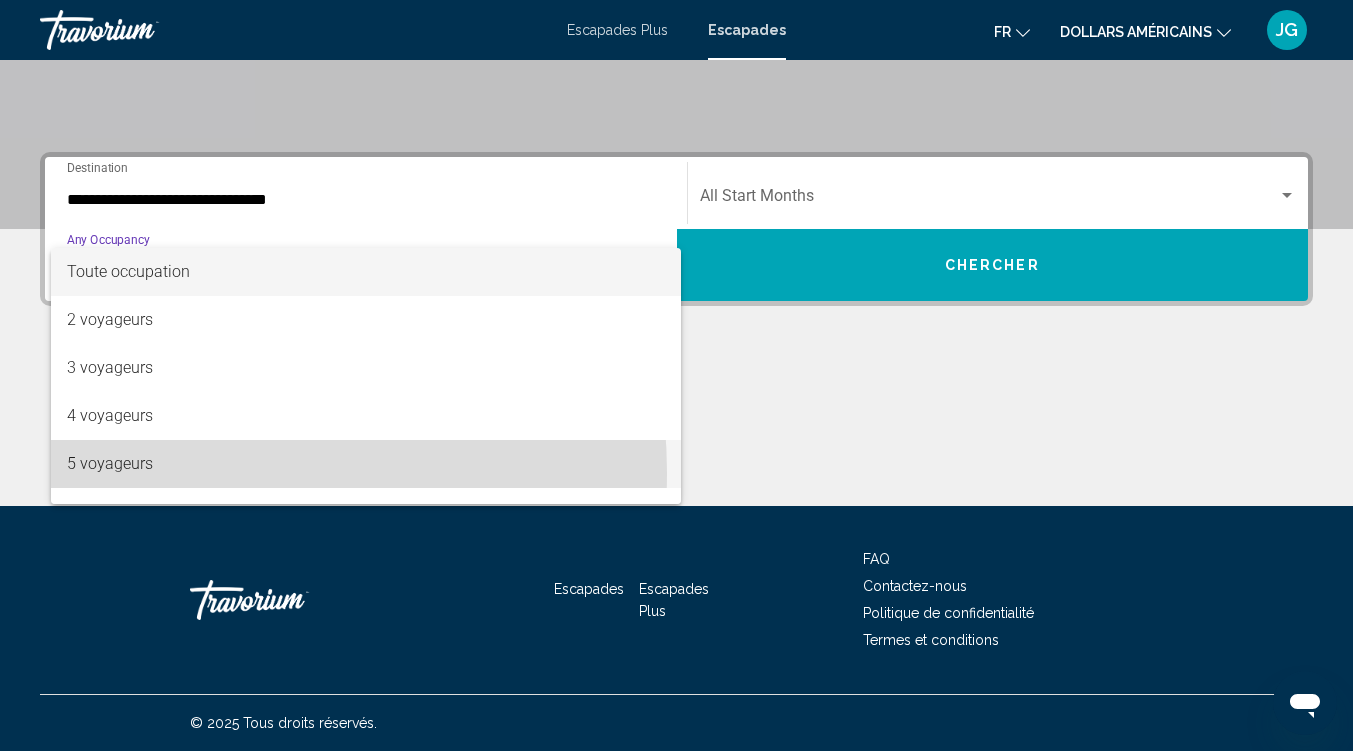 click on "5 voyageurs" at bounding box center [366, 464] 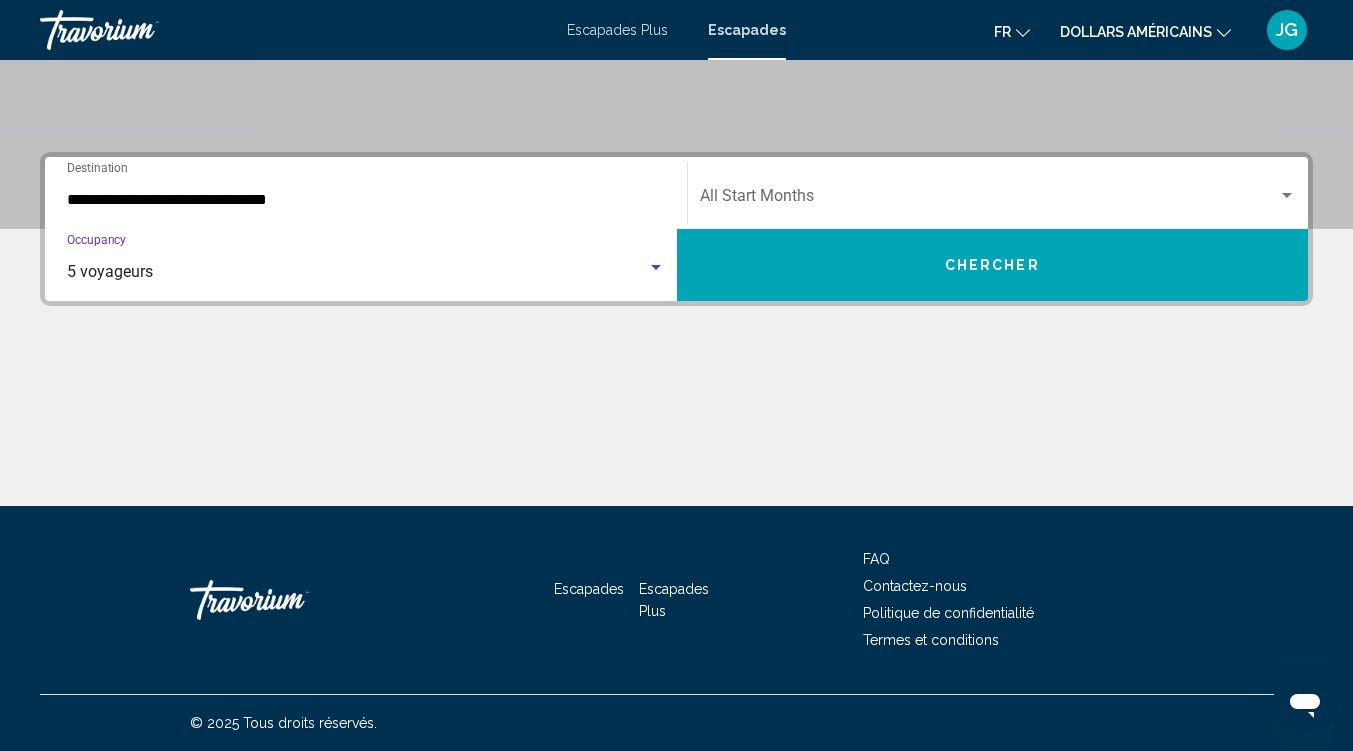 click at bounding box center [989, 200] 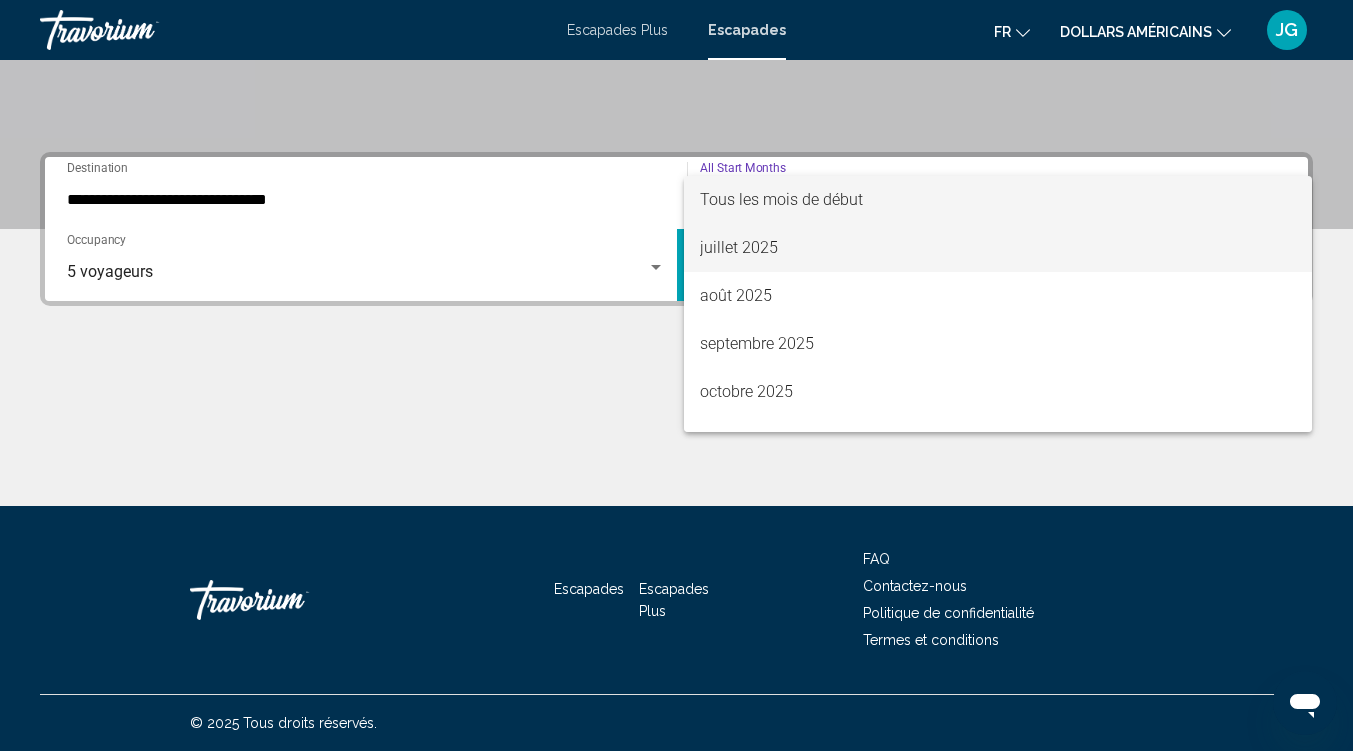 click on "juillet 2025" at bounding box center [998, 248] 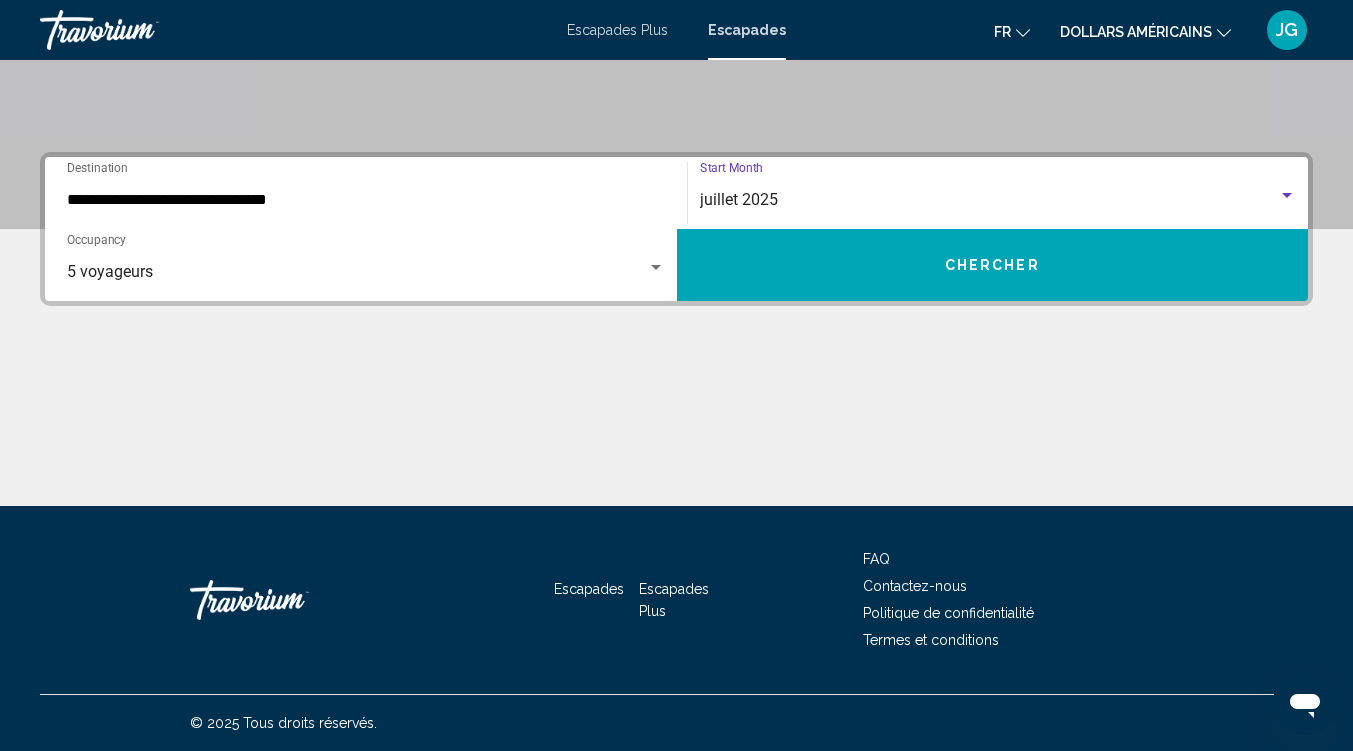 click on "Chercher" at bounding box center [992, 266] 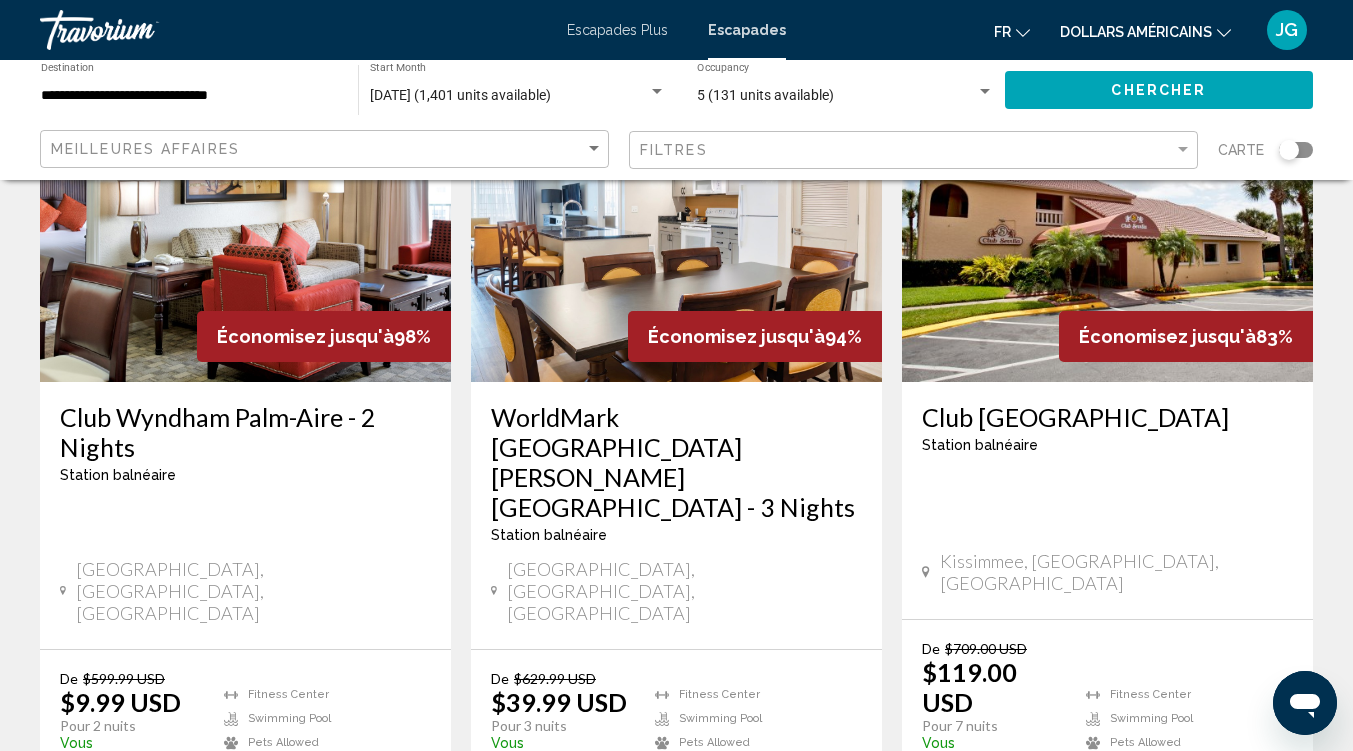 scroll, scrollTop: 207, scrollLeft: 0, axis: vertical 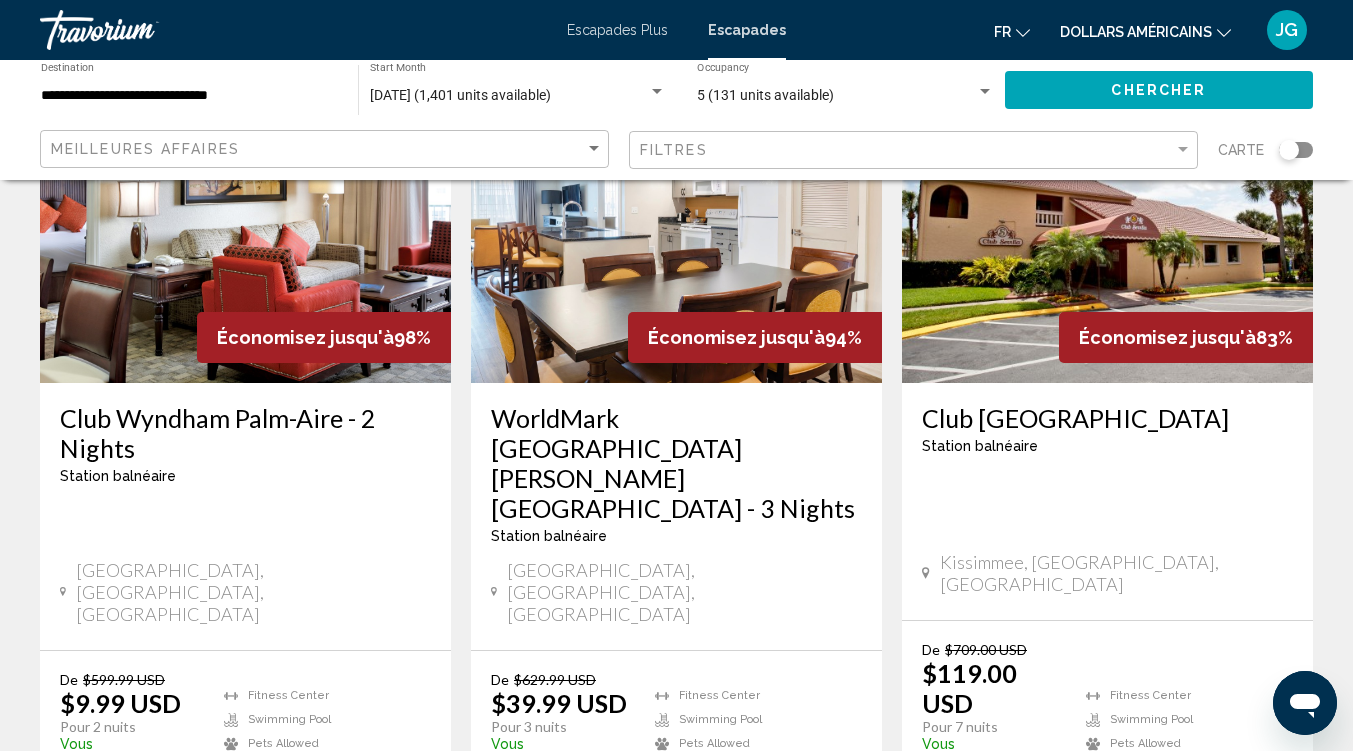 click on "Club Wyndham Palm-Aire - 2 Nights" at bounding box center [245, 433] 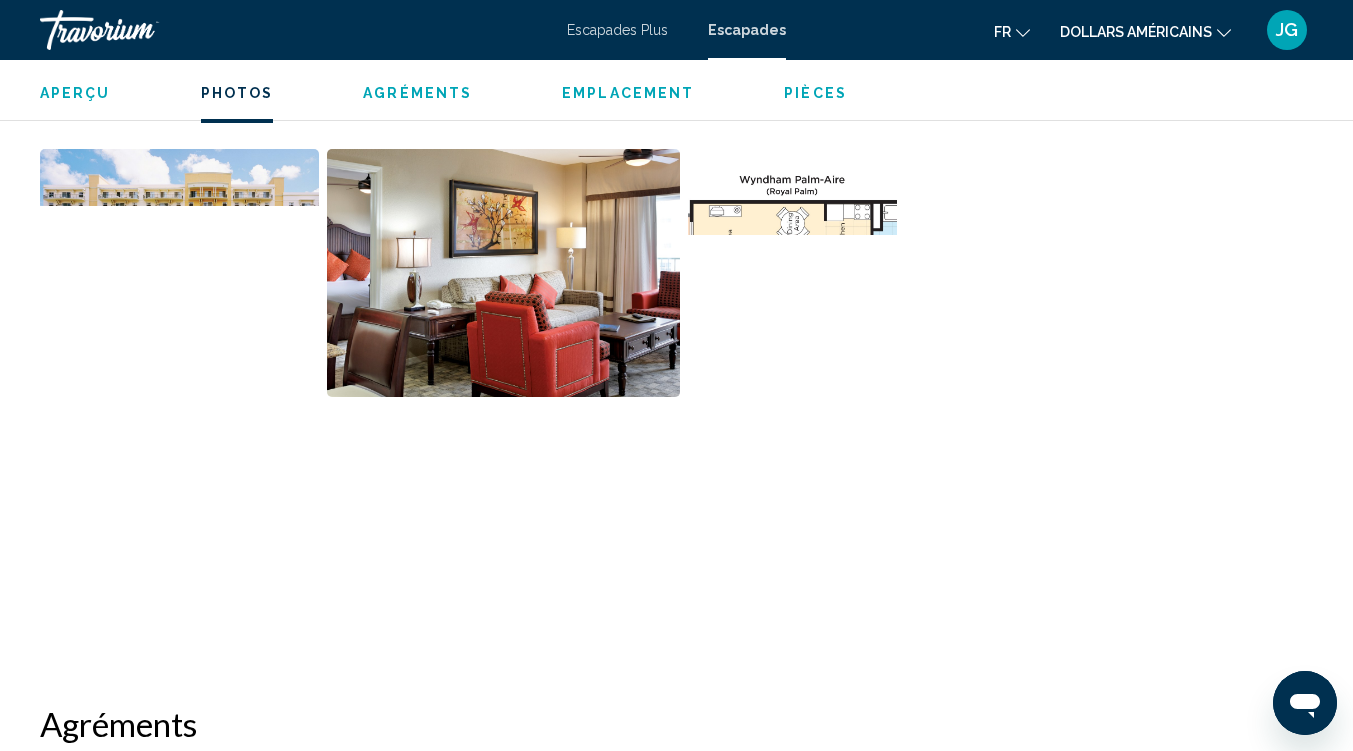 scroll, scrollTop: 1289, scrollLeft: 0, axis: vertical 